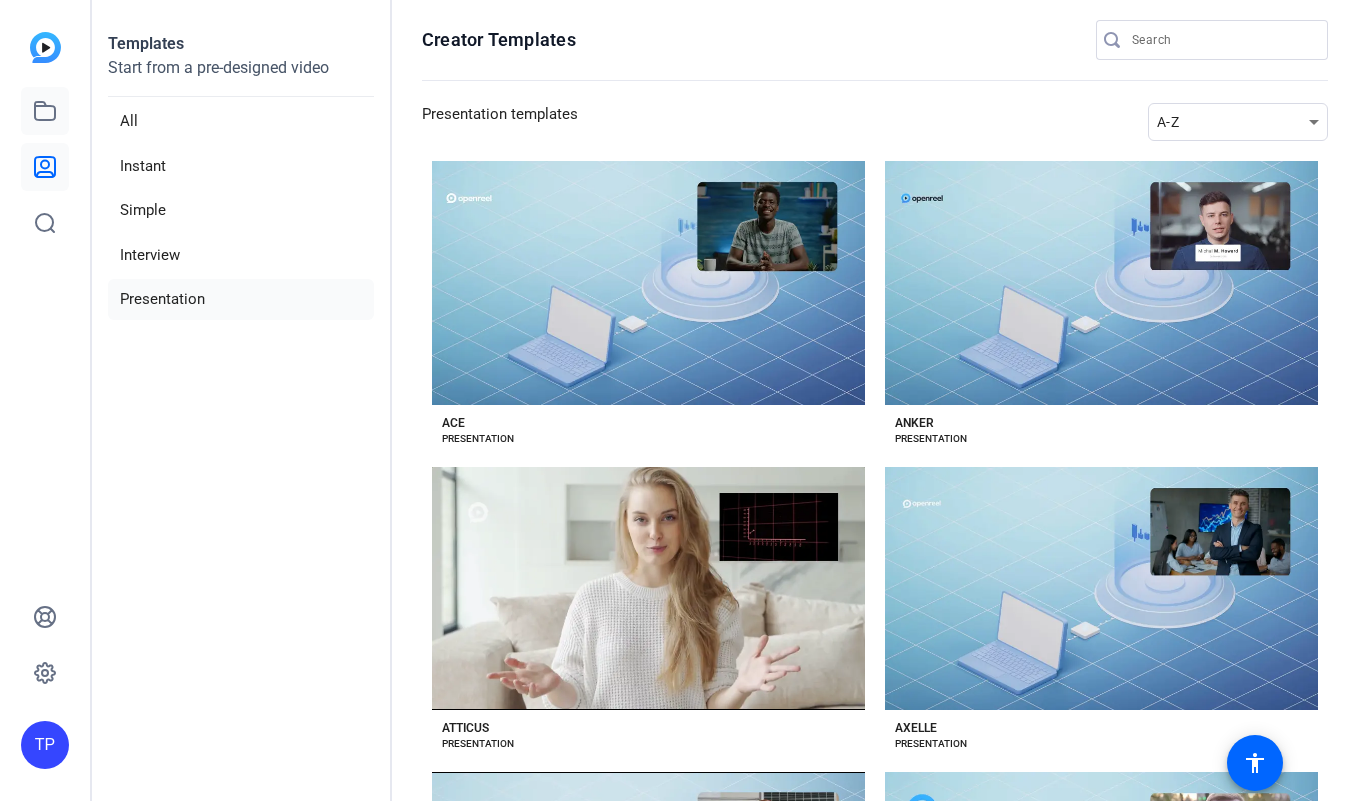 scroll, scrollTop: 0, scrollLeft: 0, axis: both 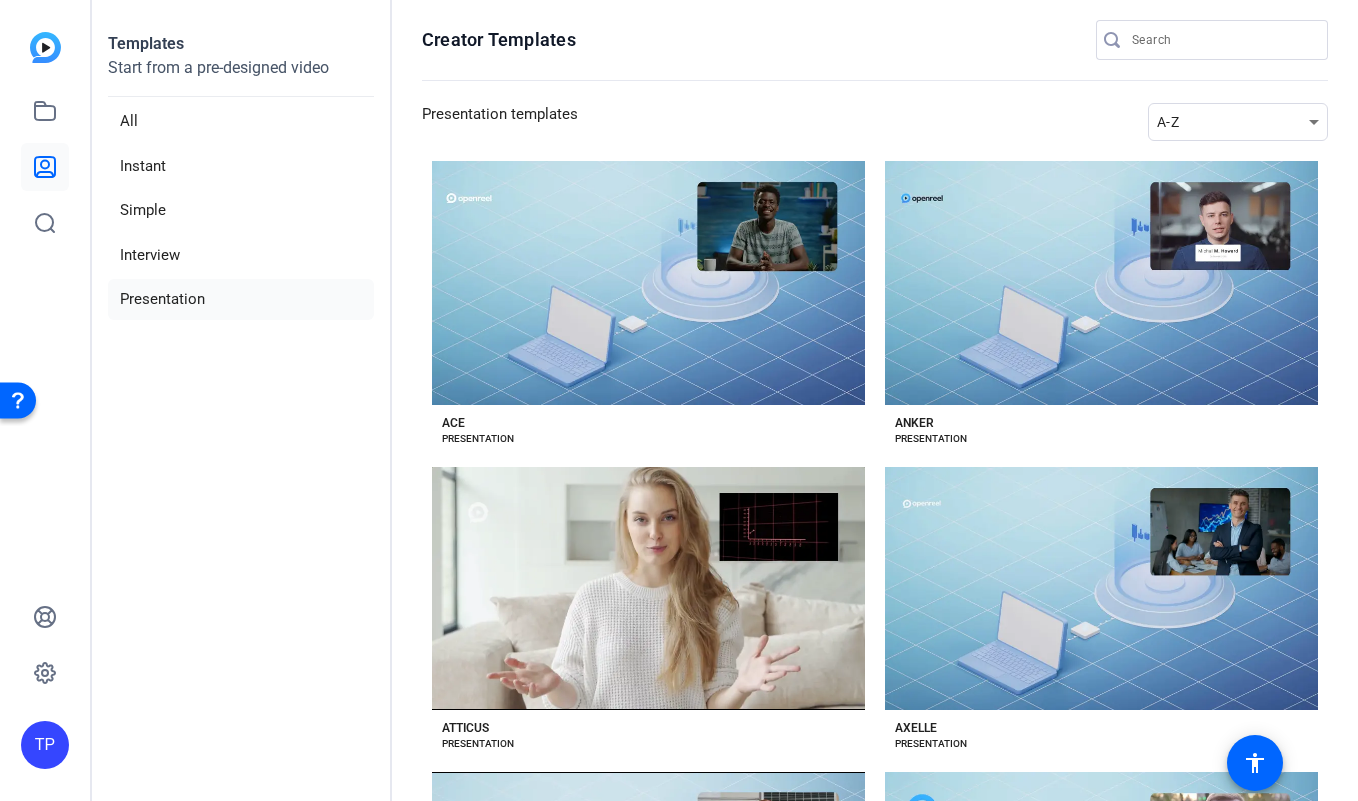 click 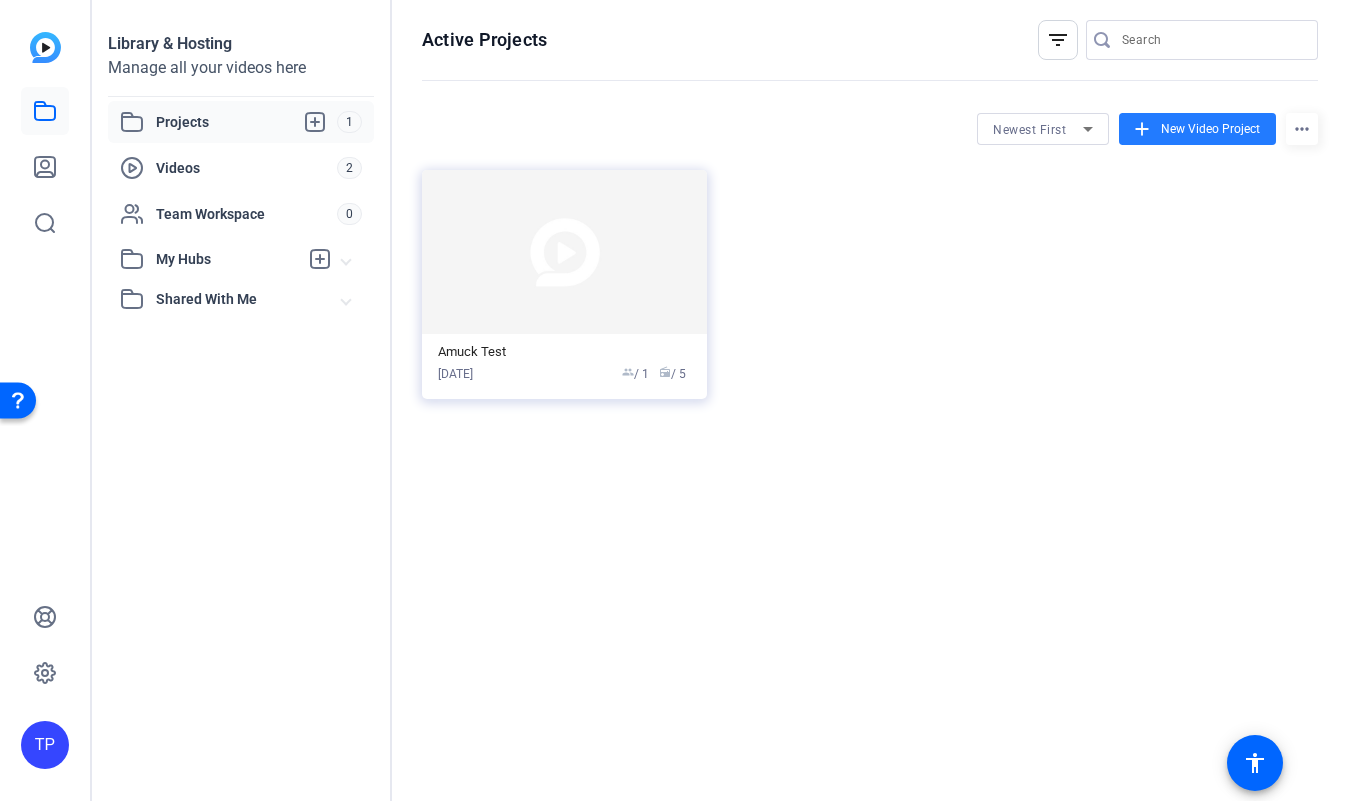 click on "New Video Project" 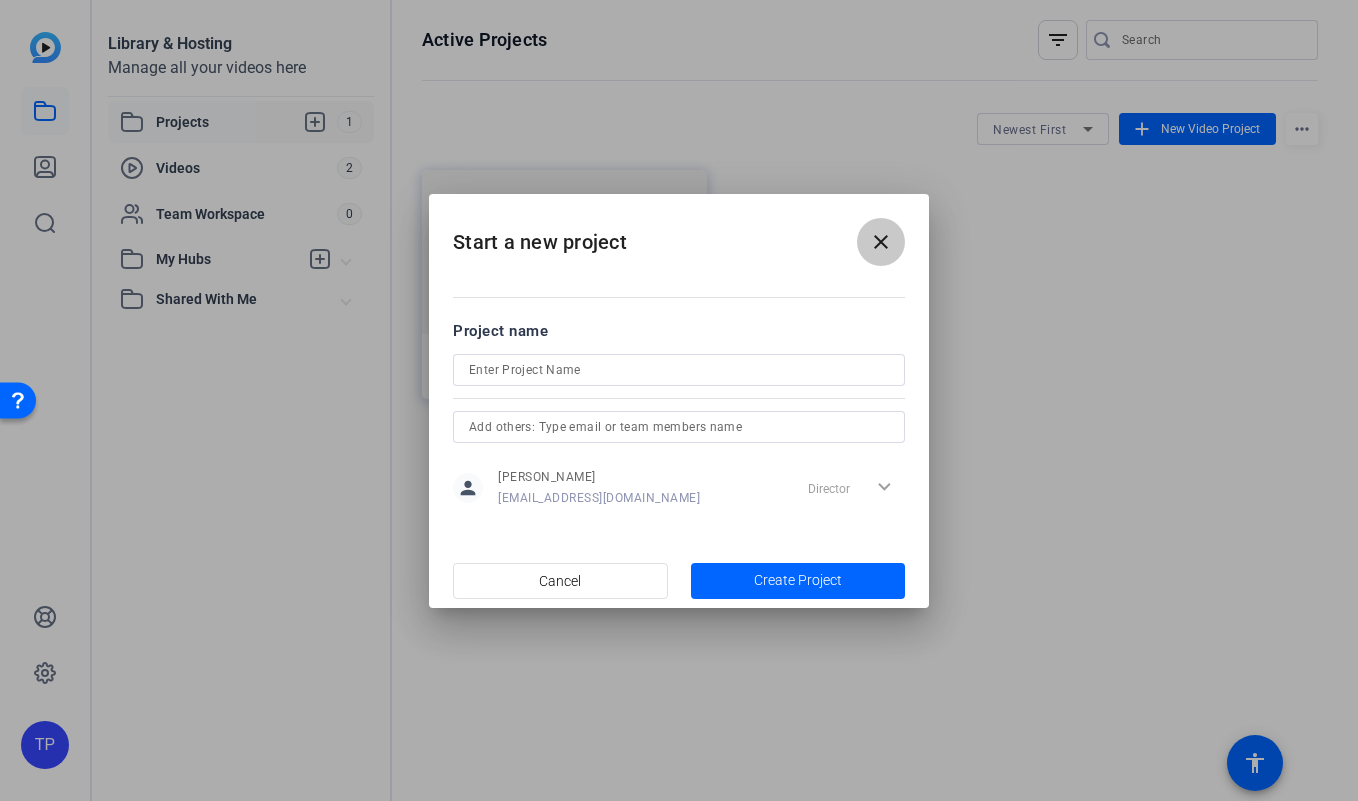 click on "close" at bounding box center [881, 242] 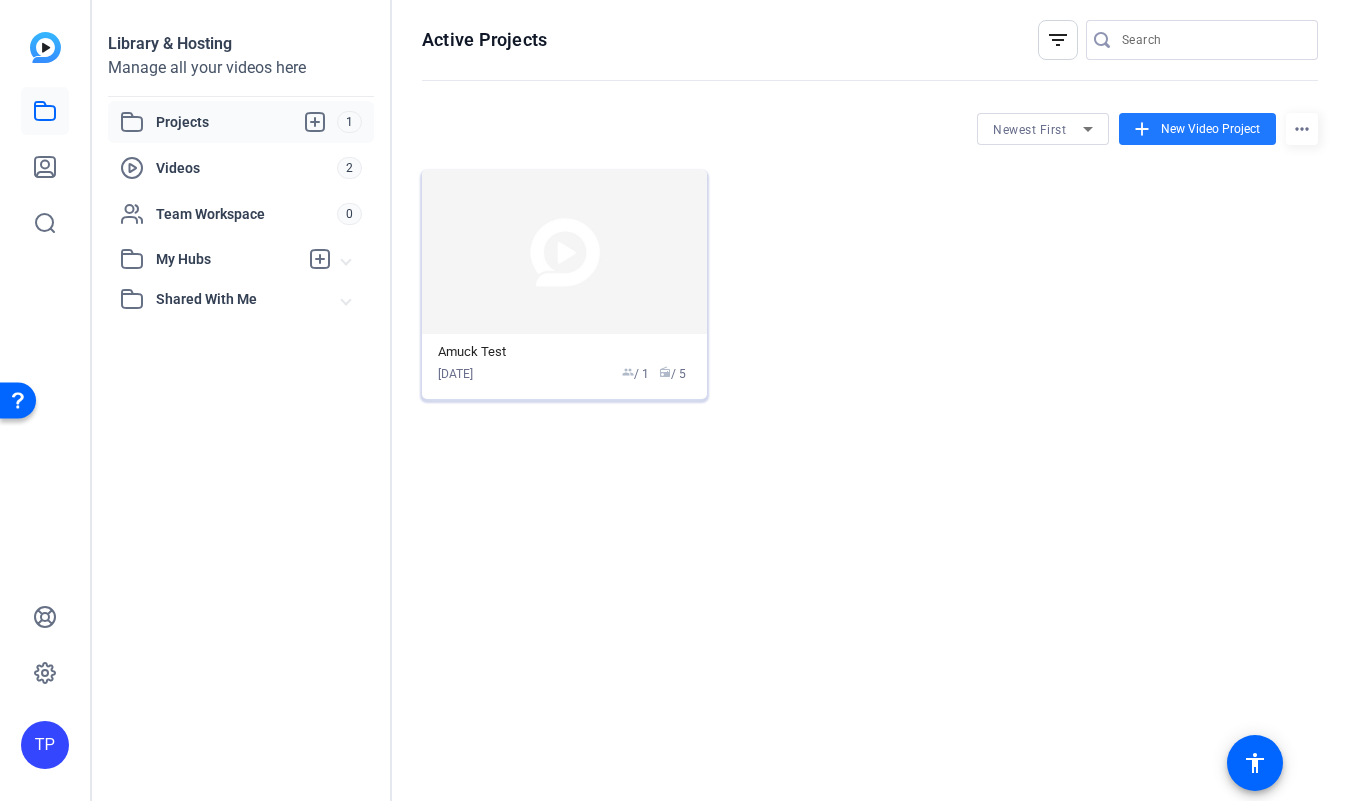 click 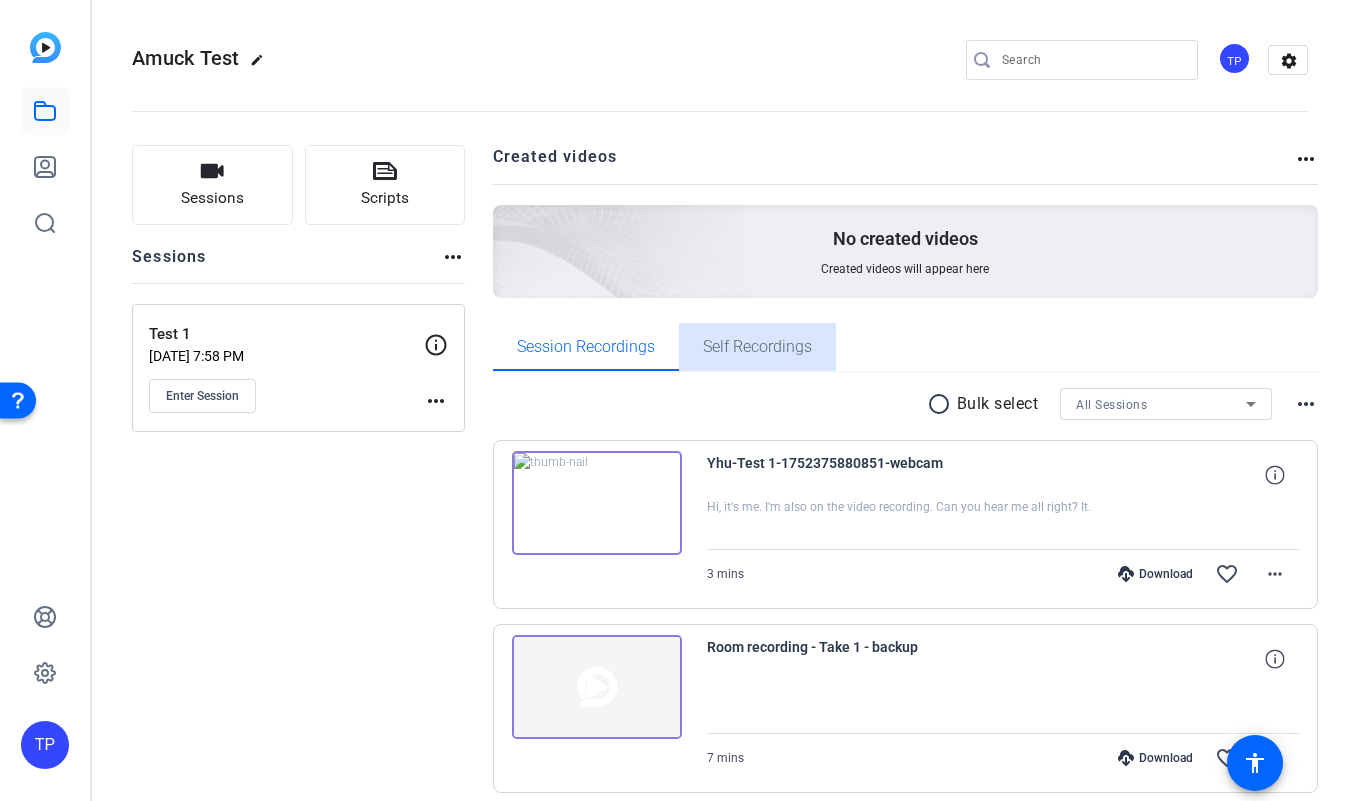 click on "Self Recordings" at bounding box center [757, 347] 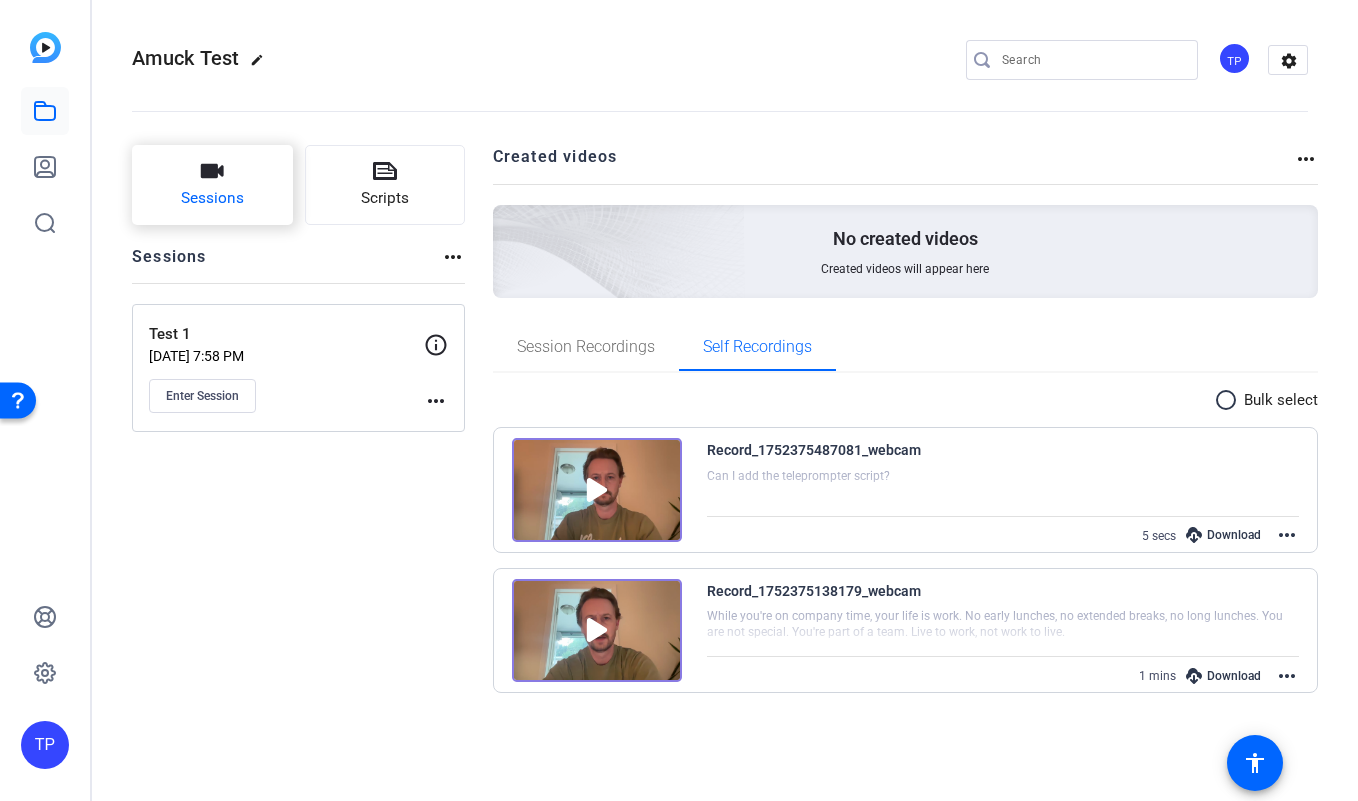 click 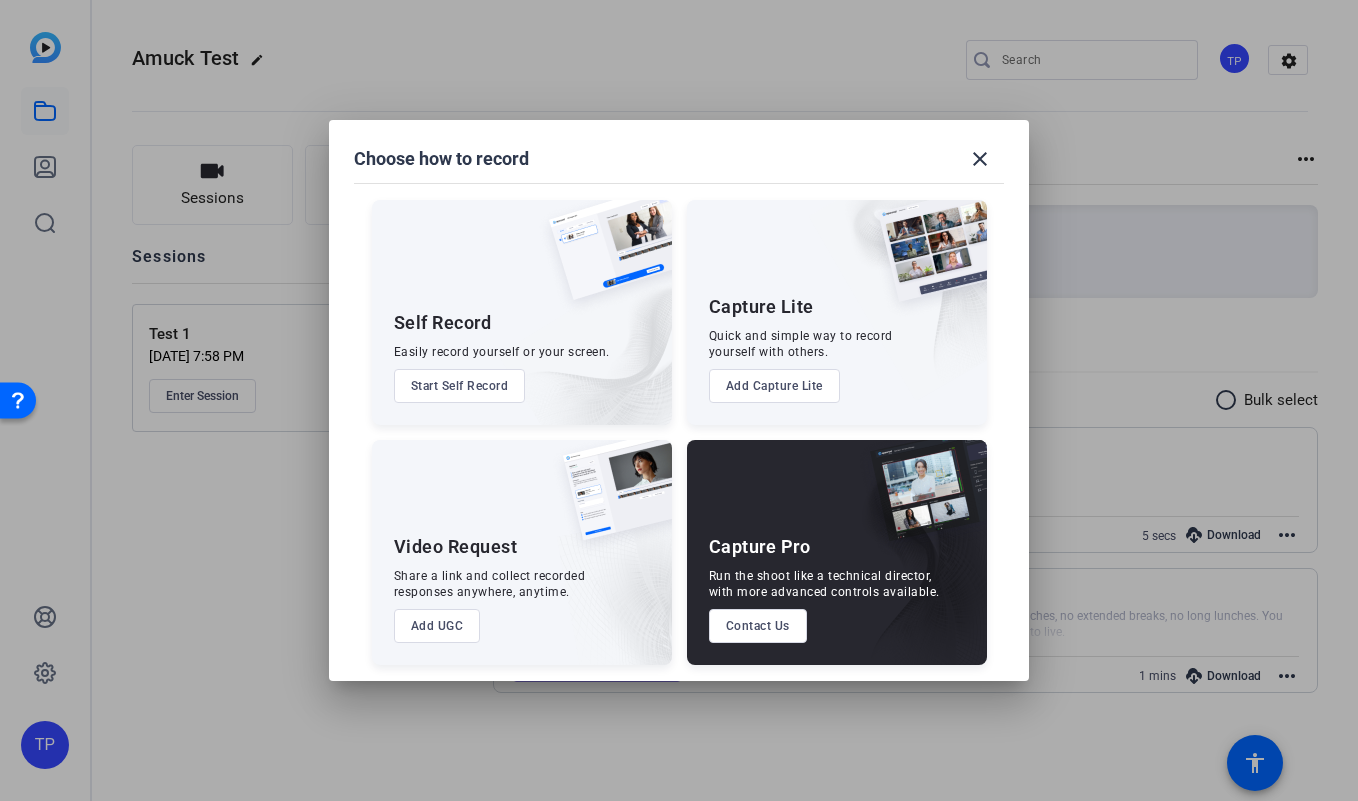click on "Start Self Record" at bounding box center (460, 386) 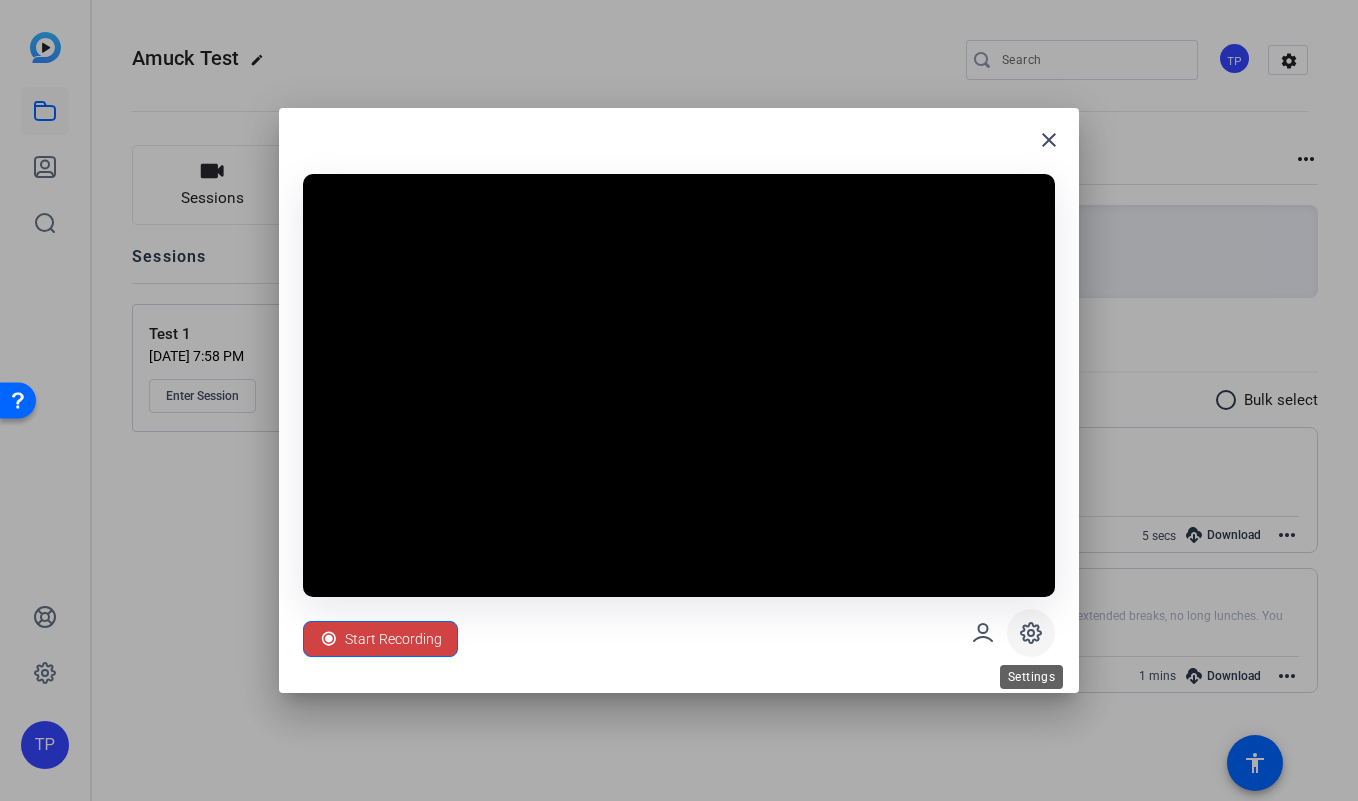 click 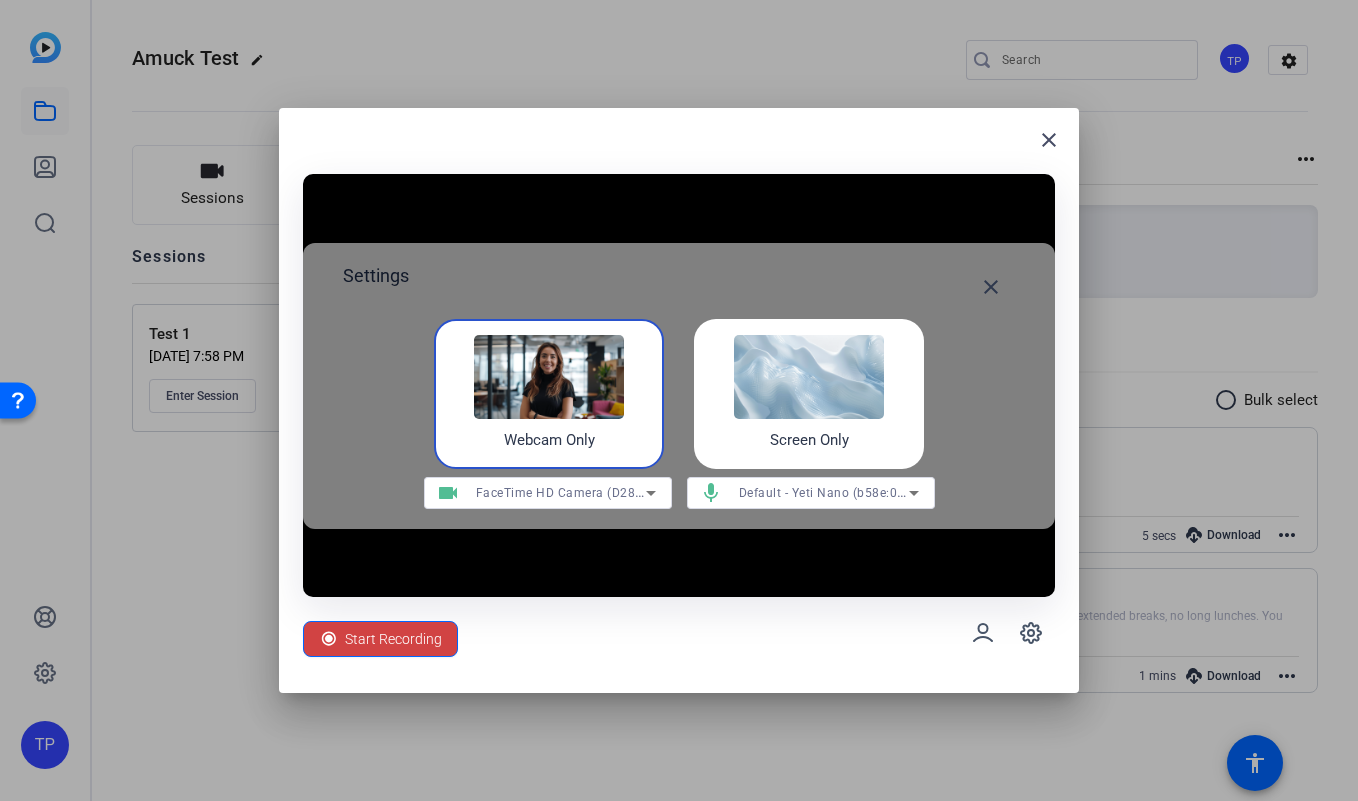 click at bounding box center (809, 377) 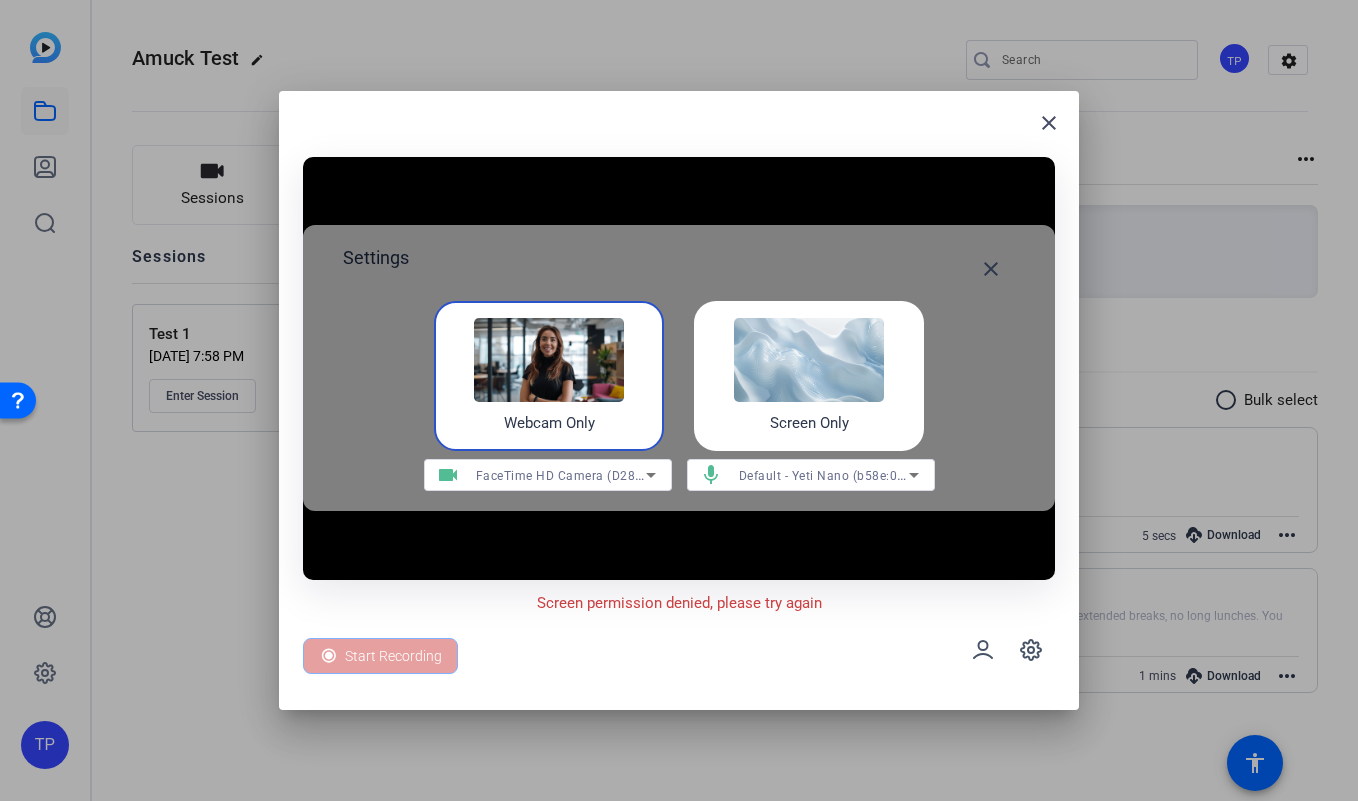 click at bounding box center (549, 360) 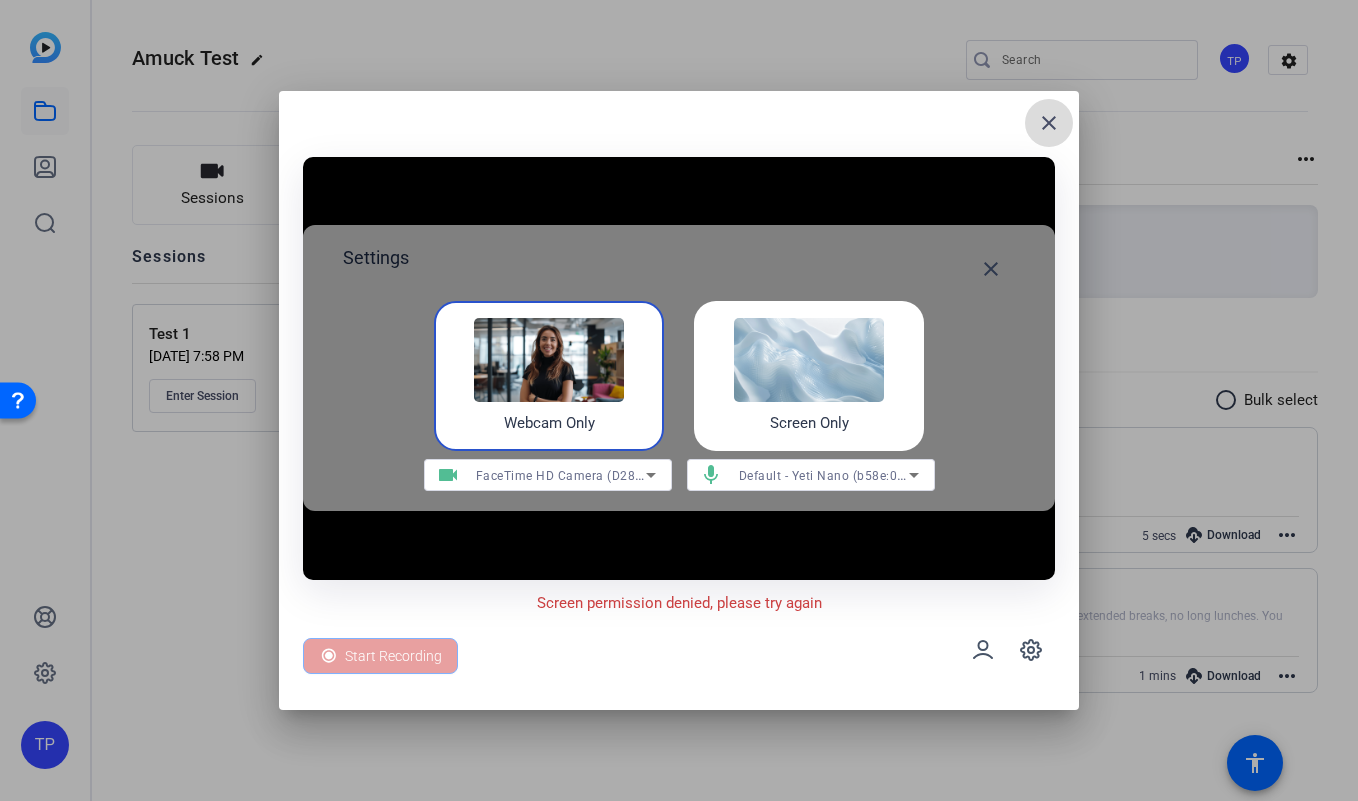 click on "close" at bounding box center [1049, 123] 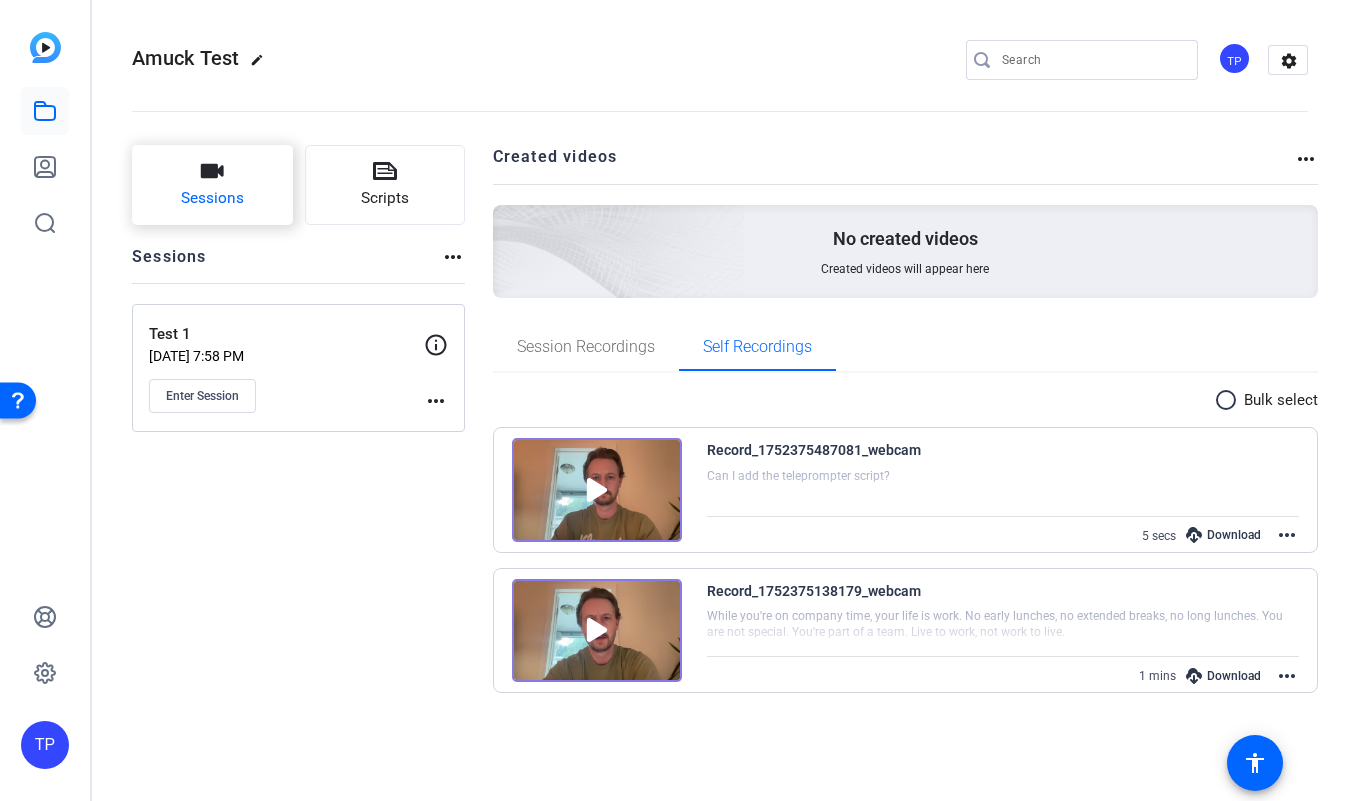 click 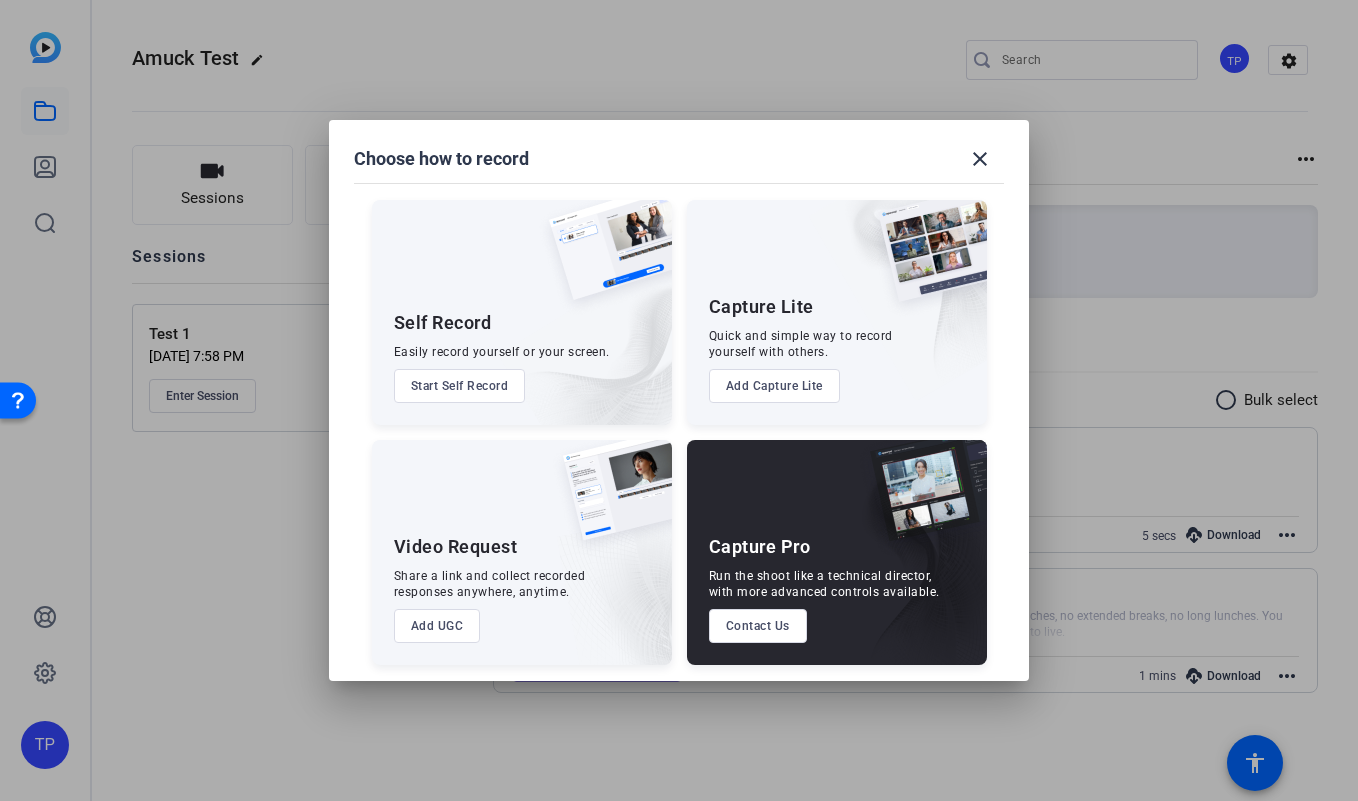 click on "Start Self Record" at bounding box center [460, 386] 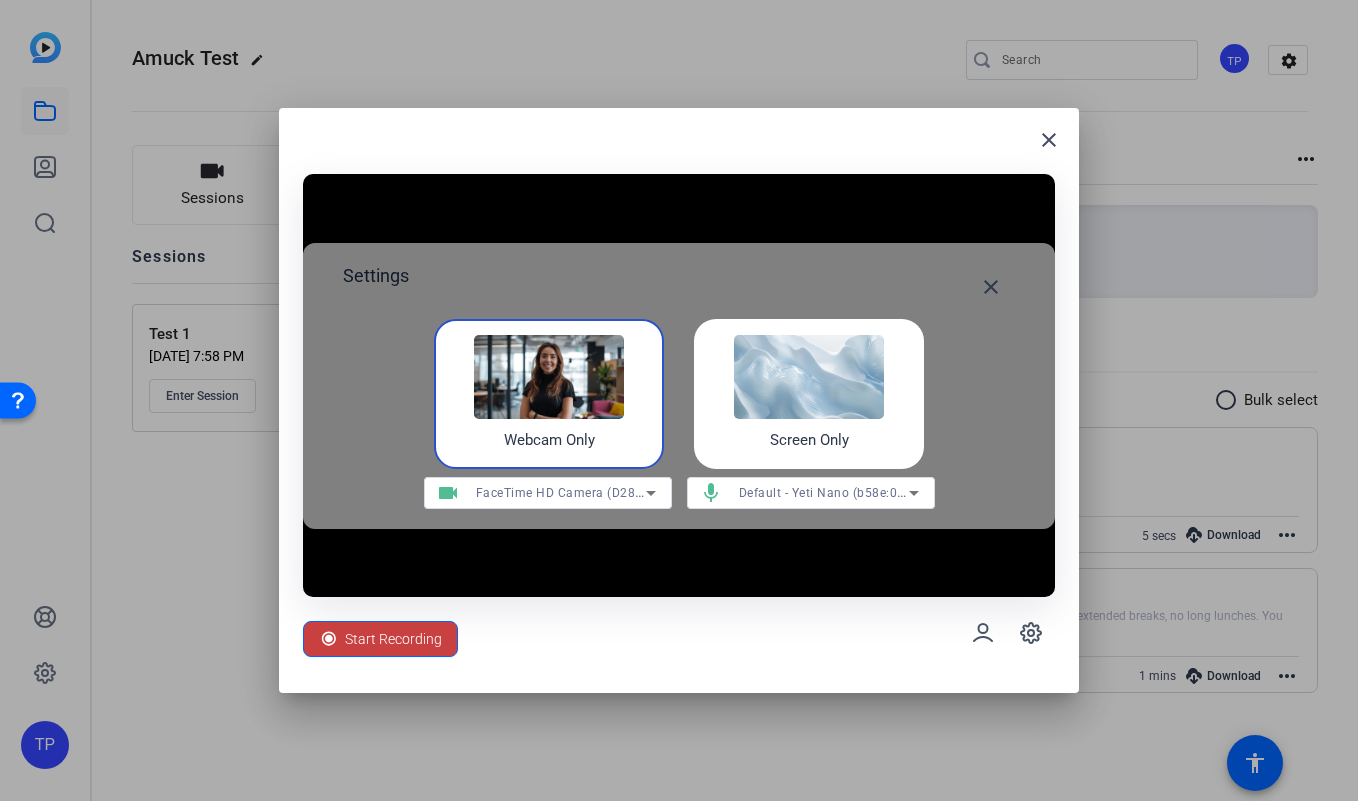 click on "Start Recording" at bounding box center (393, 639) 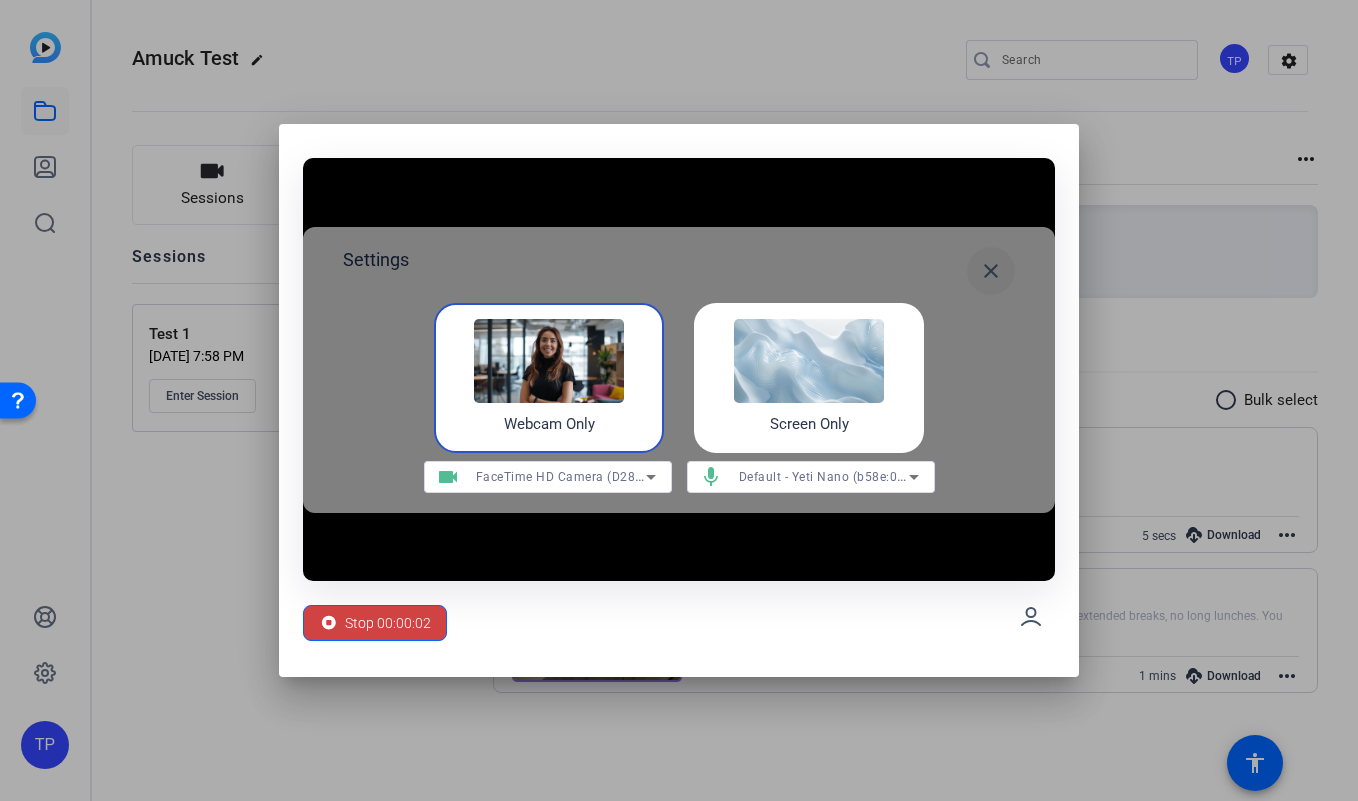 click on "close" at bounding box center [991, 271] 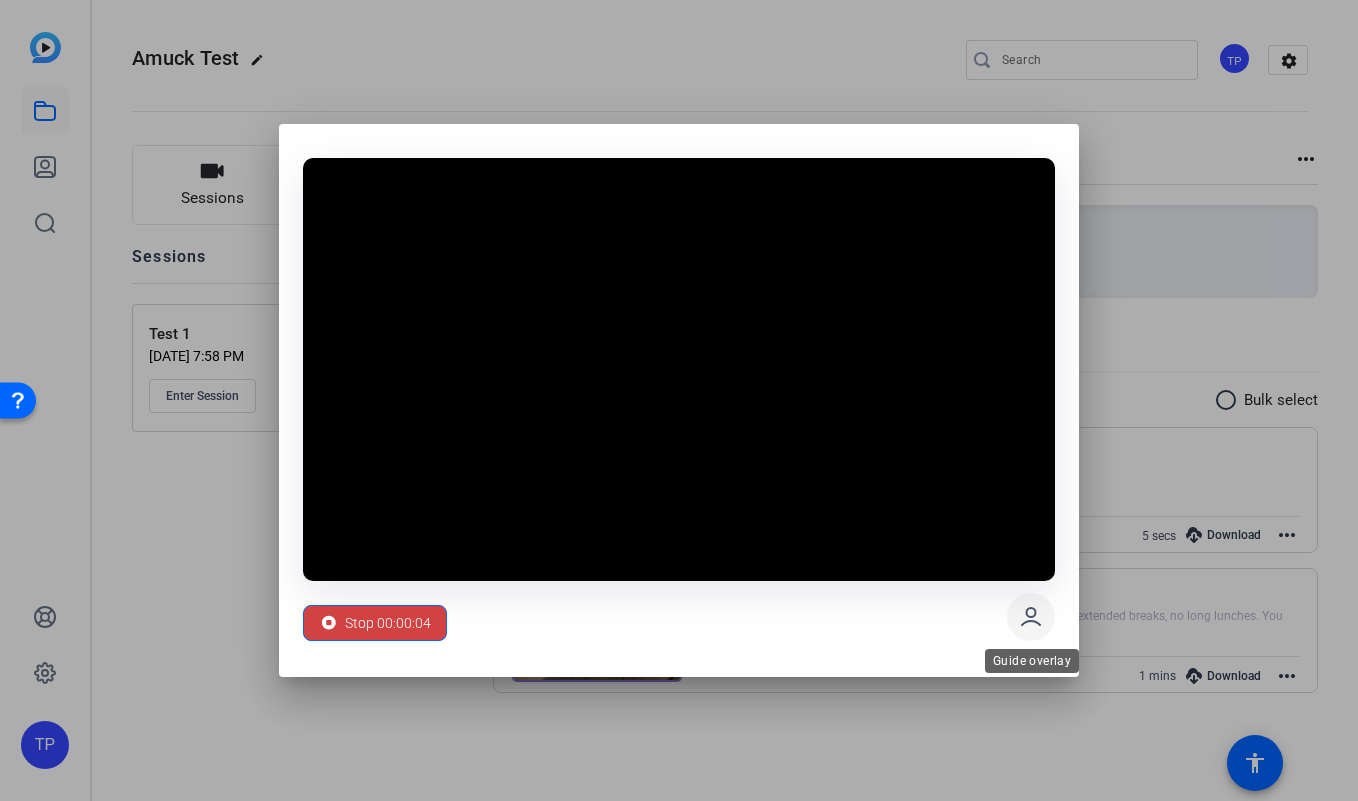 click 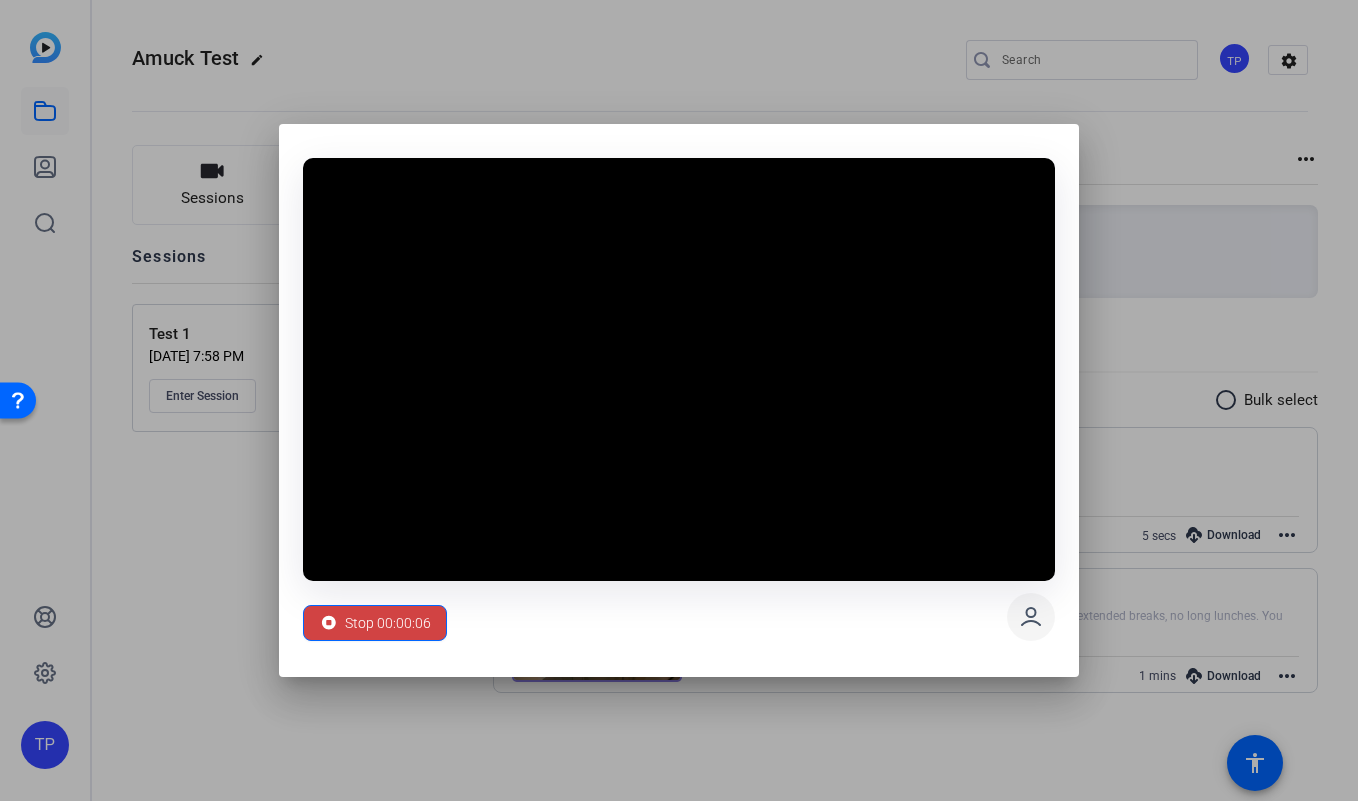 click 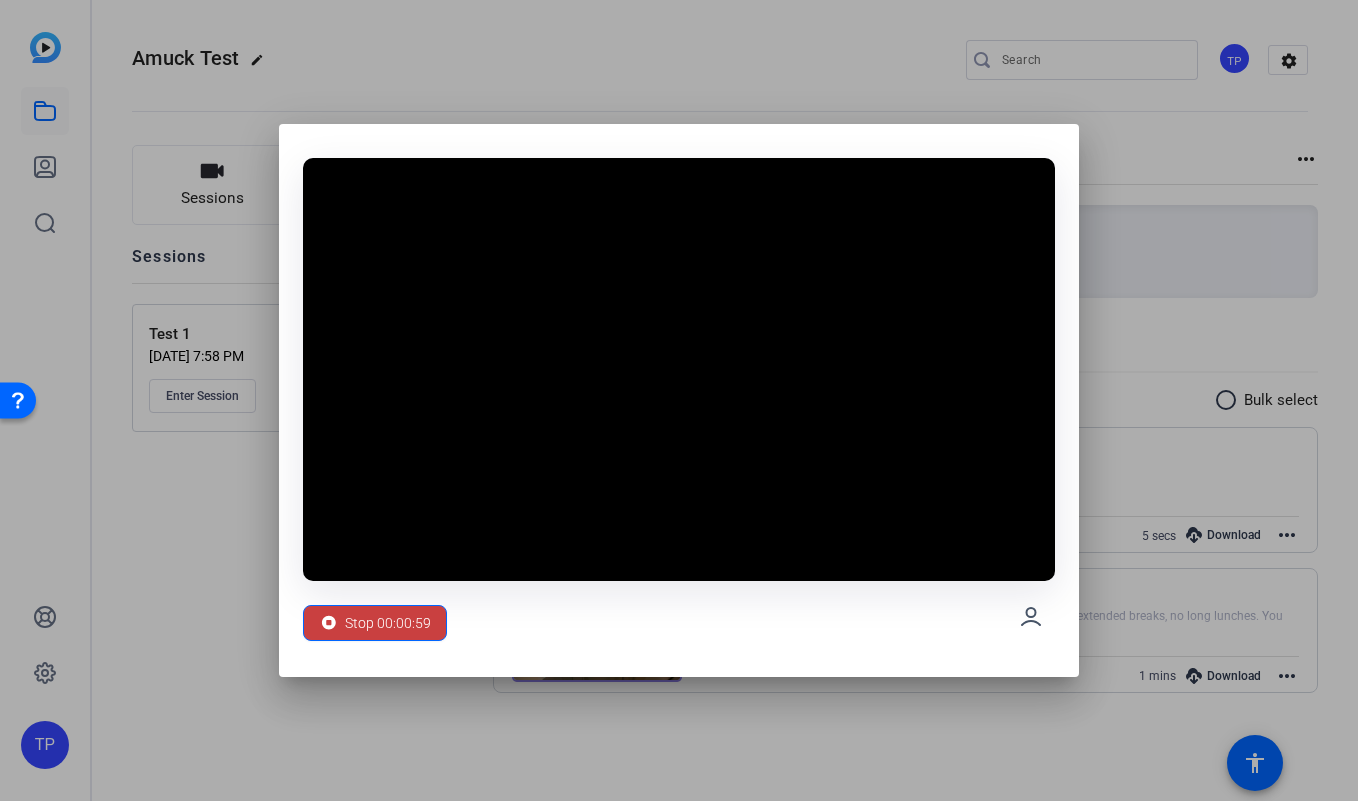 click on "Stop 00:00:59" at bounding box center [388, 623] 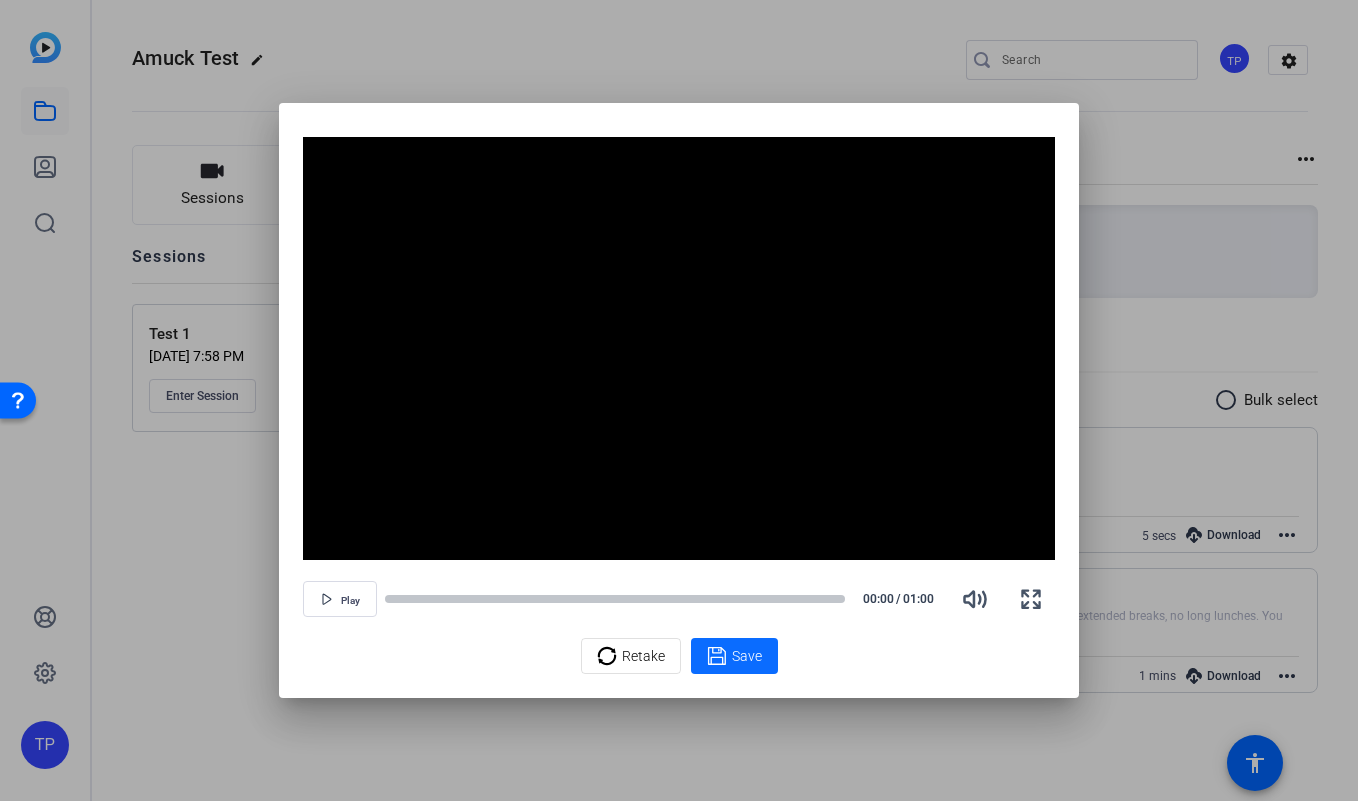 click 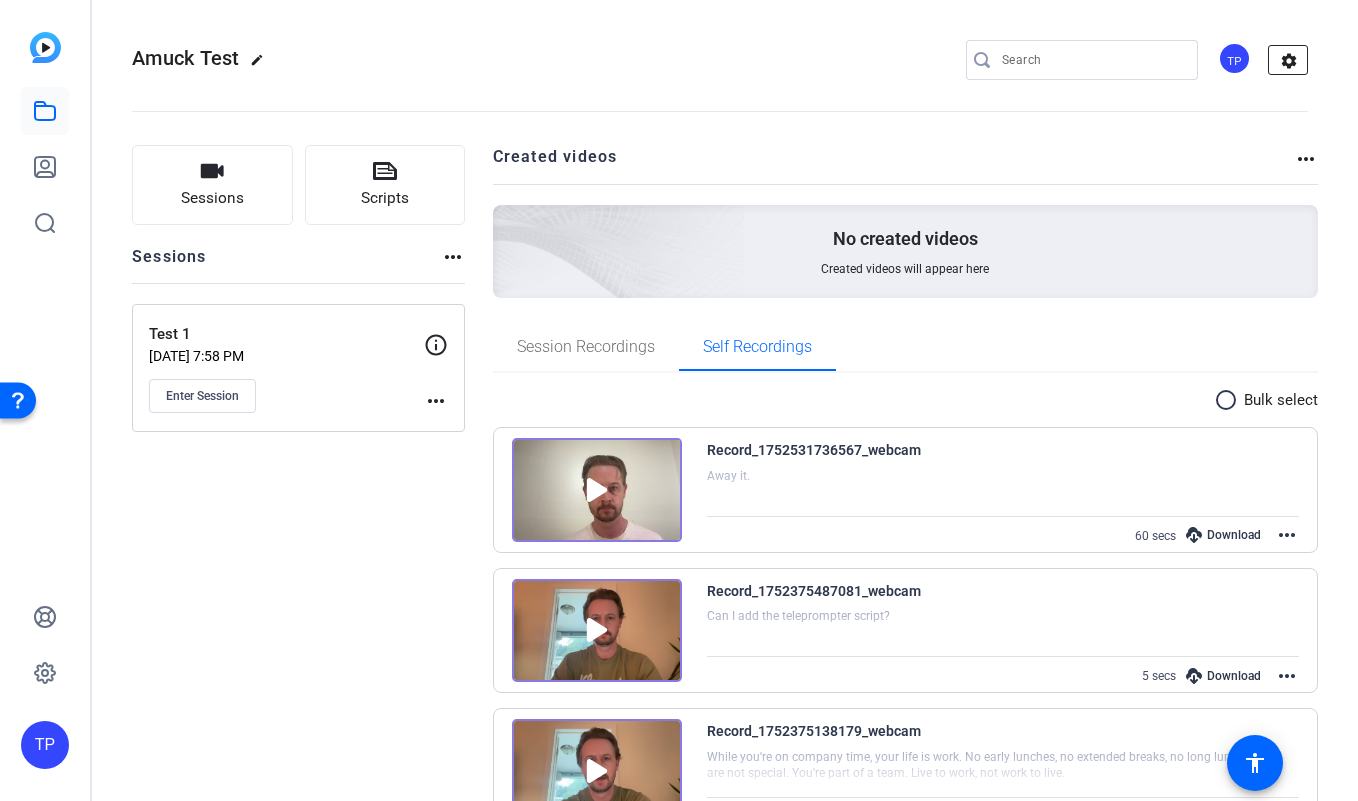 click on "settings" 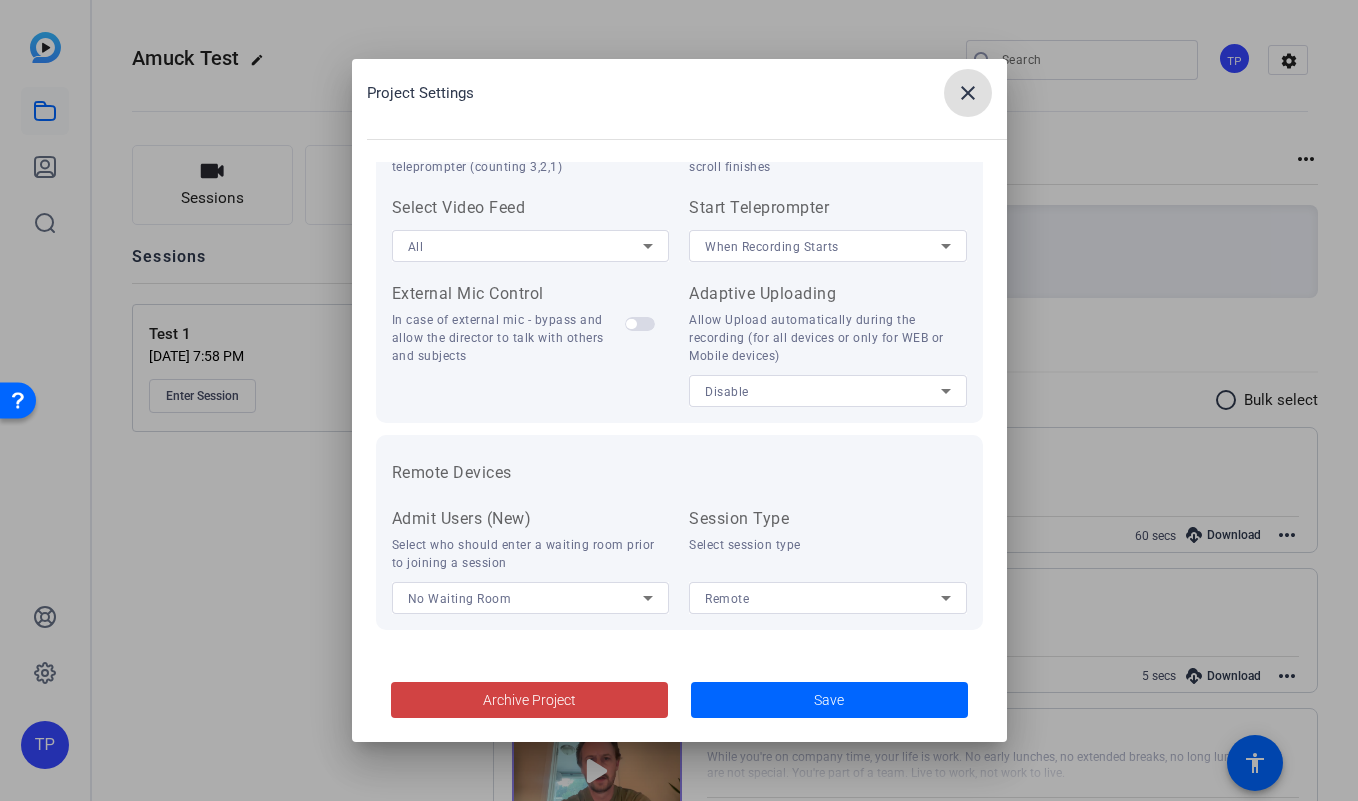 scroll, scrollTop: 0, scrollLeft: 0, axis: both 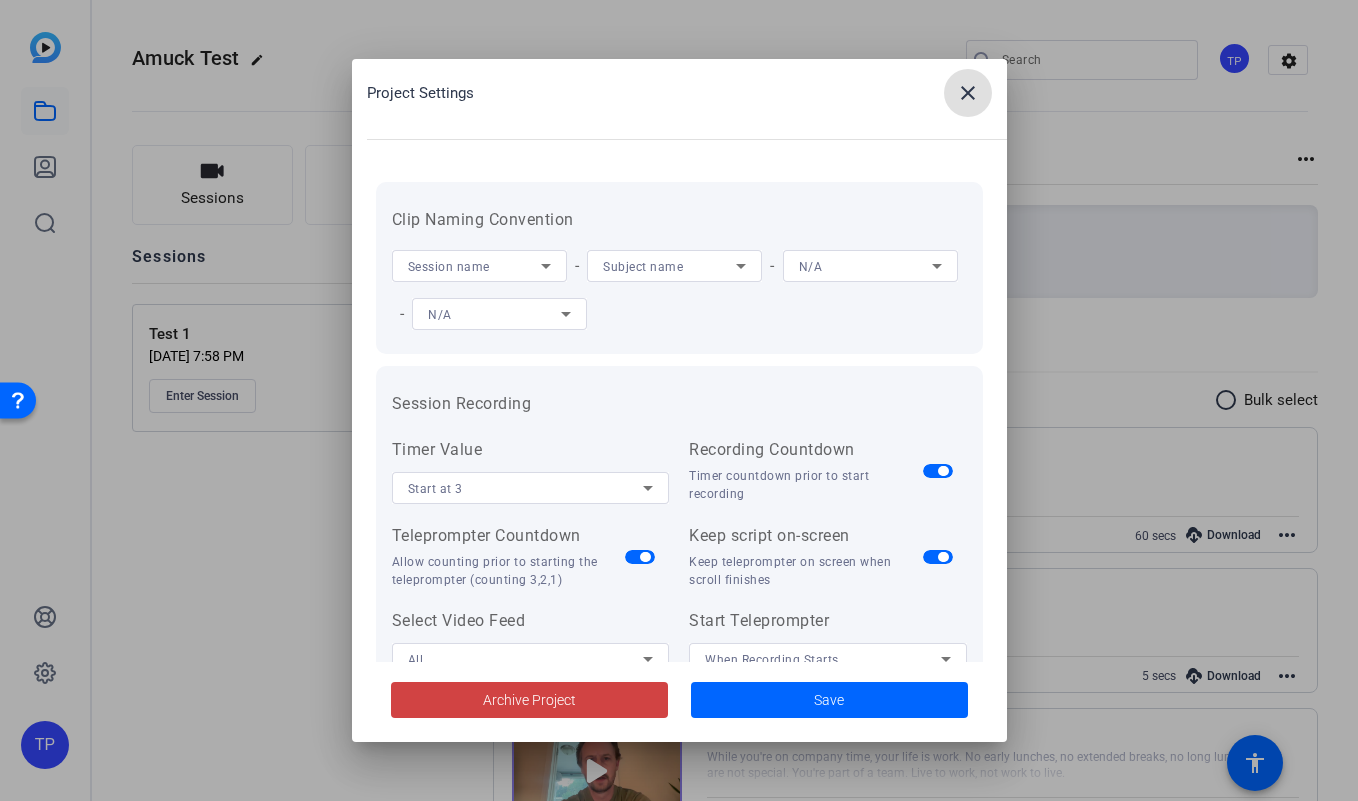 click on "close" at bounding box center [968, 93] 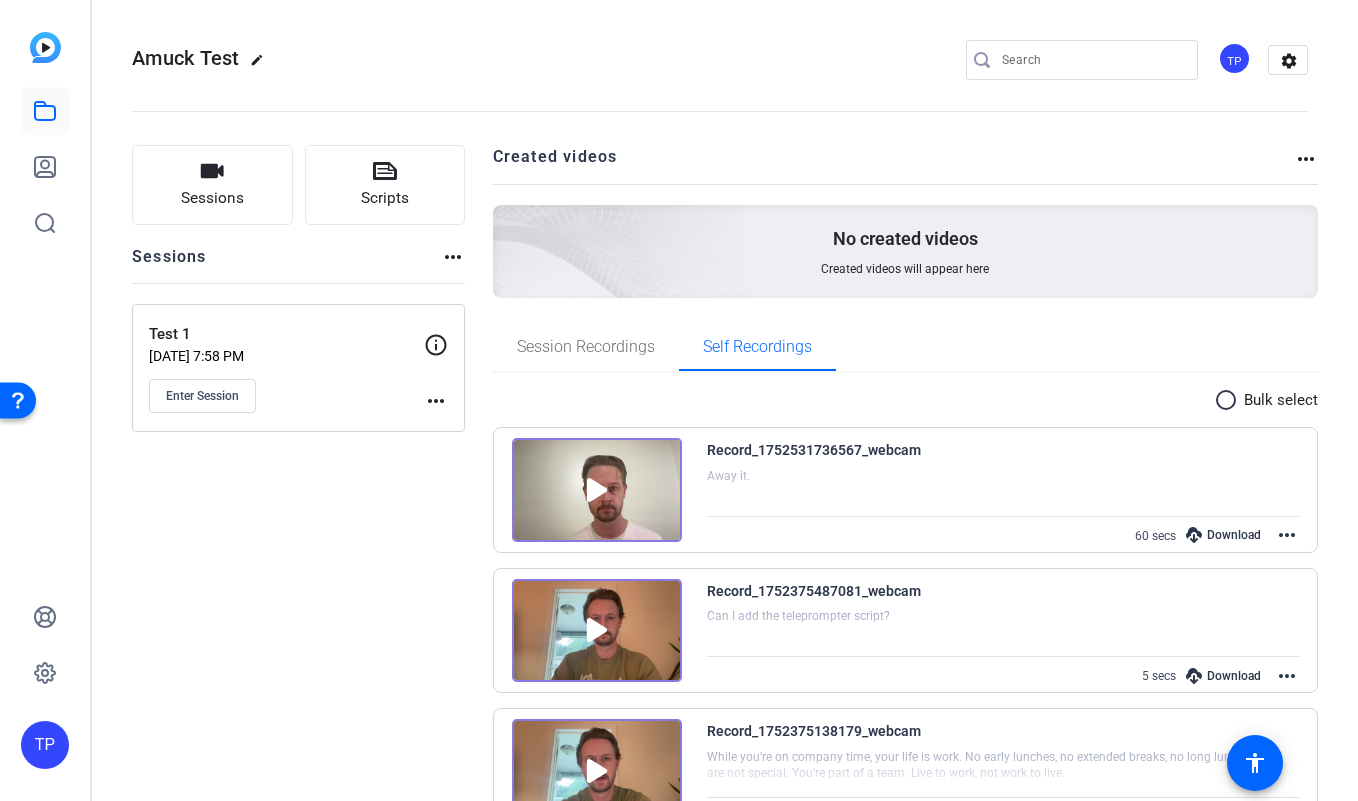 click on "more_horiz" 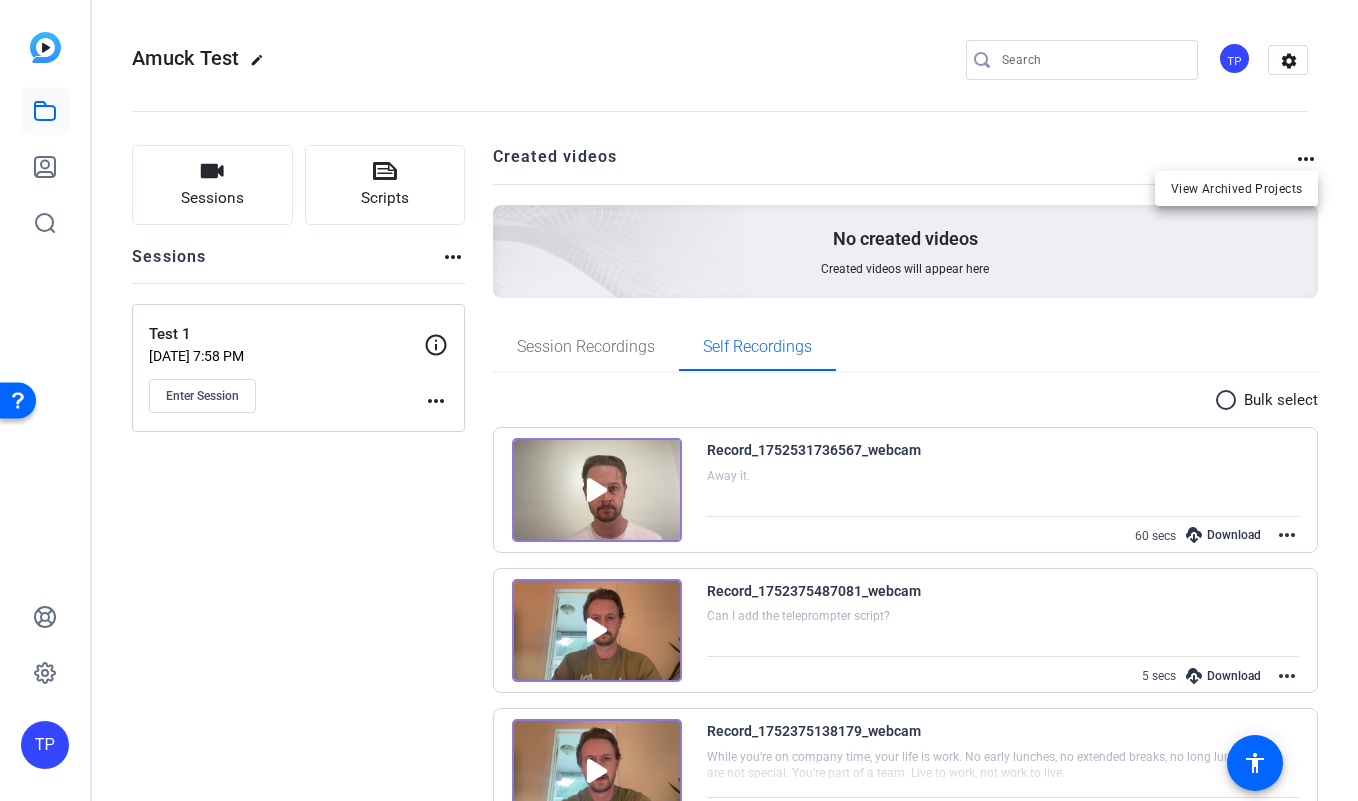 click at bounding box center (679, 400) 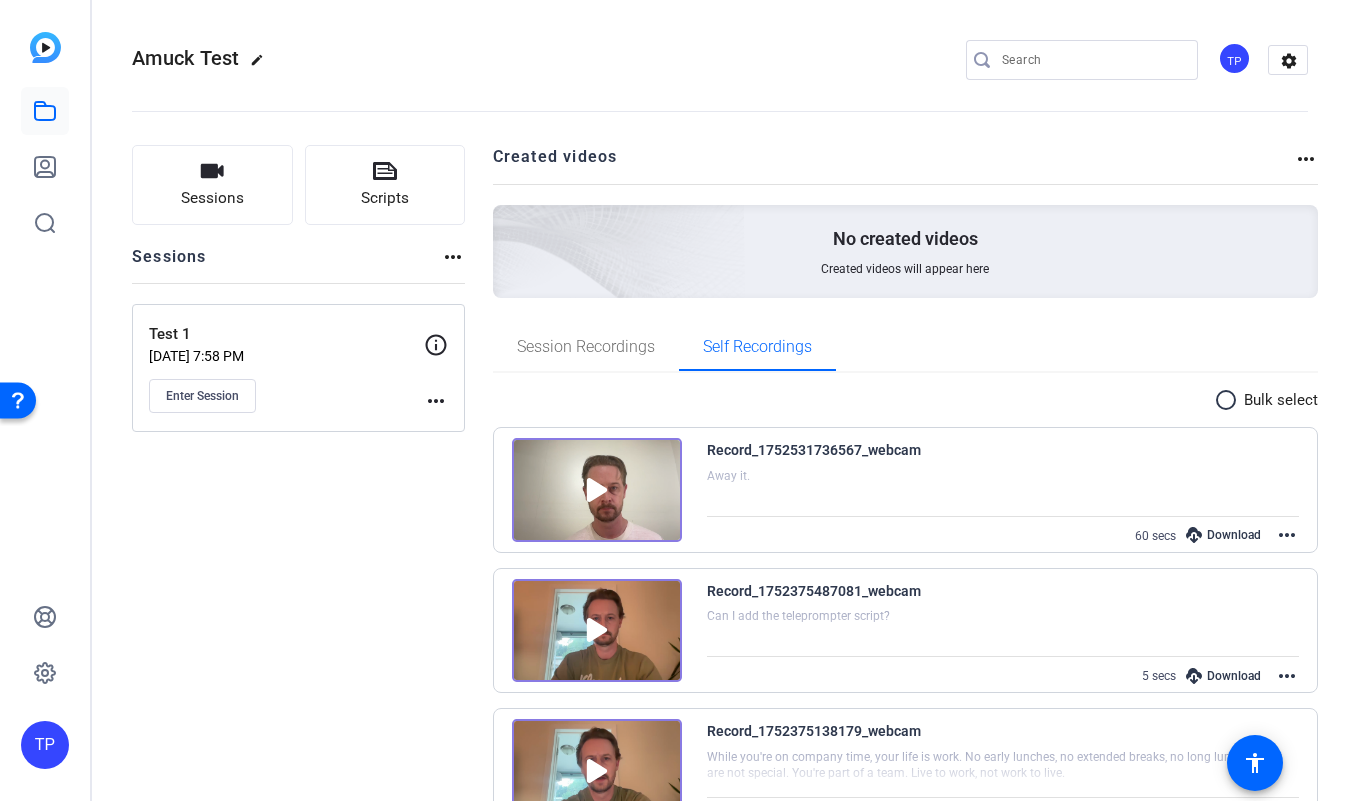 click on "TP  settings" 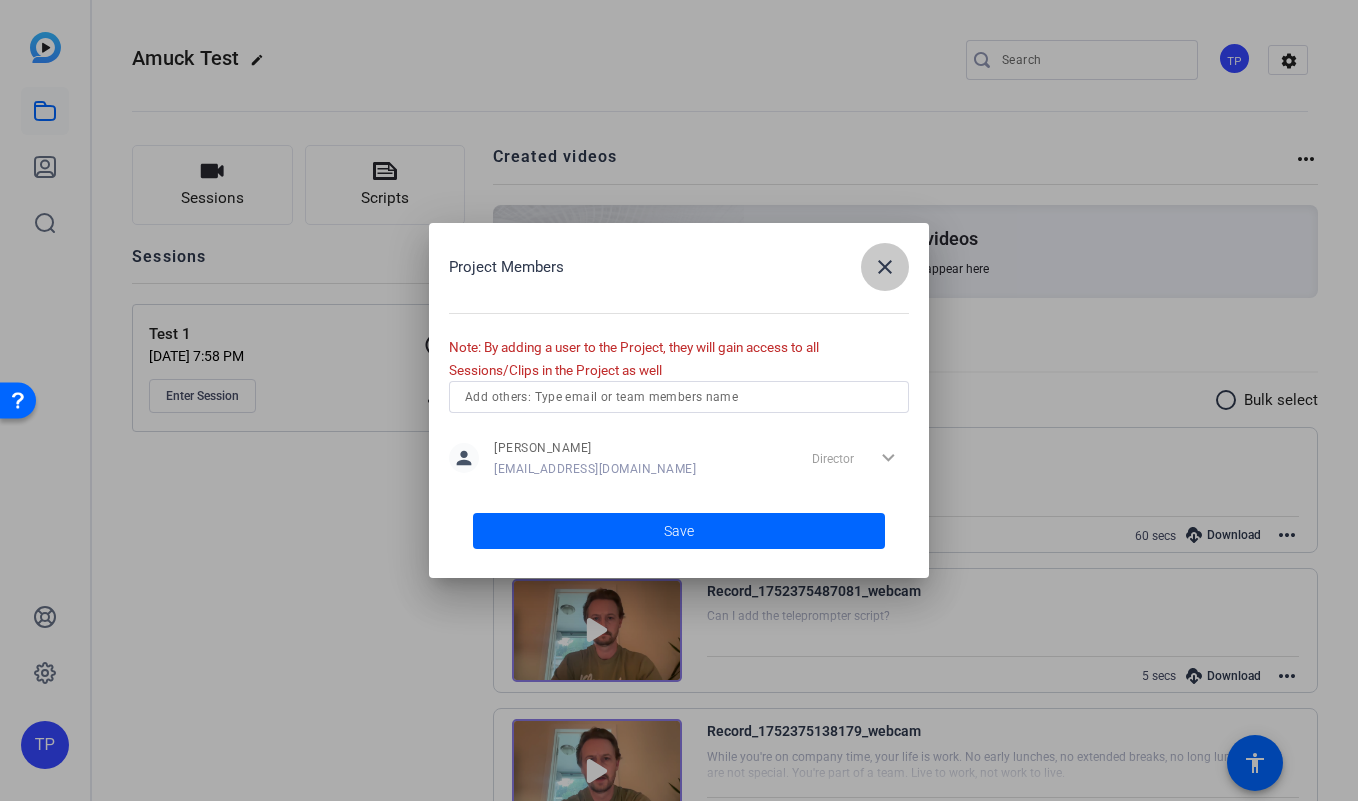 click at bounding box center [885, 267] 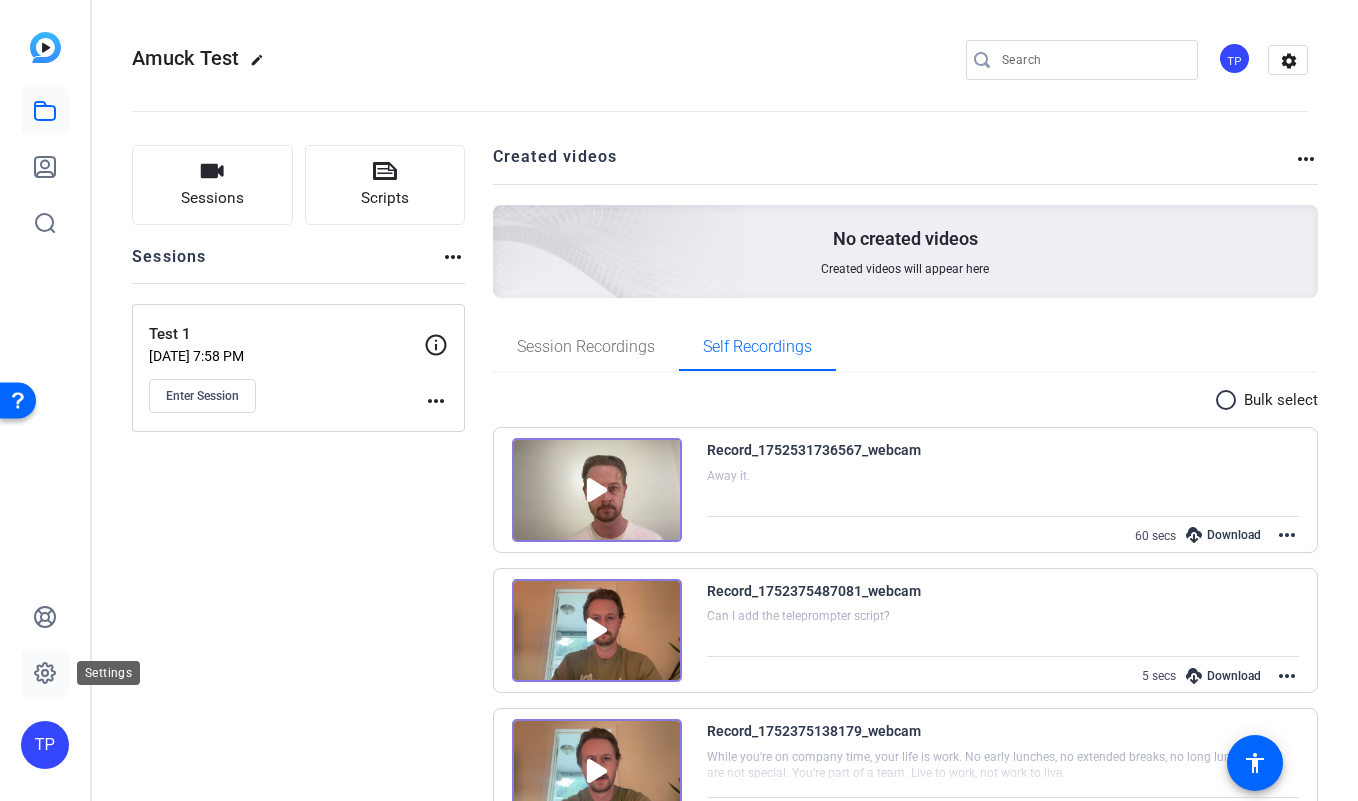 click 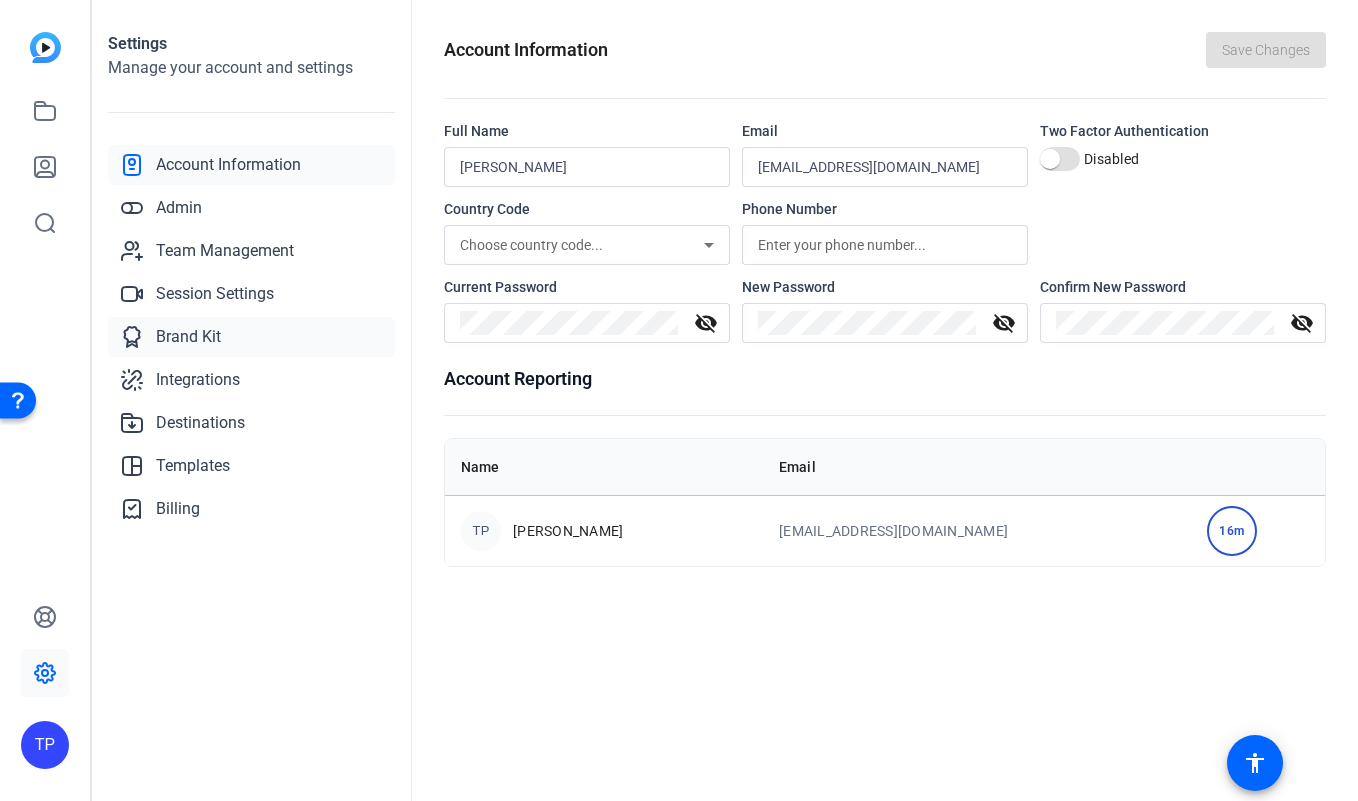 click on "Brand Kit" 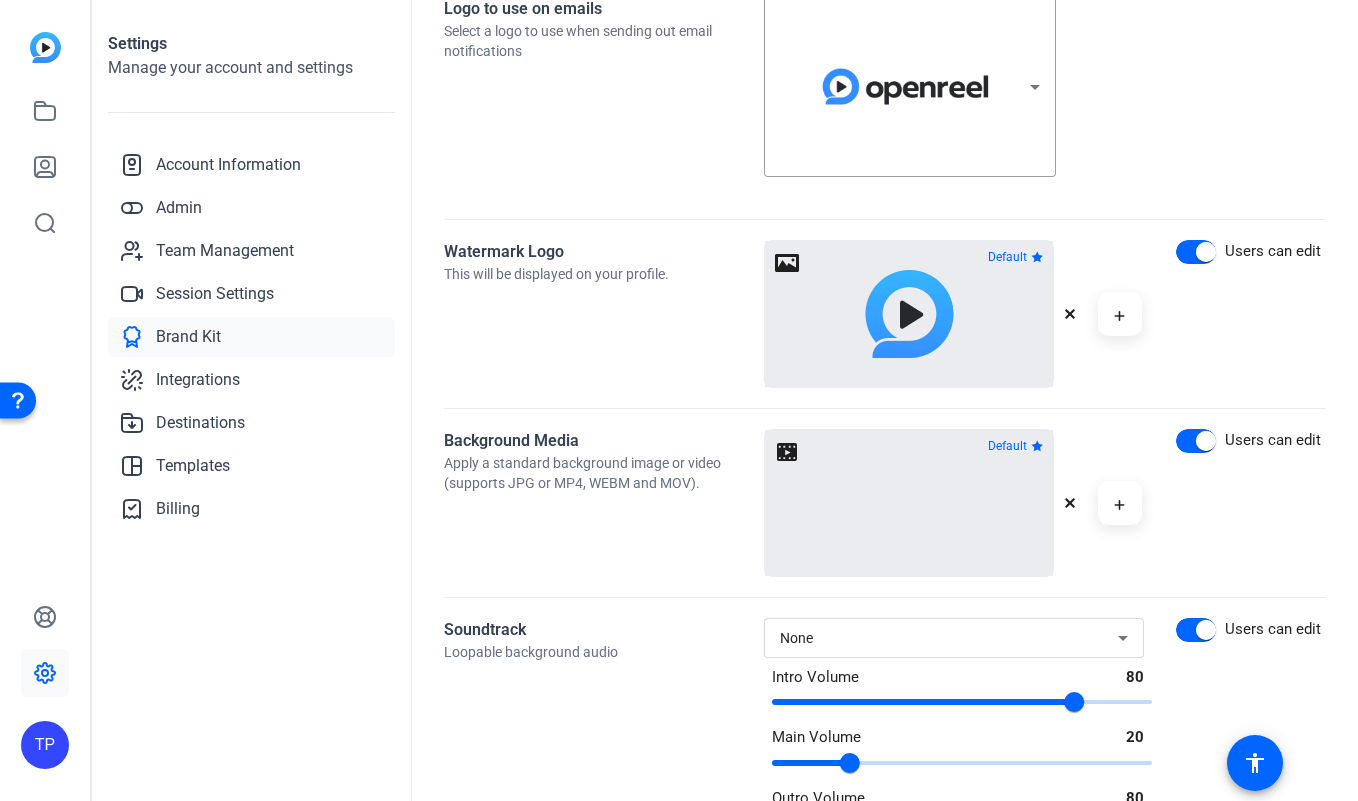 scroll, scrollTop: 788, scrollLeft: 0, axis: vertical 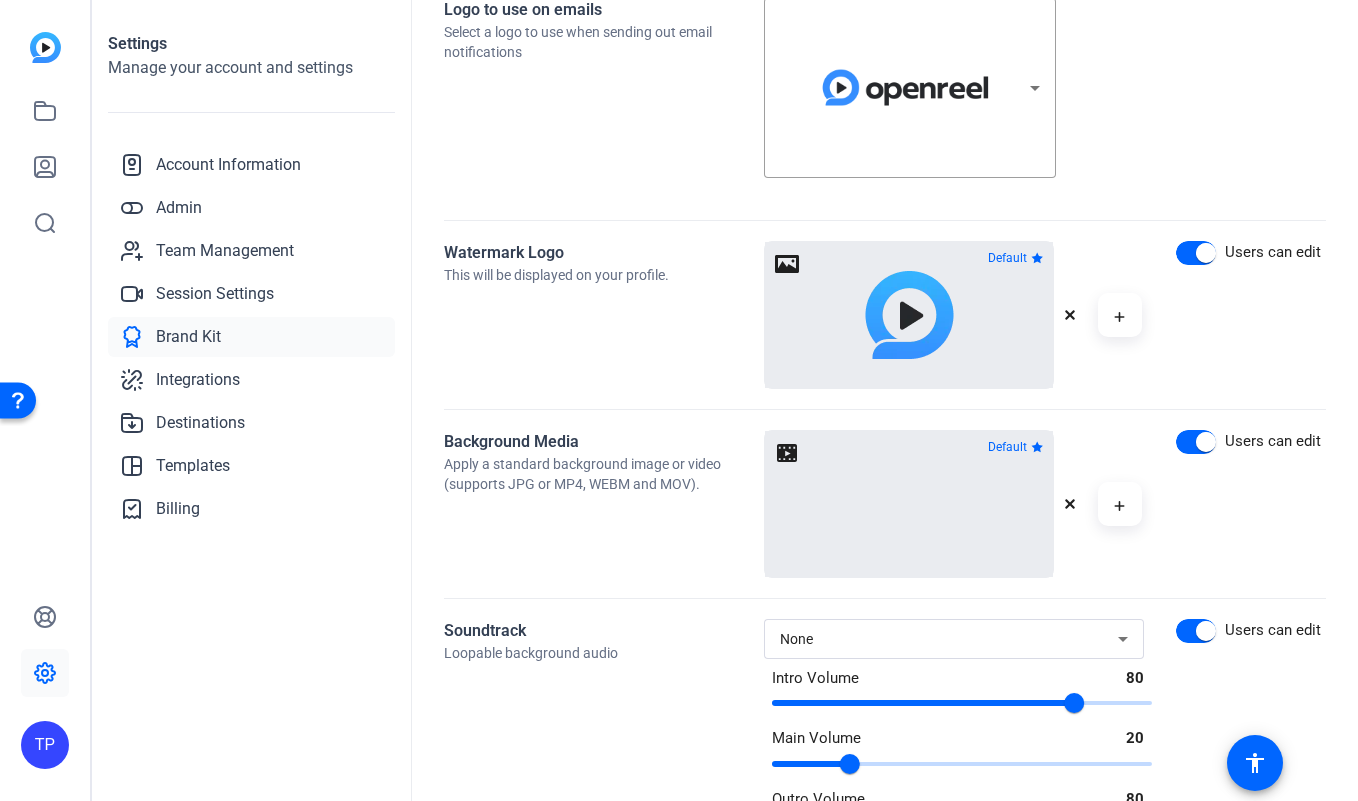 click 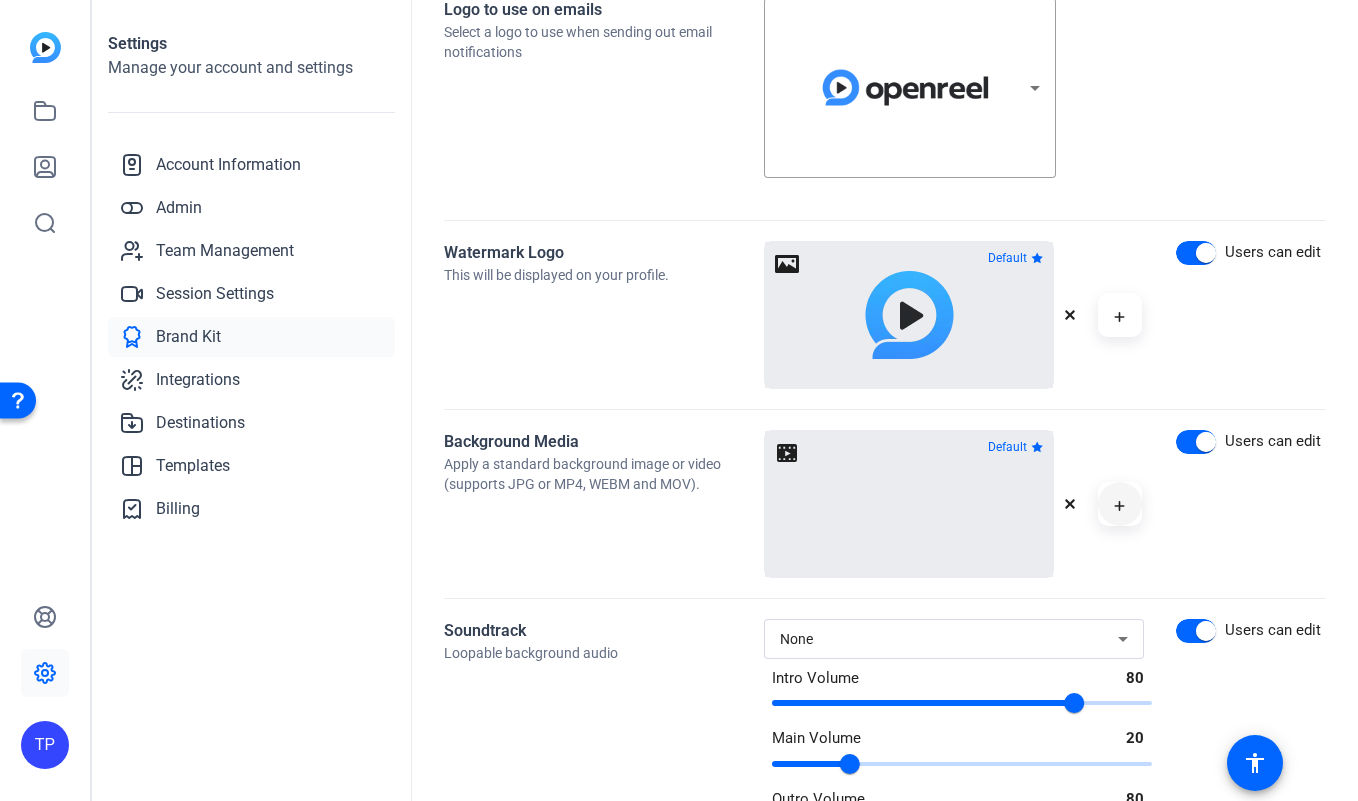 click 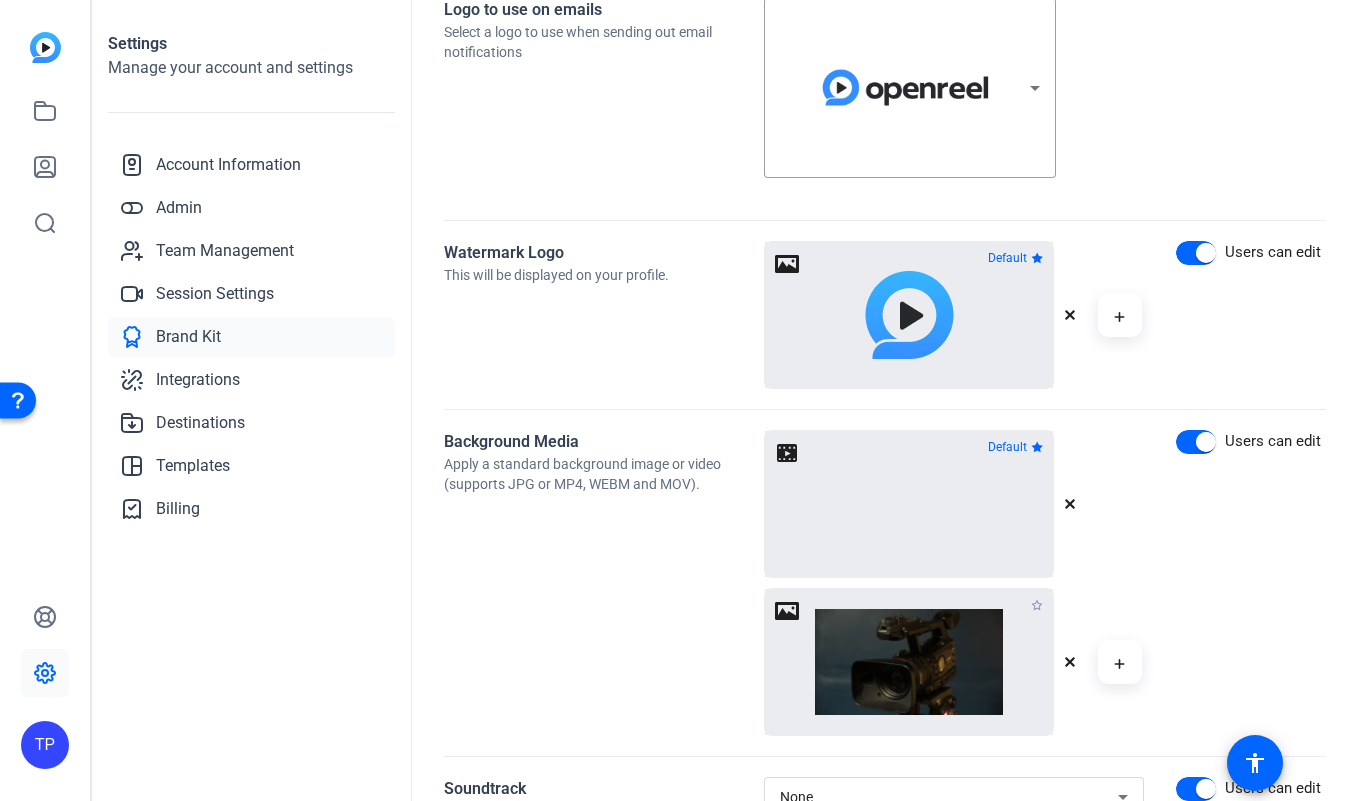 click 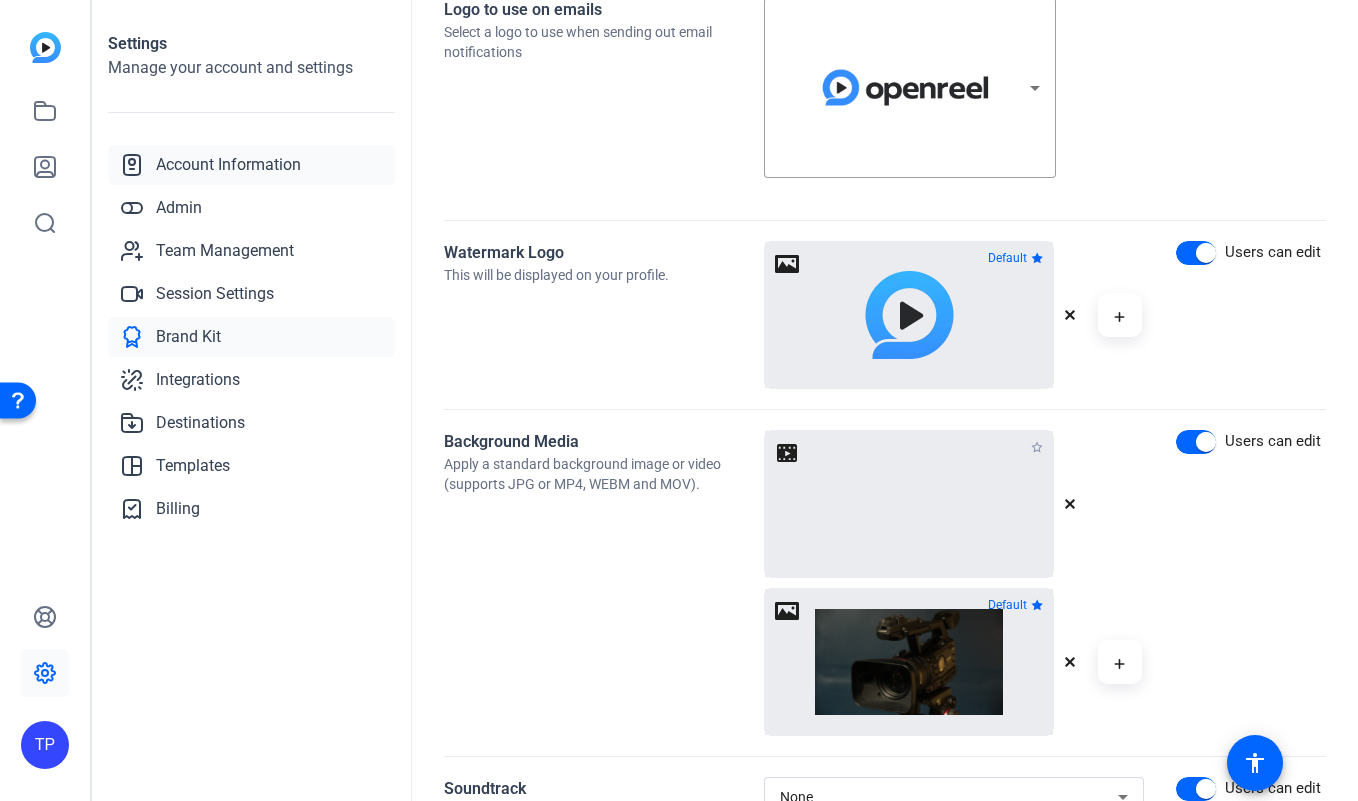 drag, startPoint x: 1033, startPoint y: 605, endPoint x: 225, endPoint y: 160, distance: 922.43646 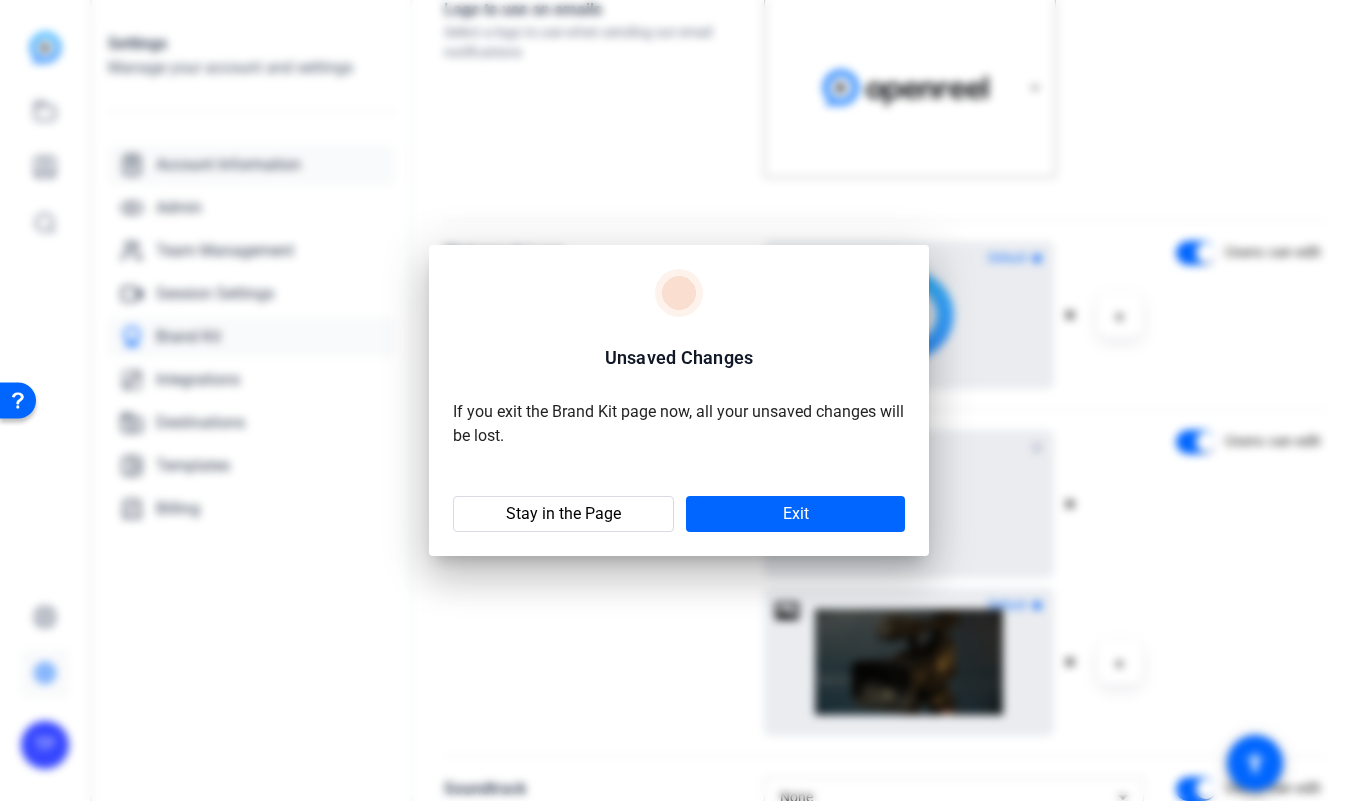 scroll, scrollTop: 0, scrollLeft: 0, axis: both 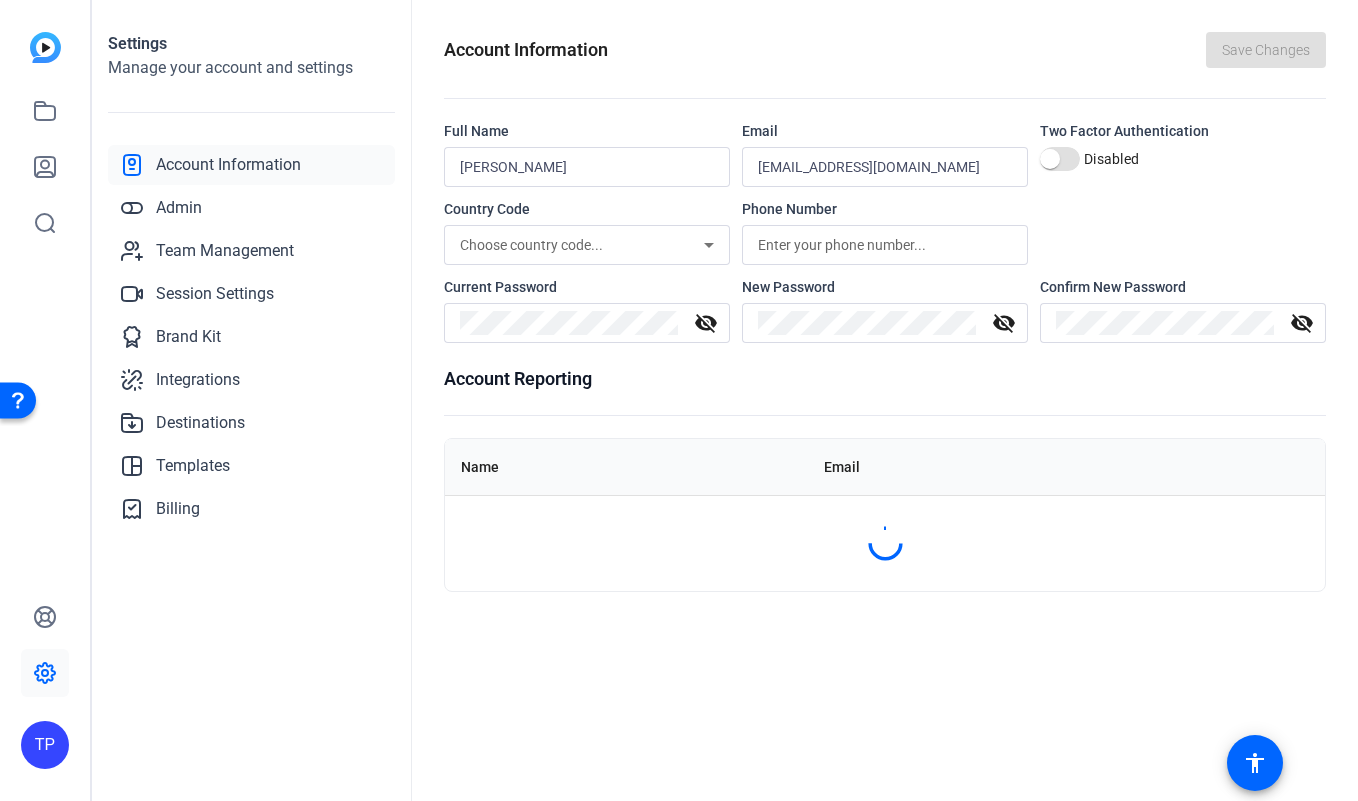 click on "Account Information" 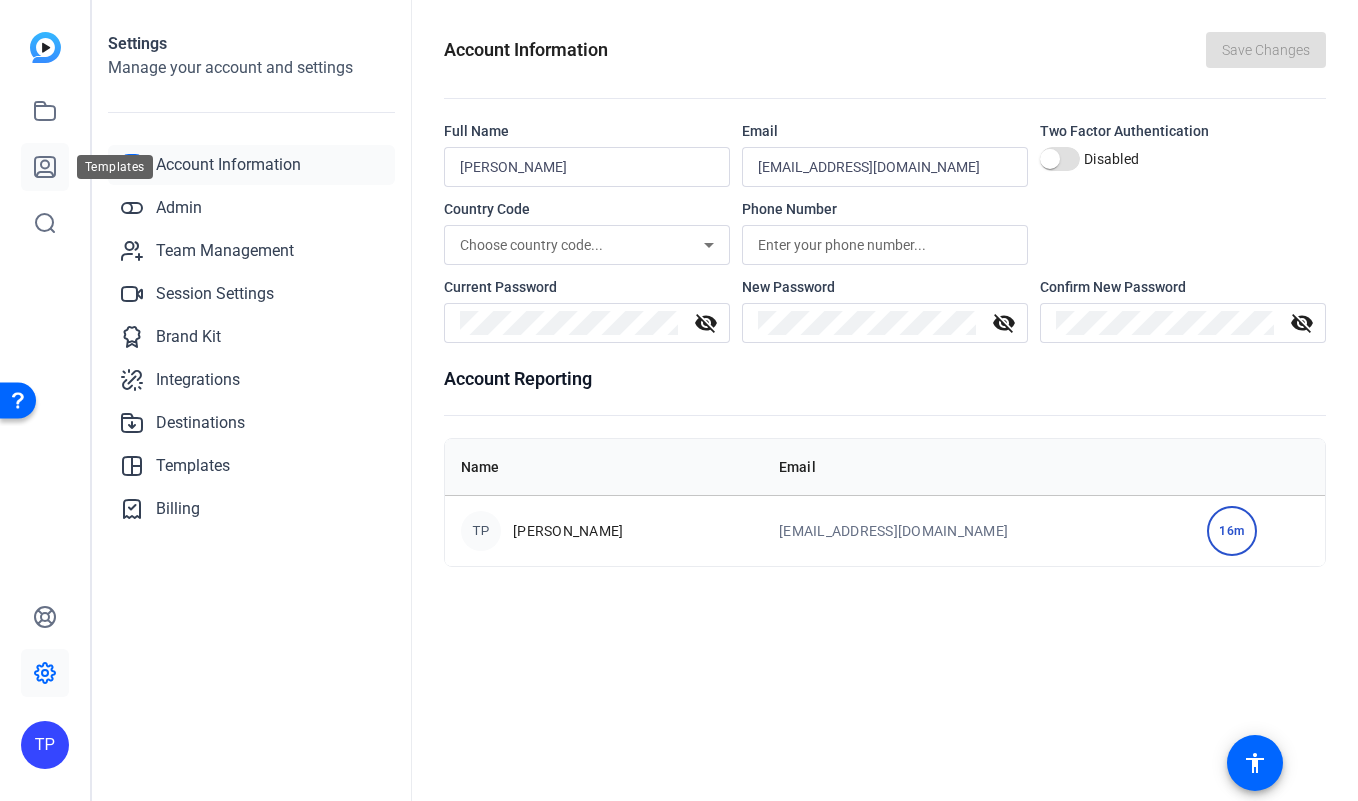 click 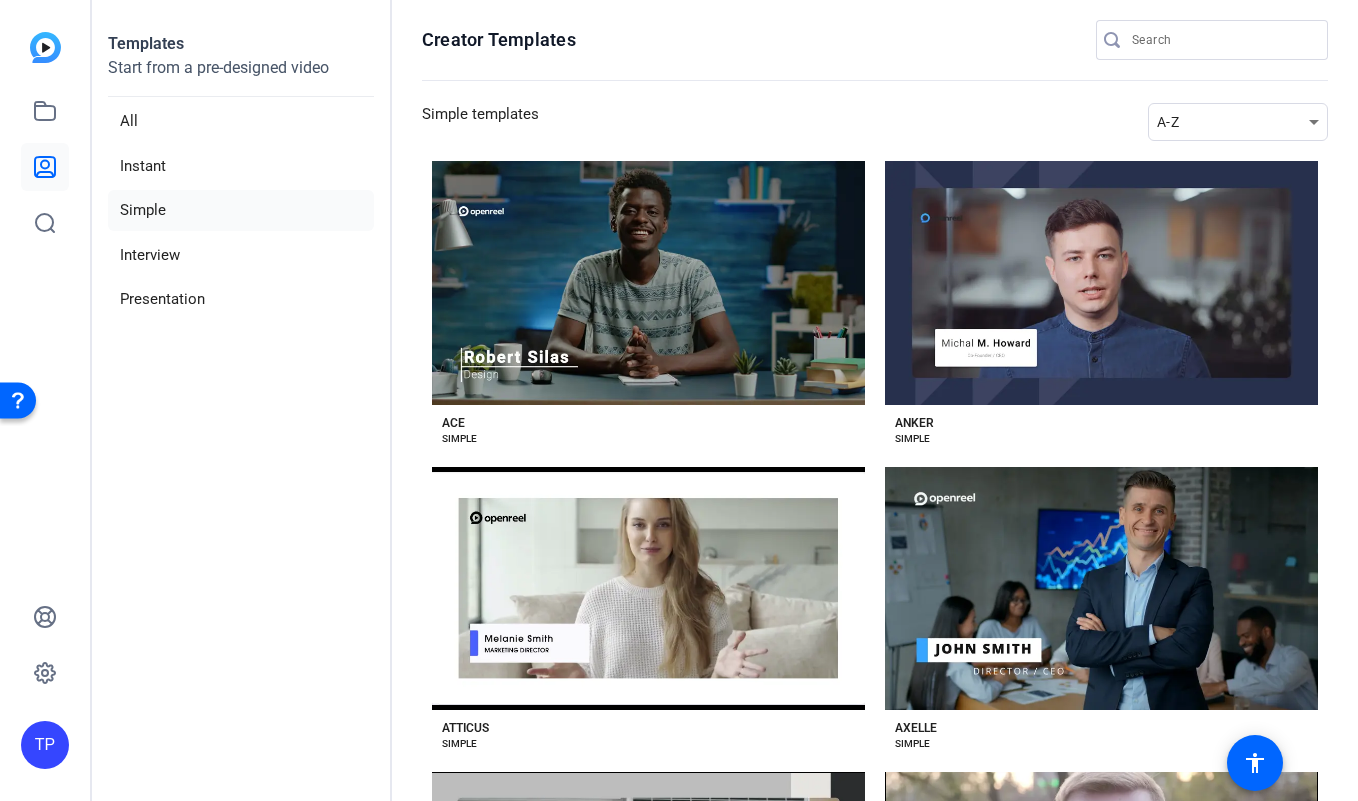 click 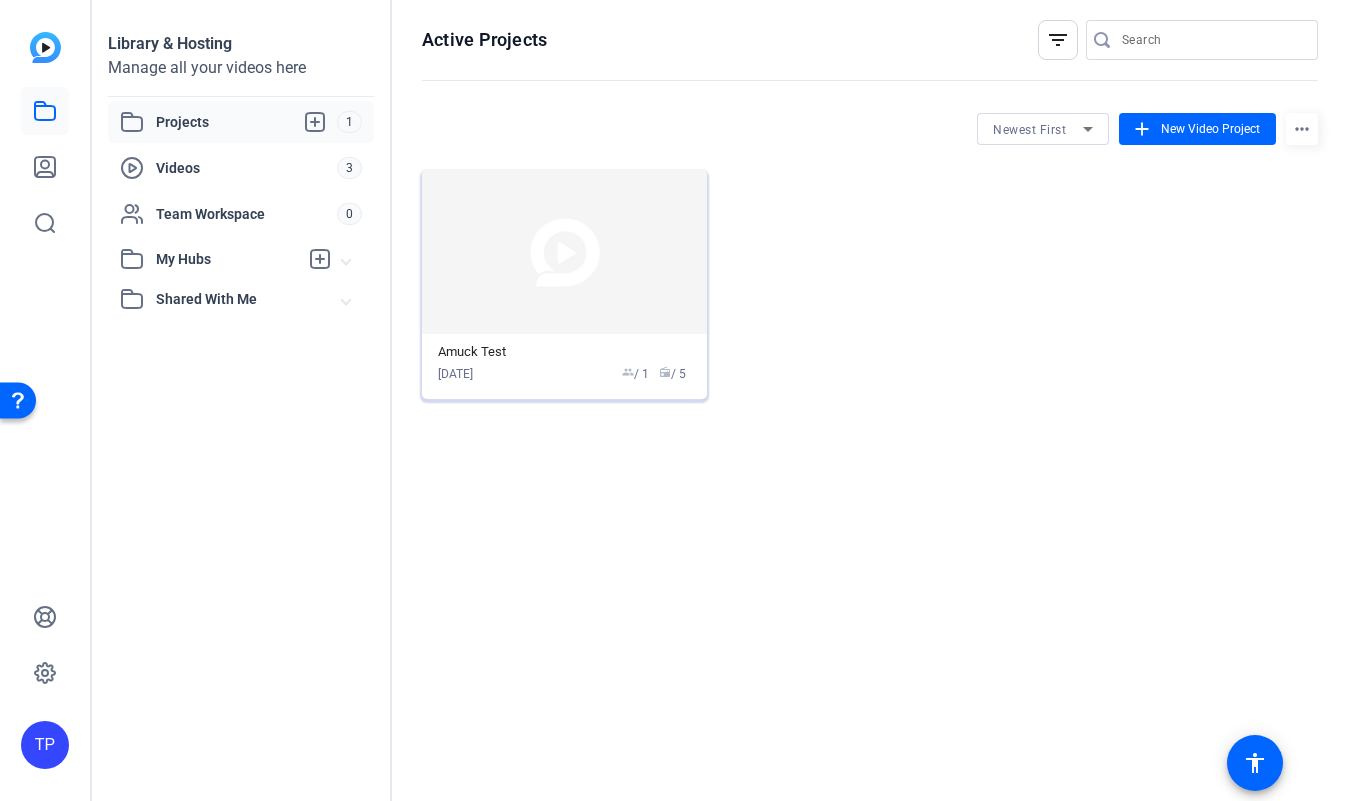 click 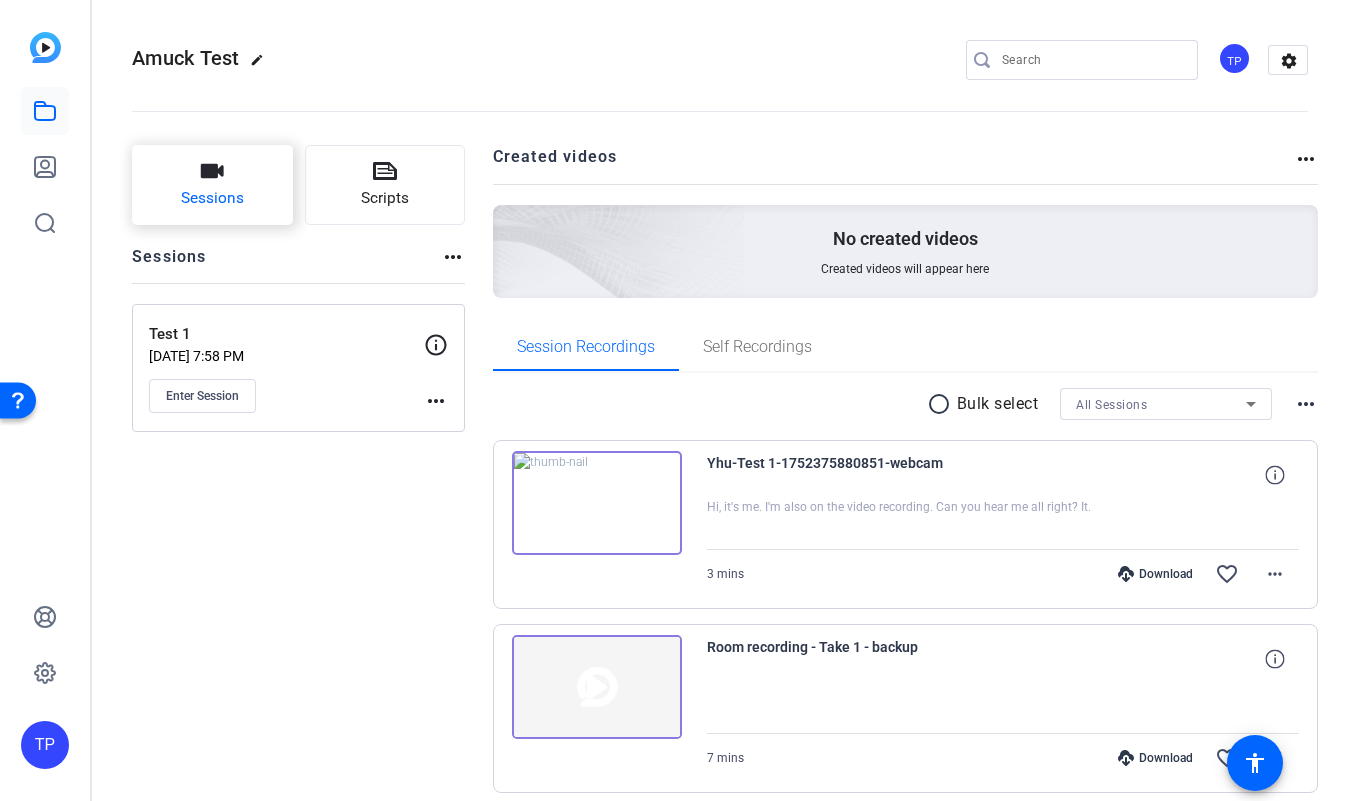 click on "Sessions" 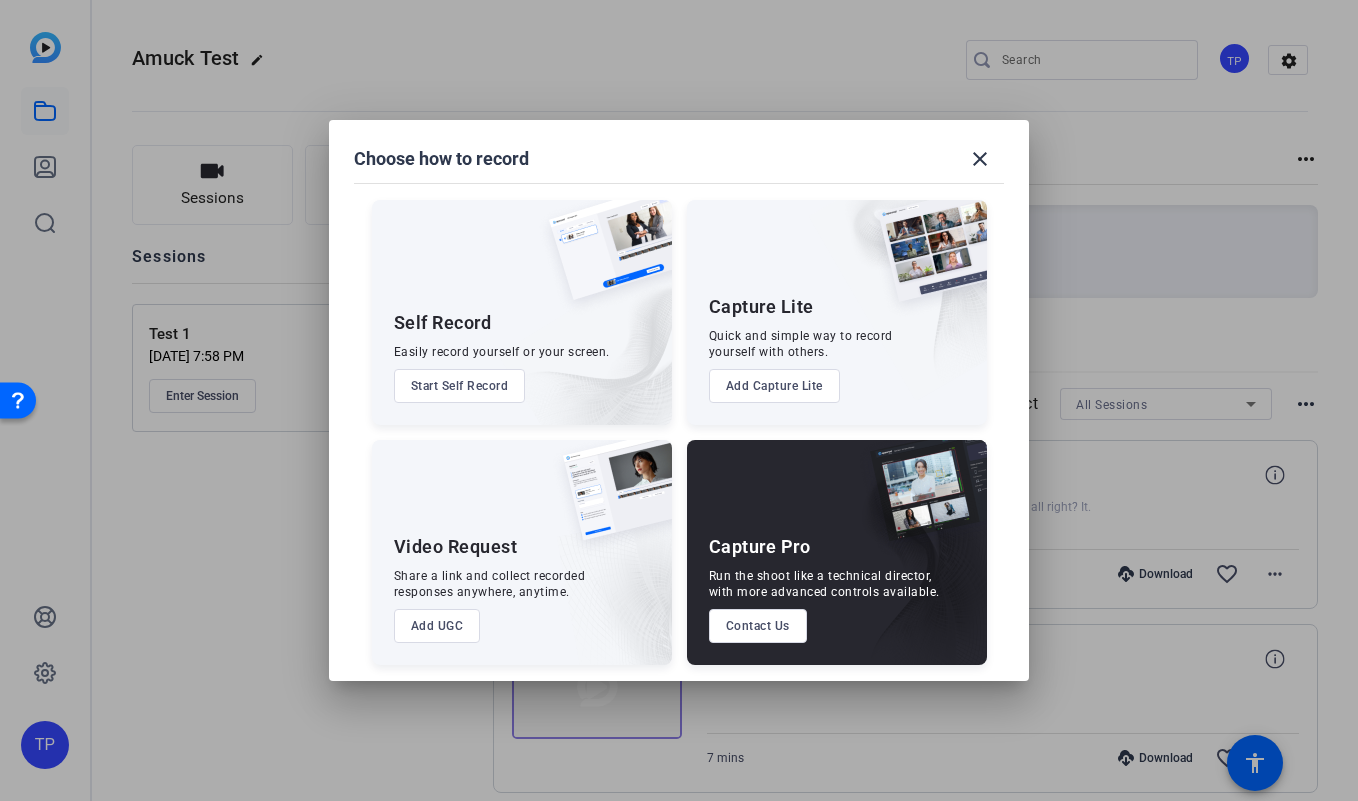 click on "Start Self Record" at bounding box center (460, 386) 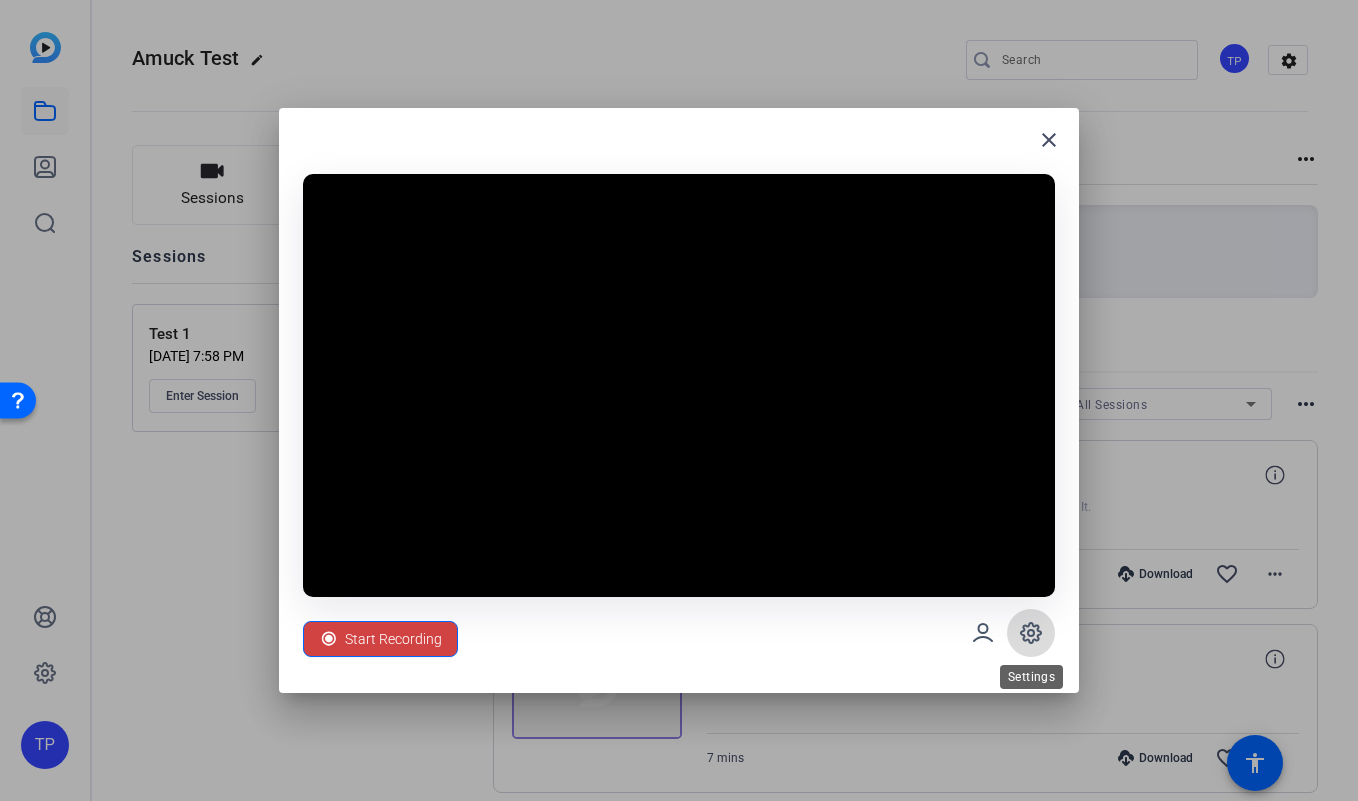 click 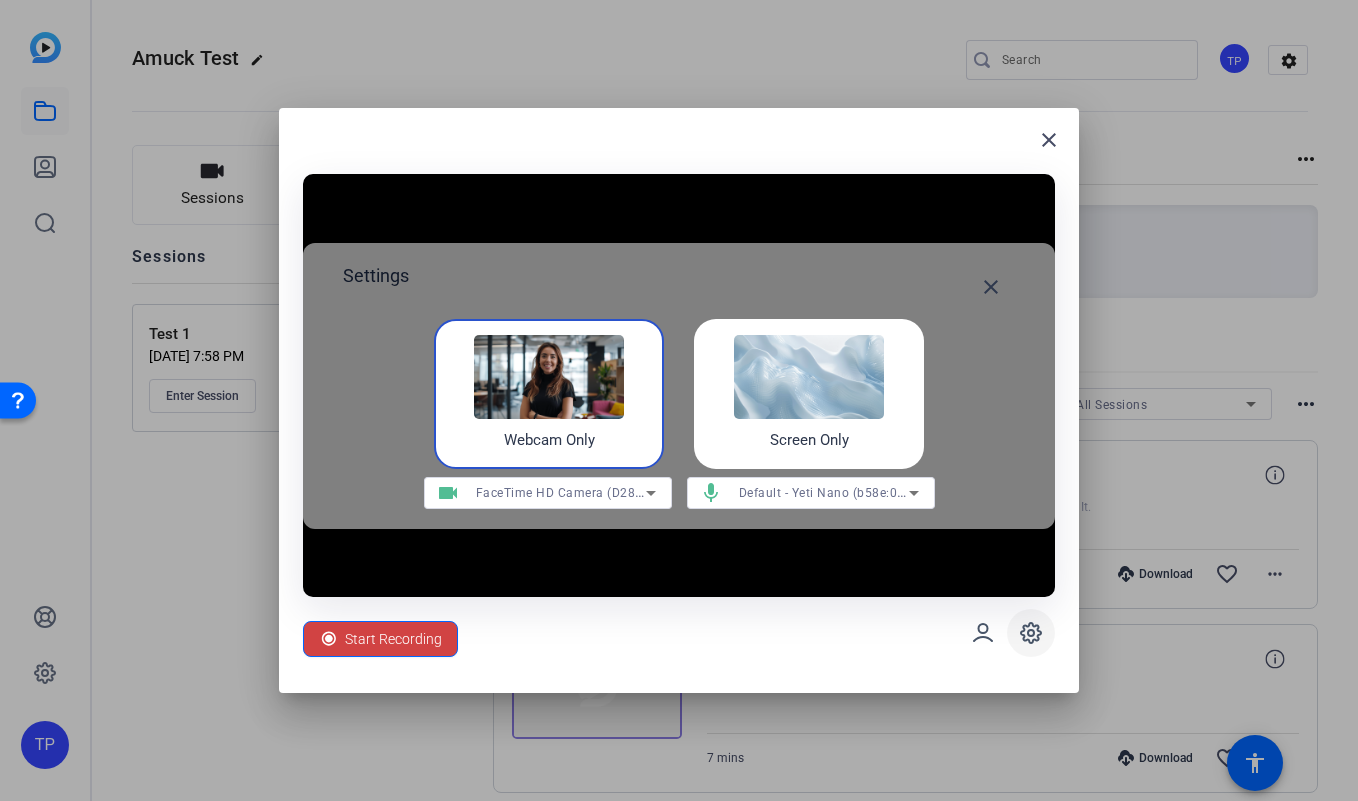 click 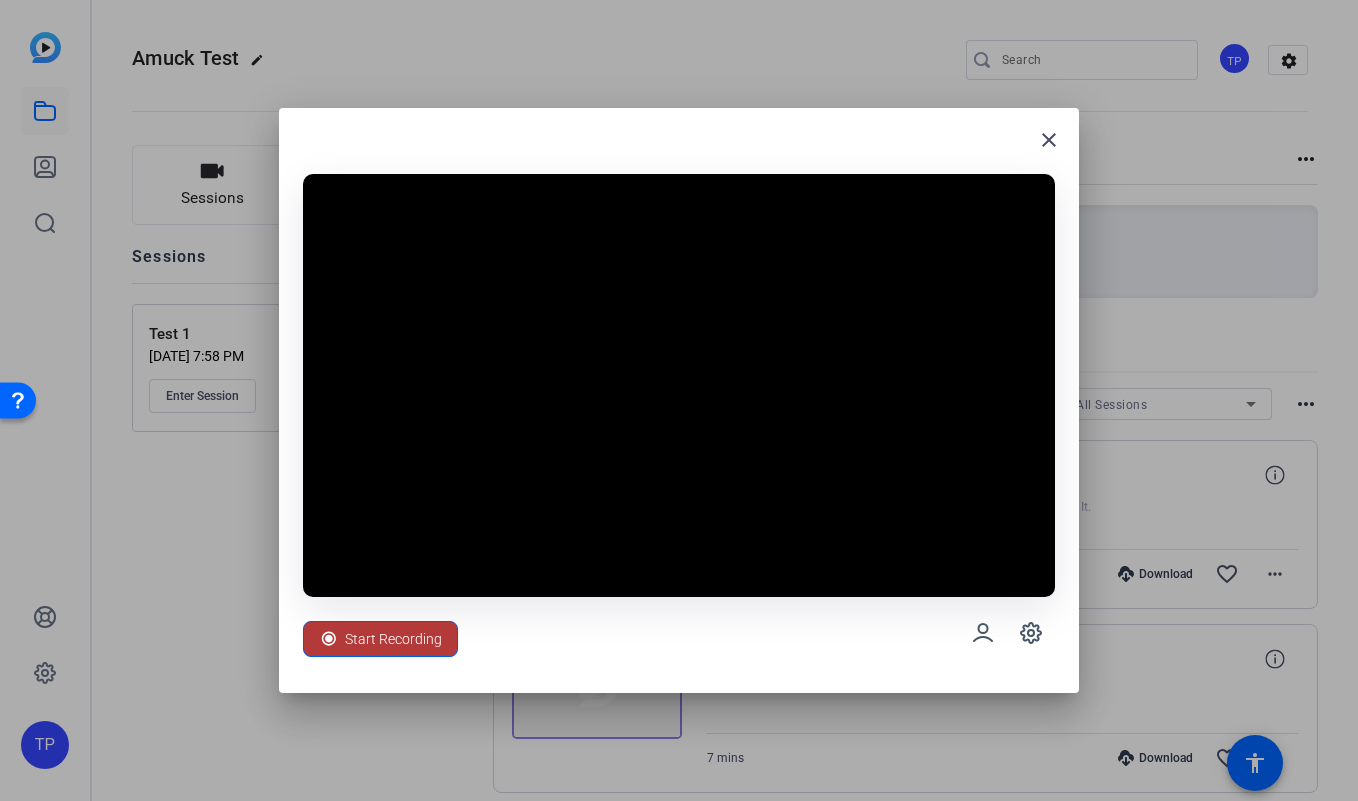 click on "Start Recording" at bounding box center [393, 639] 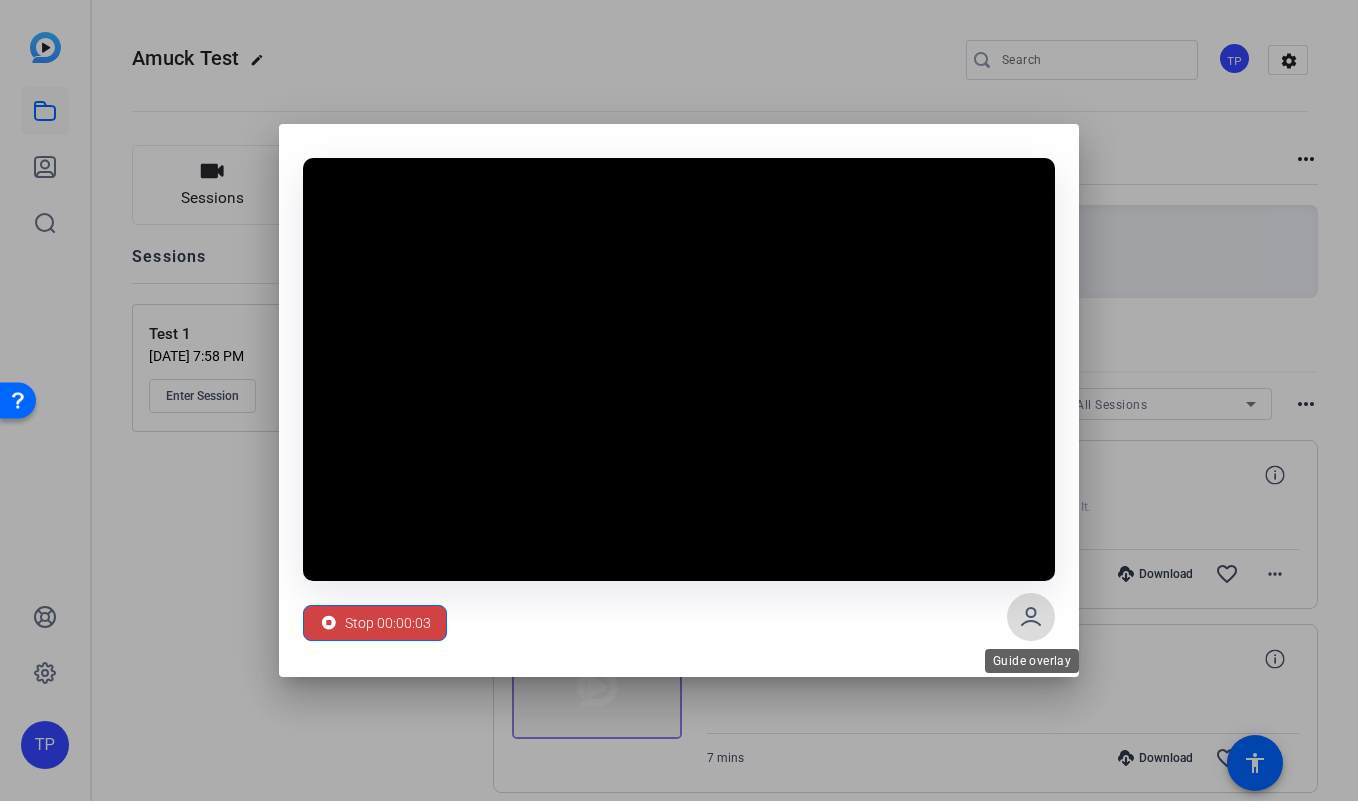click at bounding box center (1031, 617) 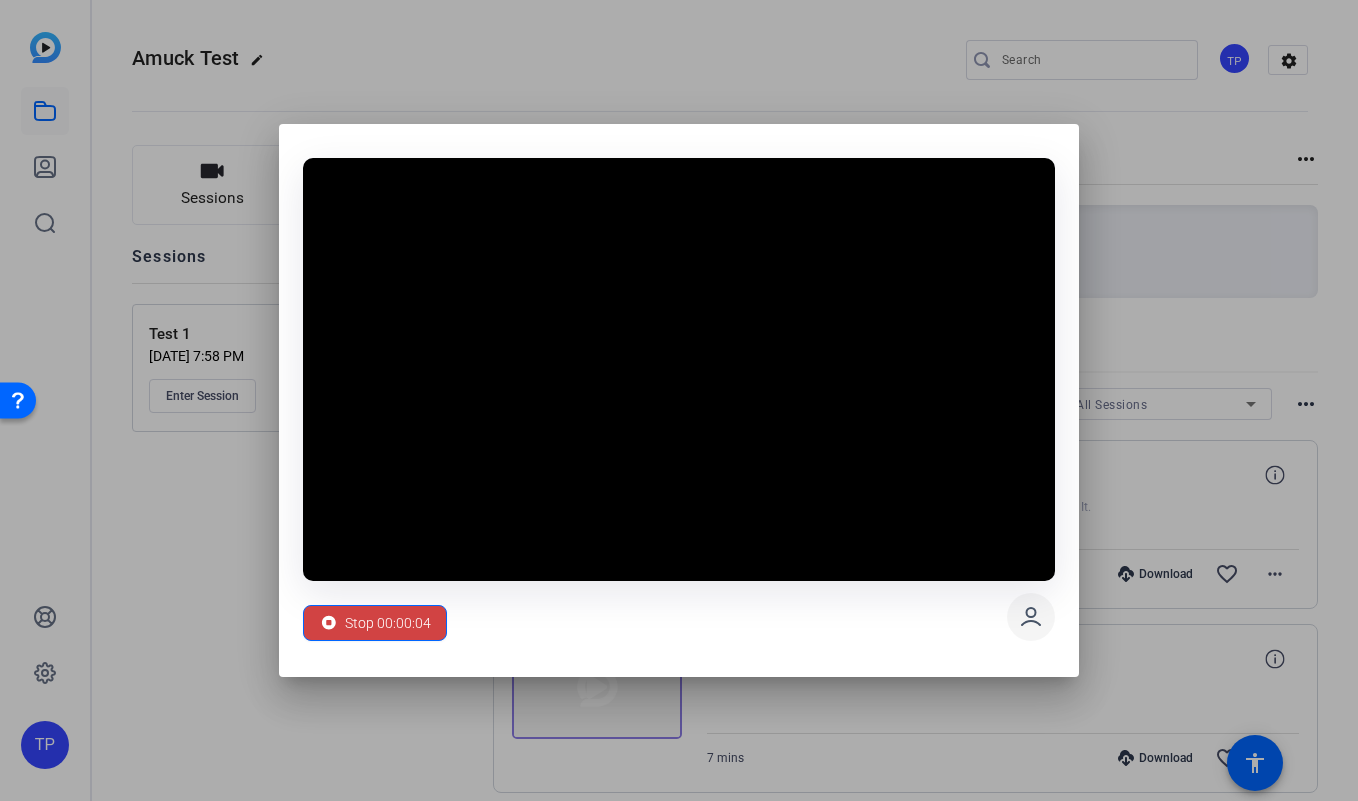 click at bounding box center (1031, 617) 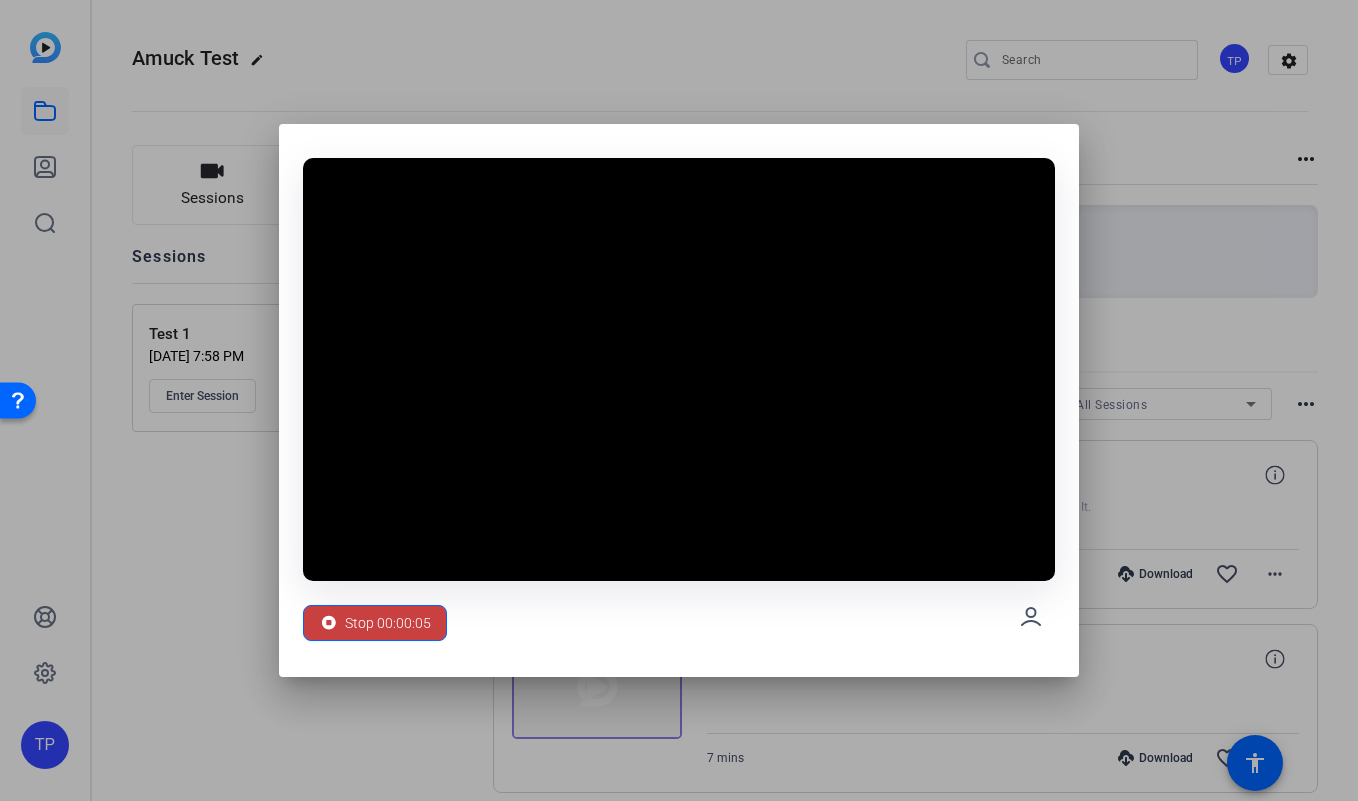click on "Stop 00:00:05" at bounding box center (388, 623) 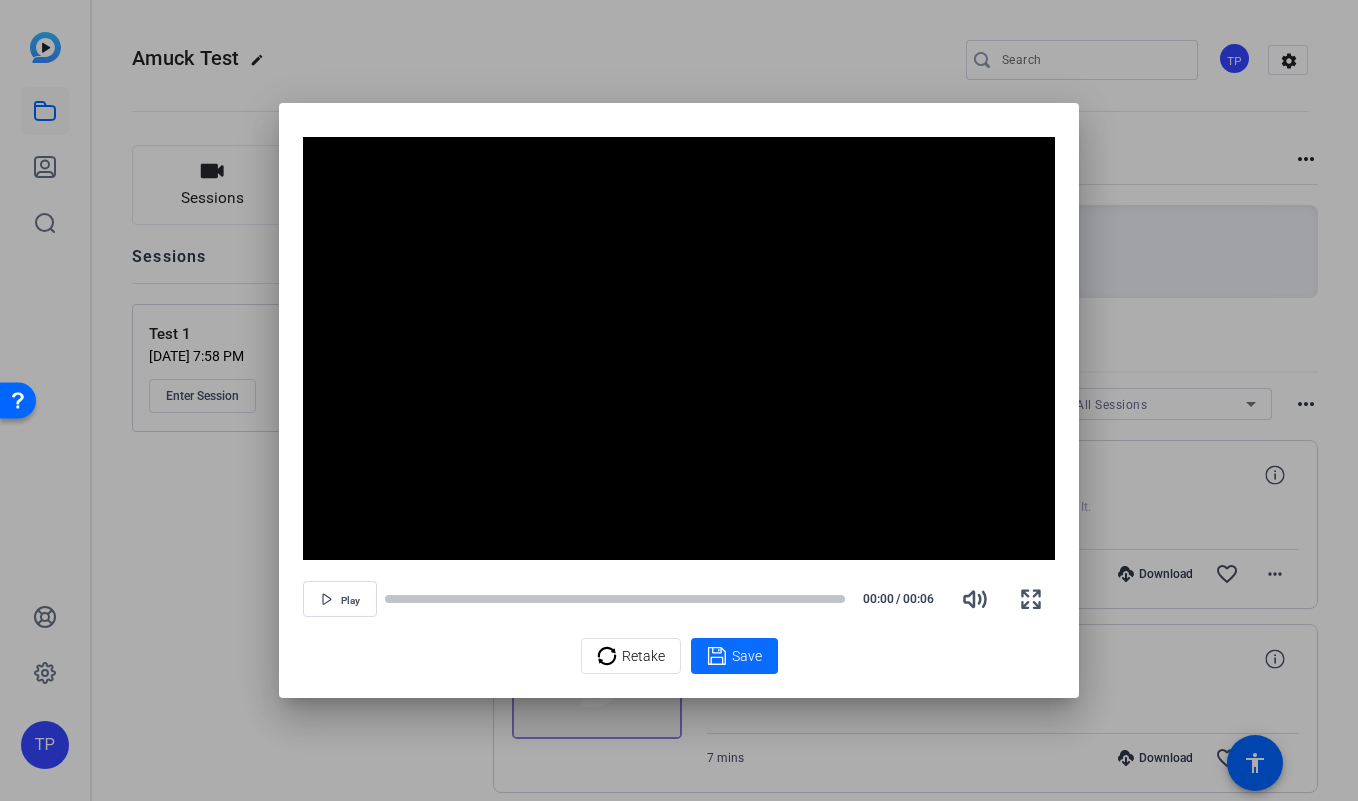 click 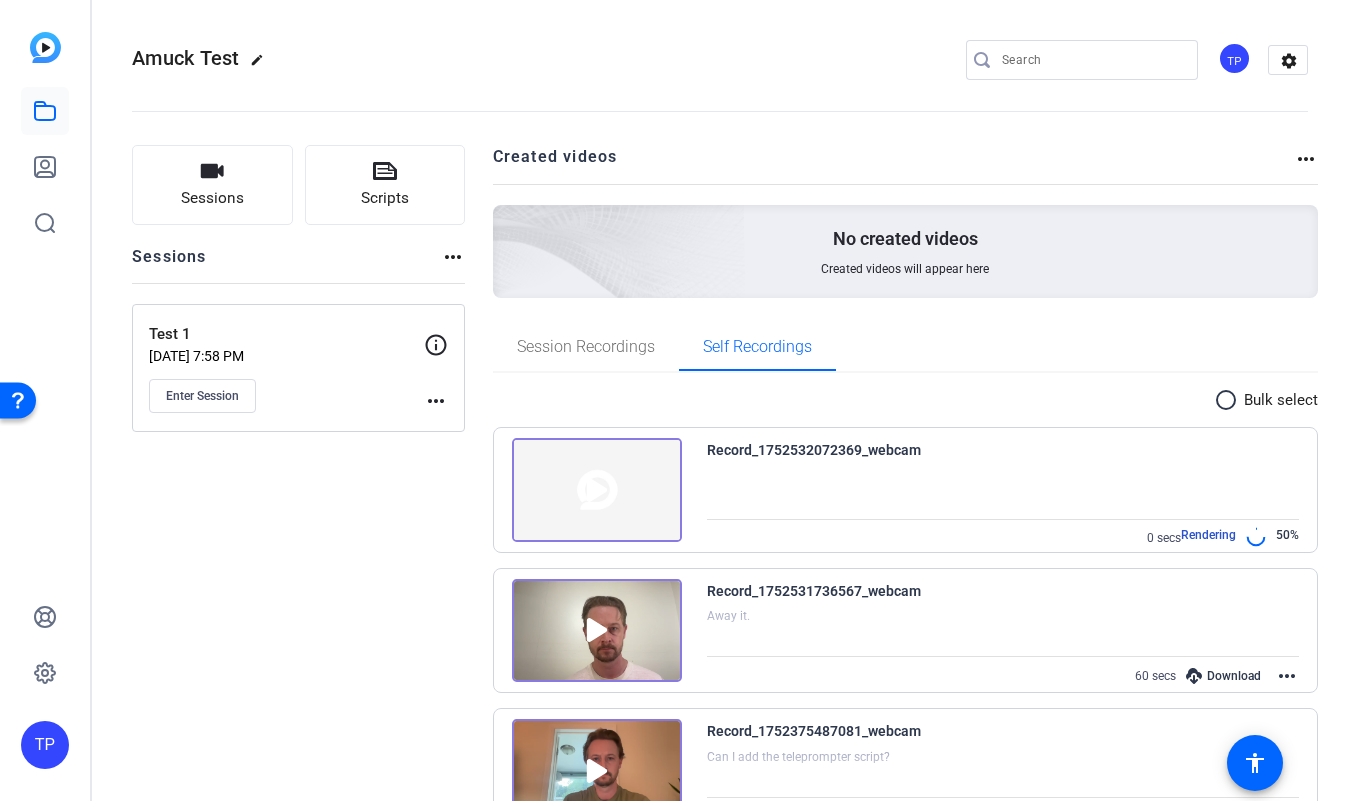 drag, startPoint x: 716, startPoint y: 69, endPoint x: 675, endPoint y: 69, distance: 41 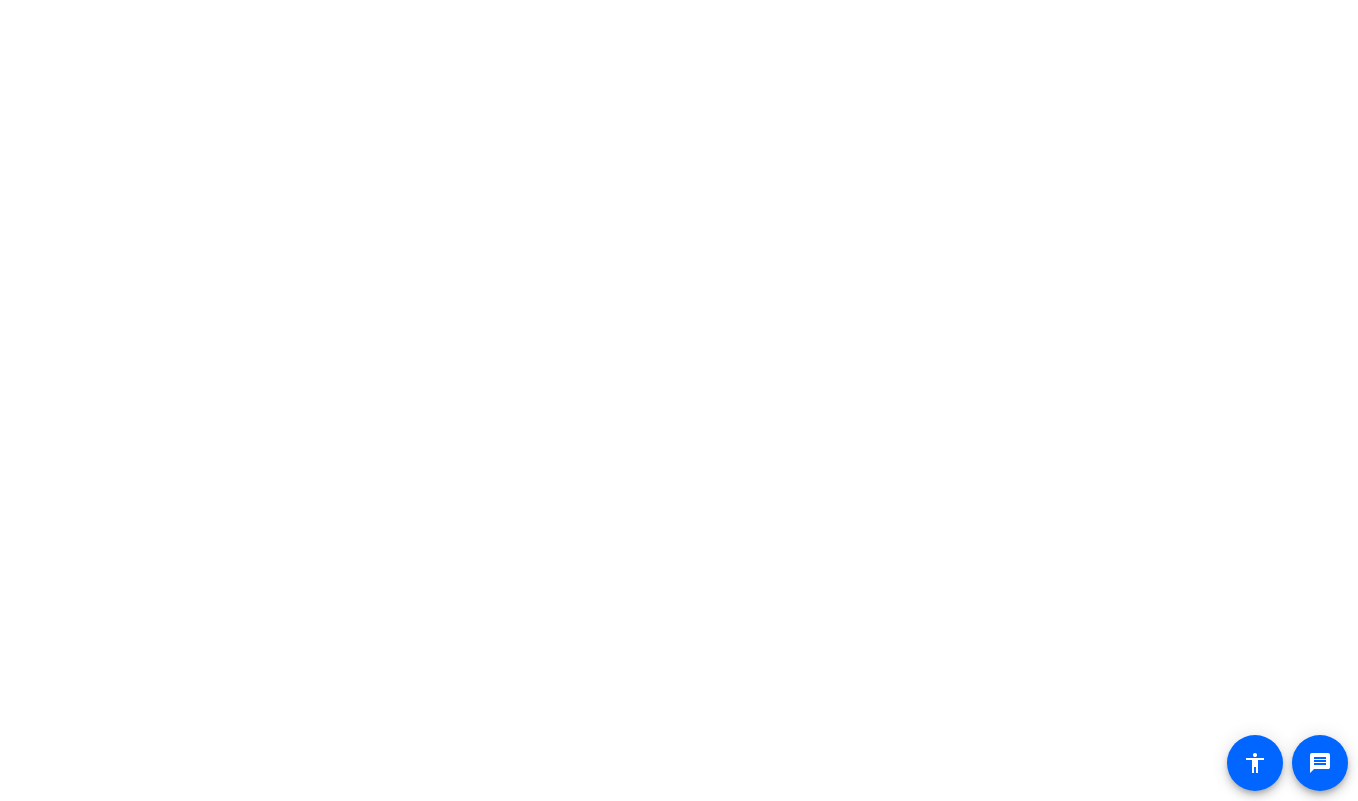 scroll, scrollTop: 0, scrollLeft: 0, axis: both 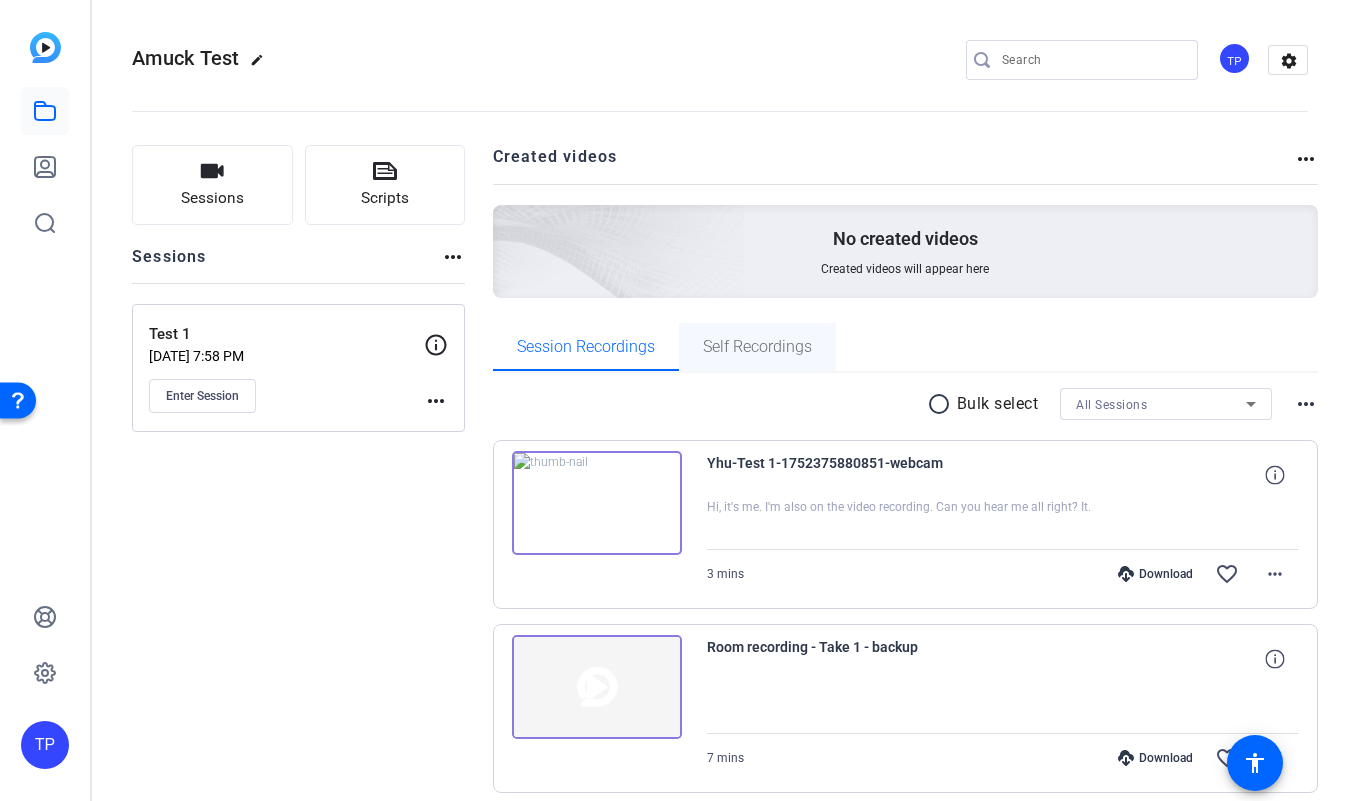 click on "Self Recordings" at bounding box center (757, 347) 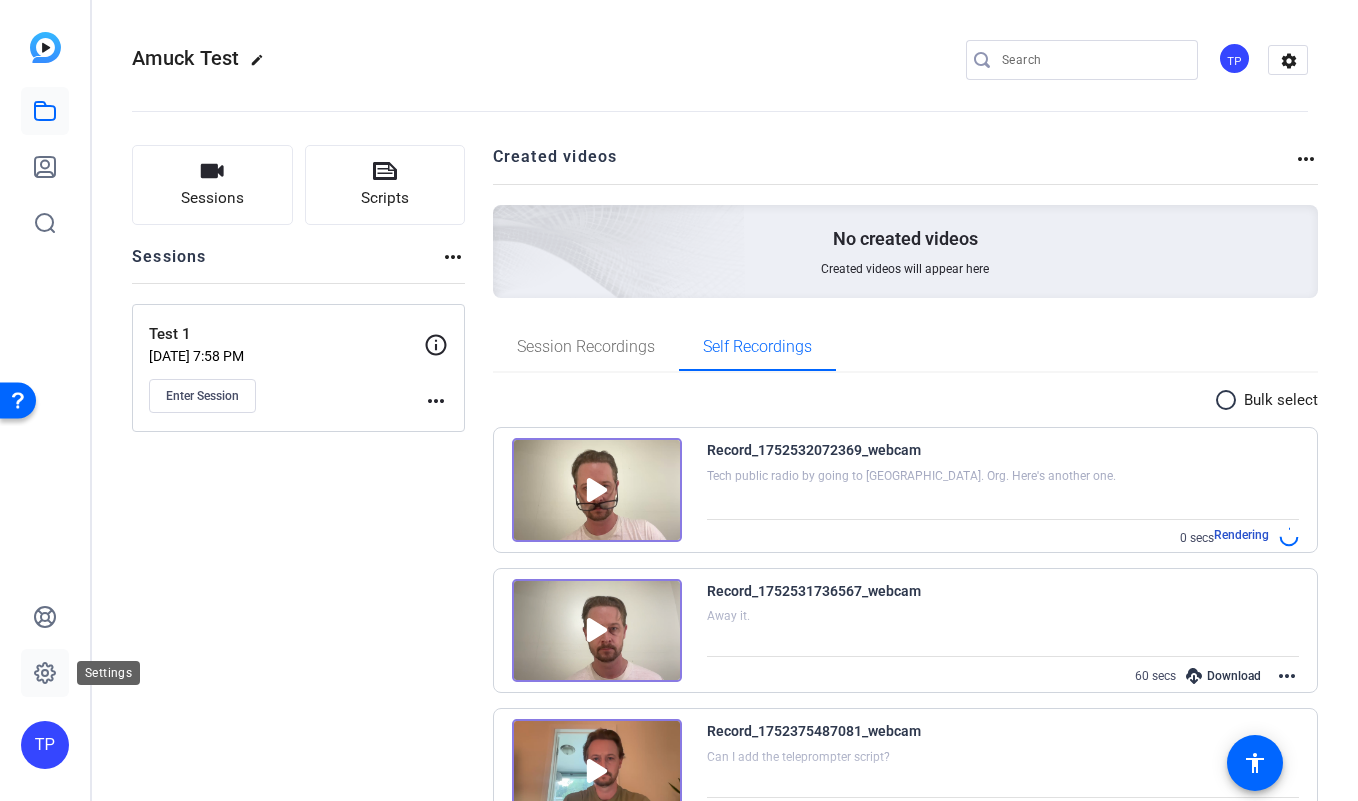click 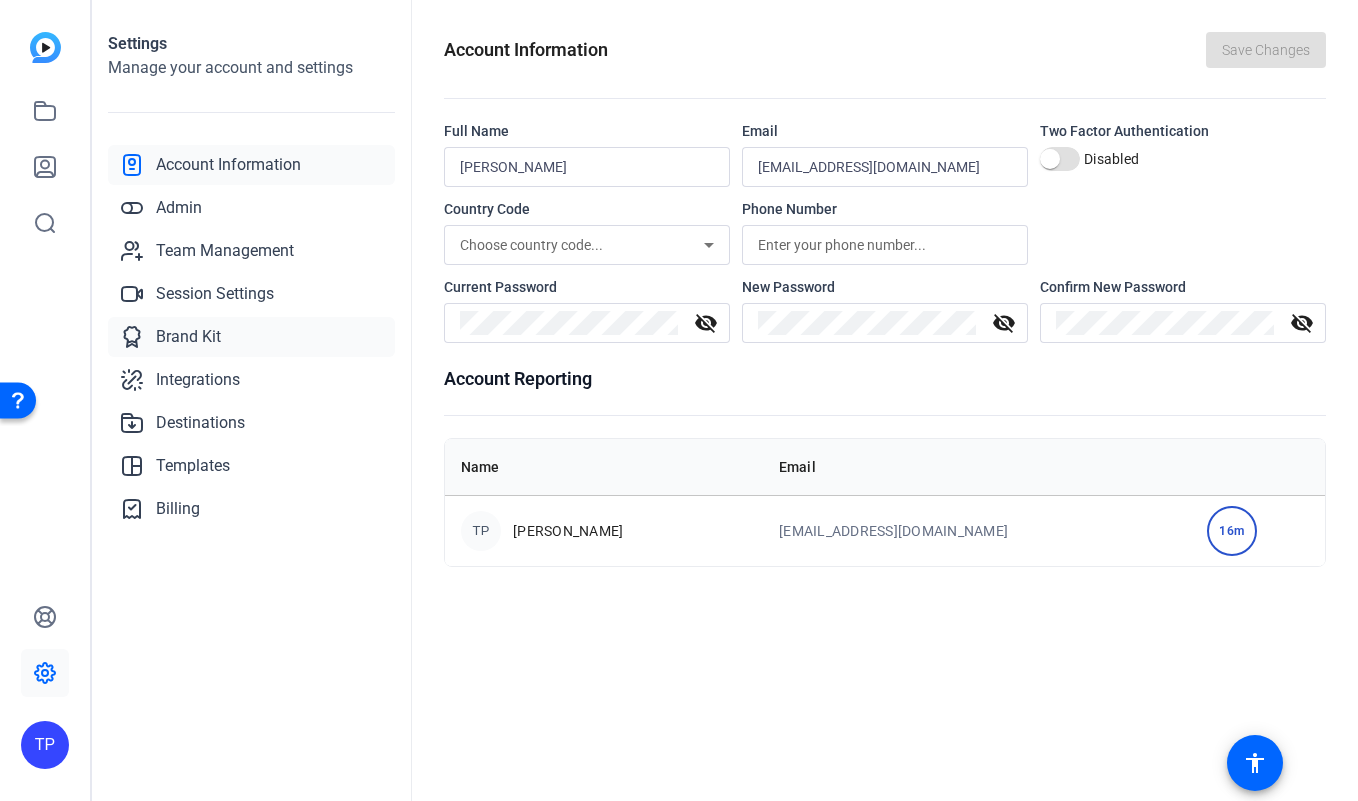 click on "Brand Kit" 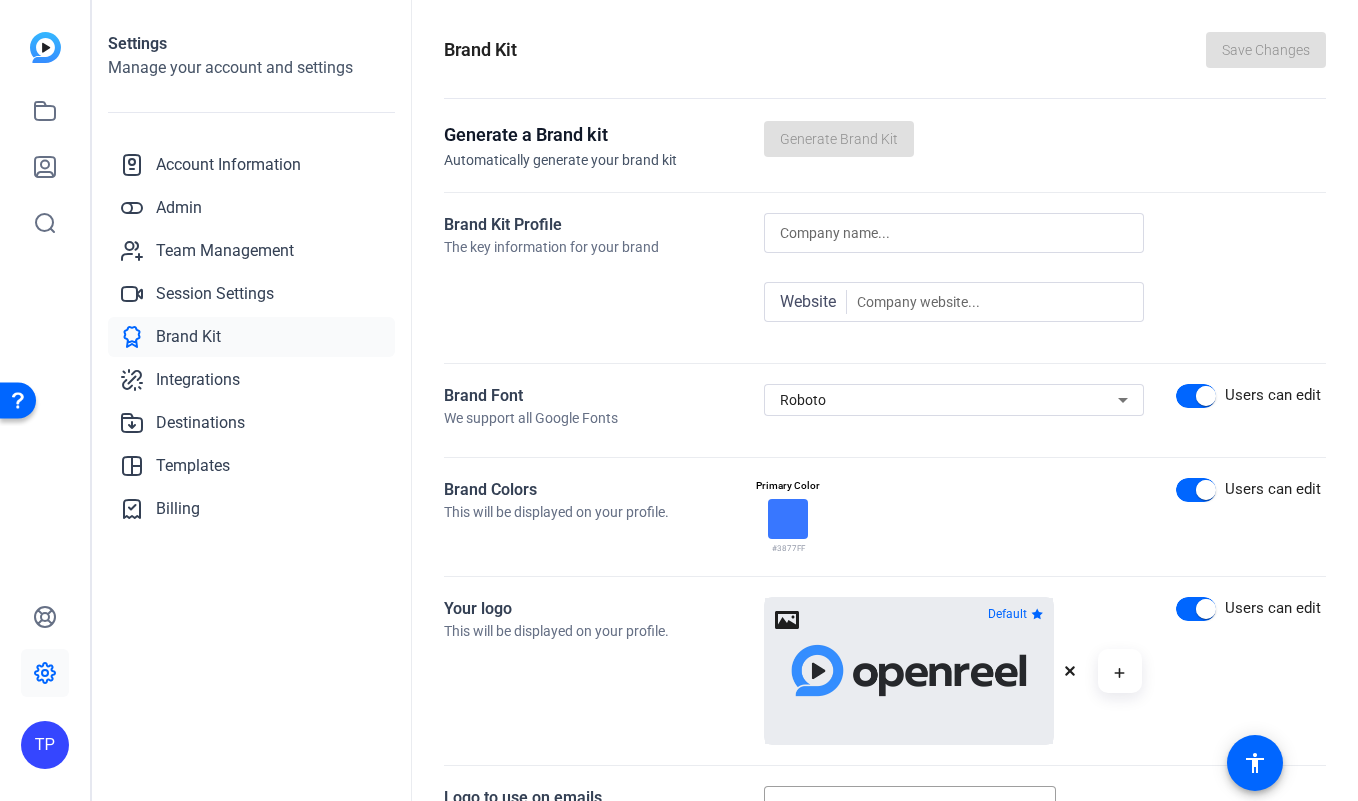 scroll, scrollTop: 867, scrollLeft: 0, axis: vertical 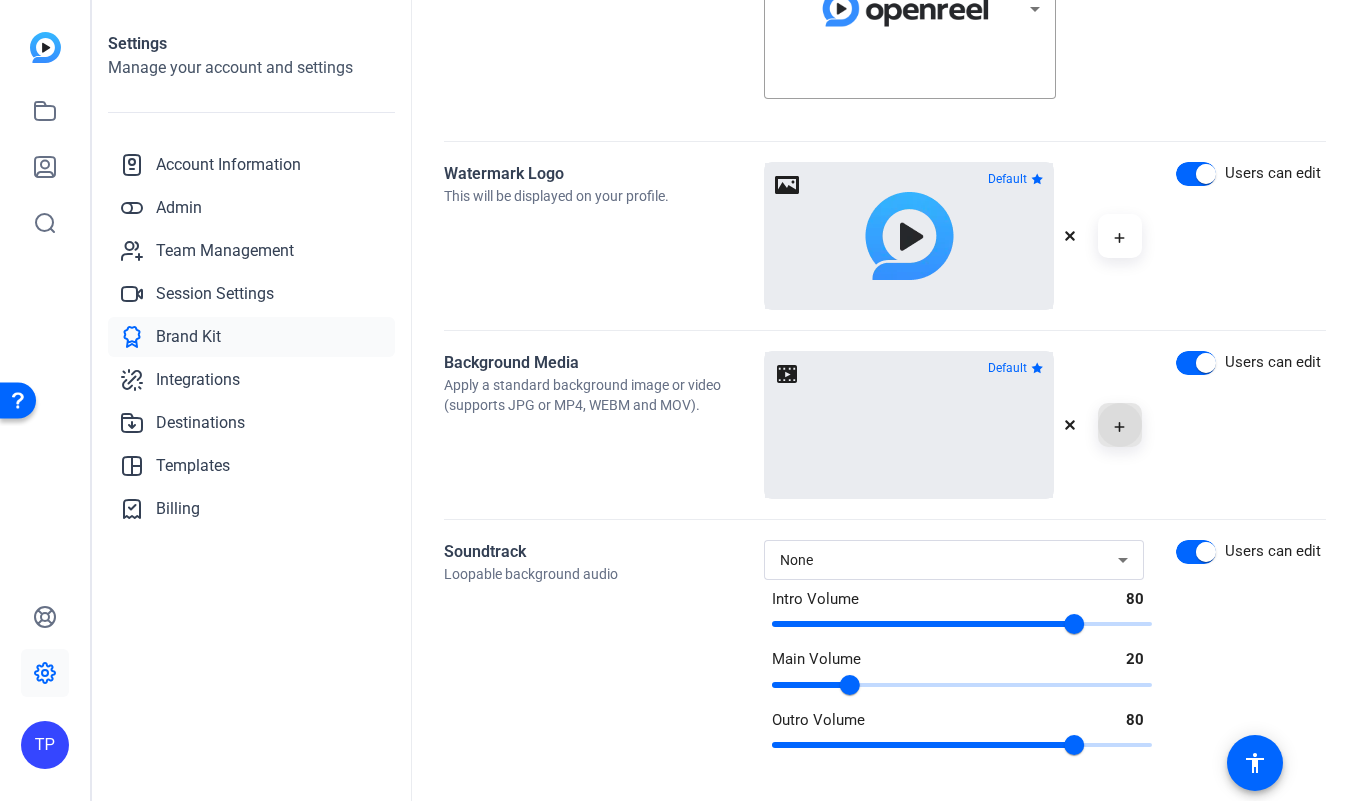 click 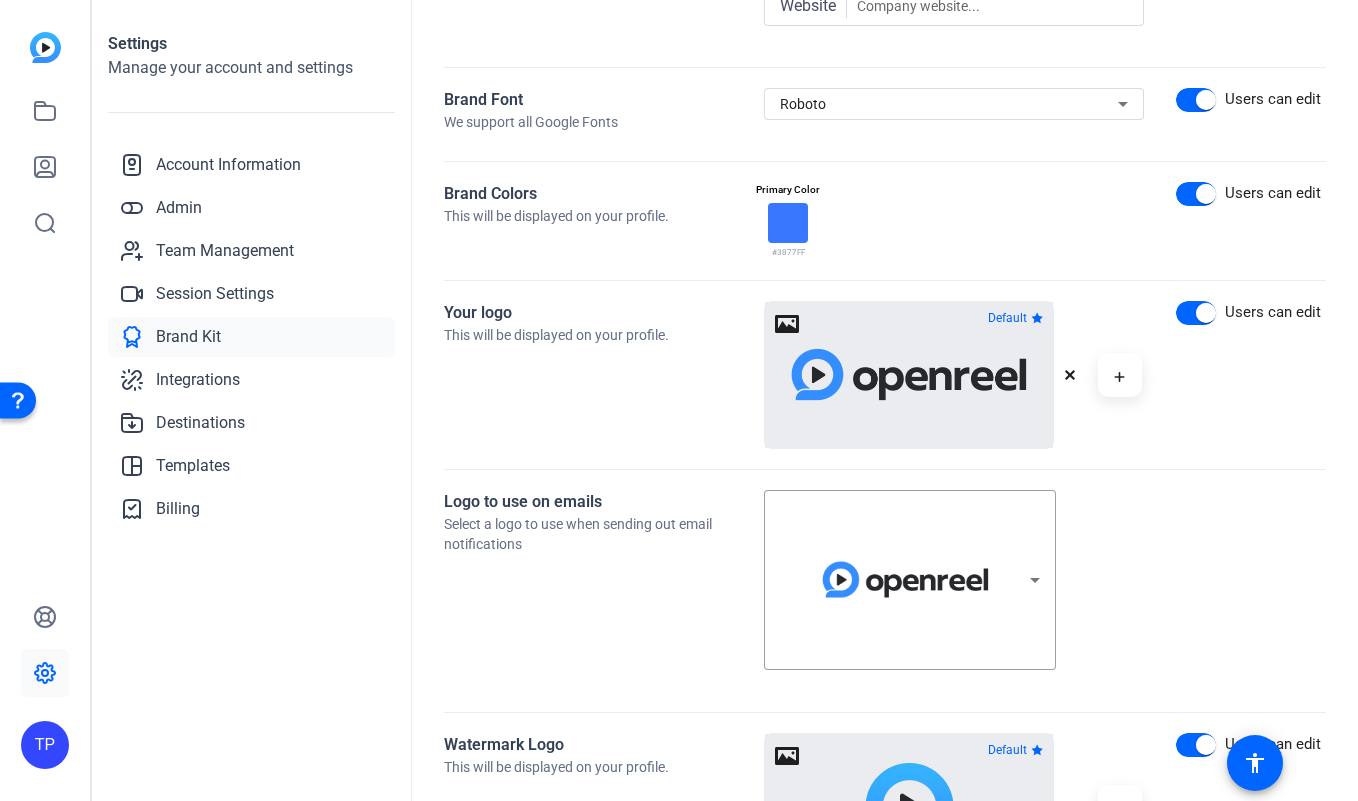 scroll, scrollTop: 0, scrollLeft: 0, axis: both 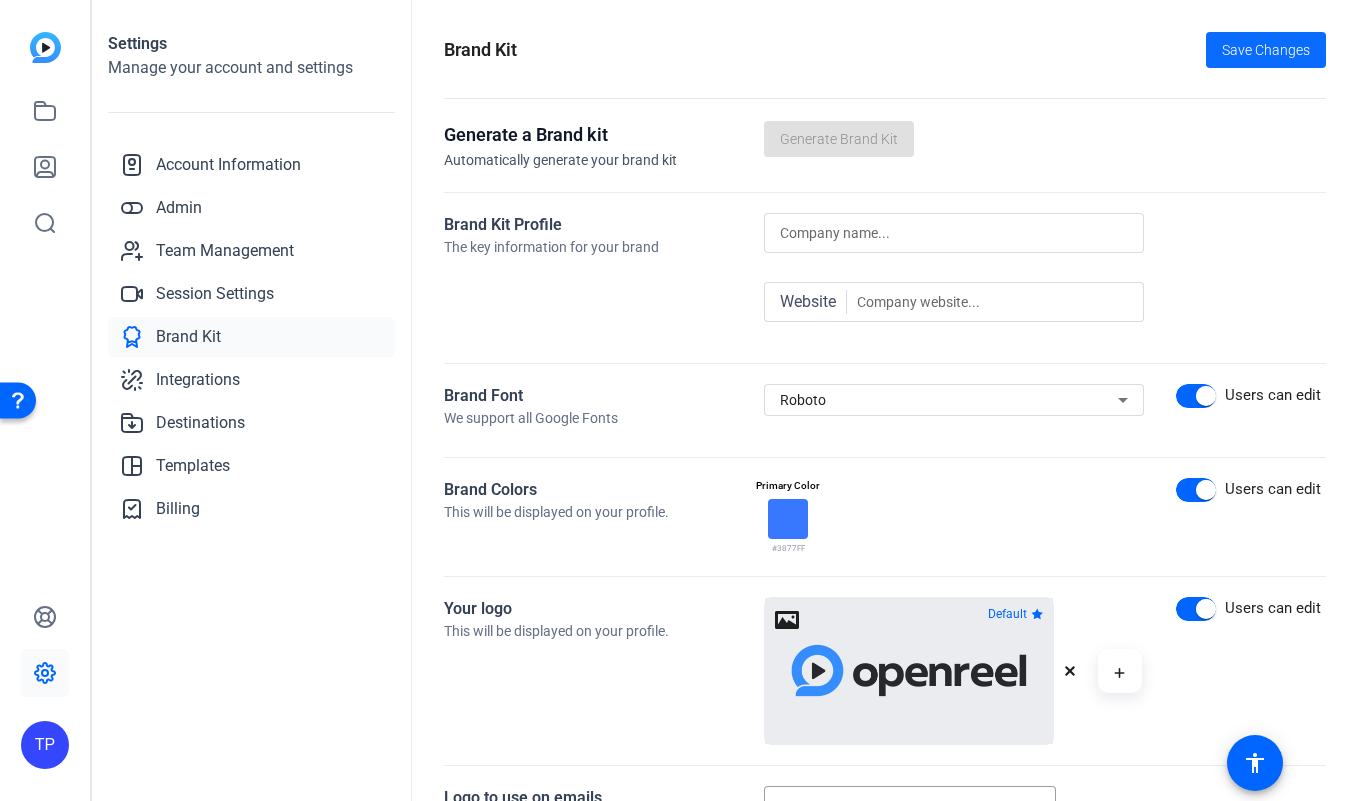 click 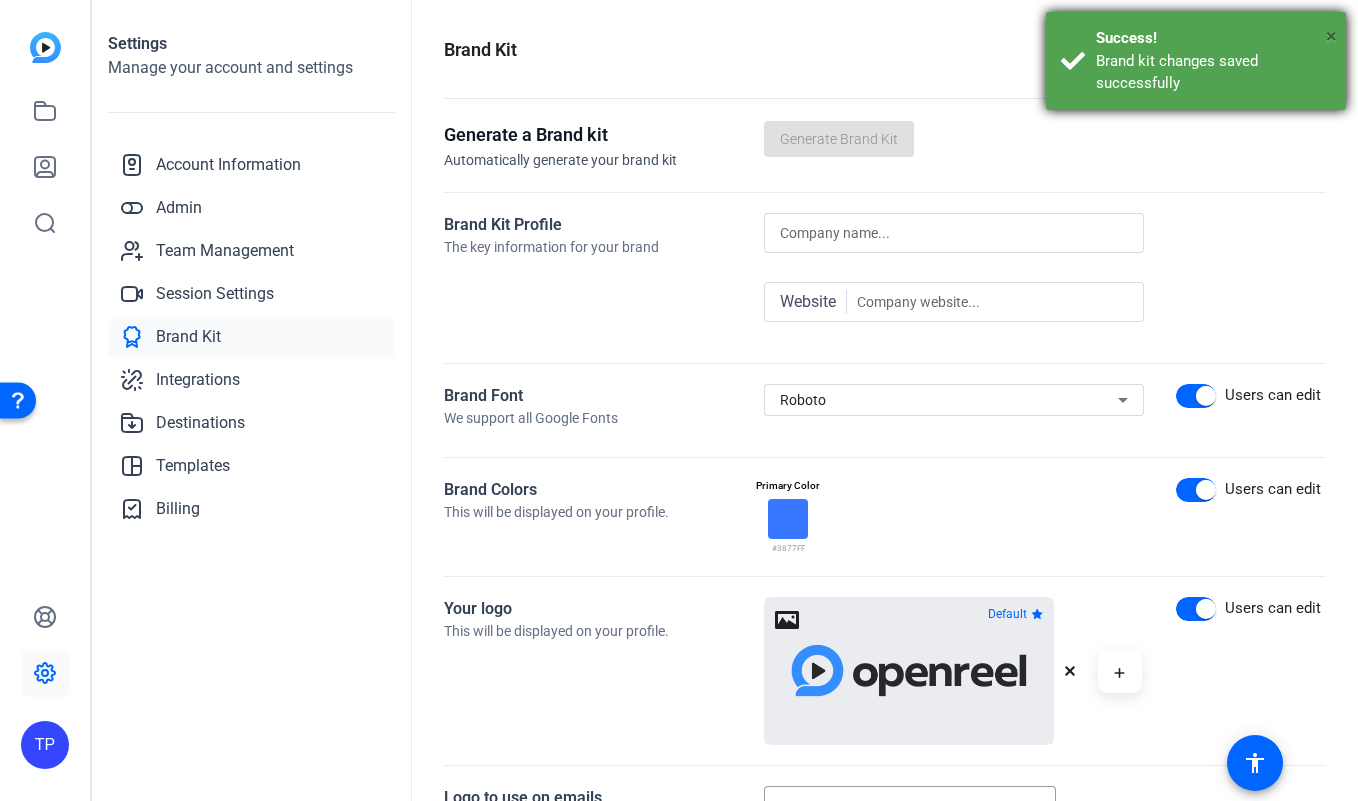click on "×" at bounding box center [1331, 36] 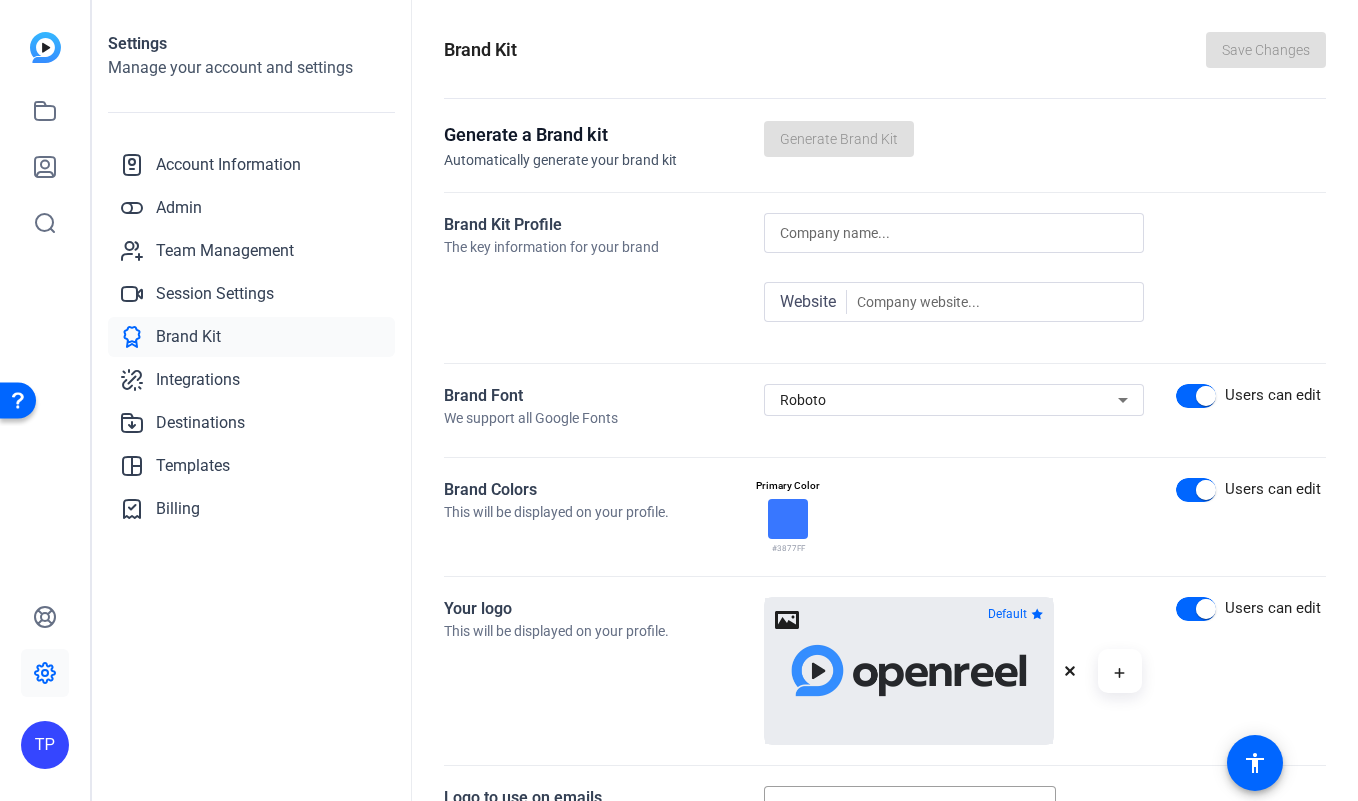 click 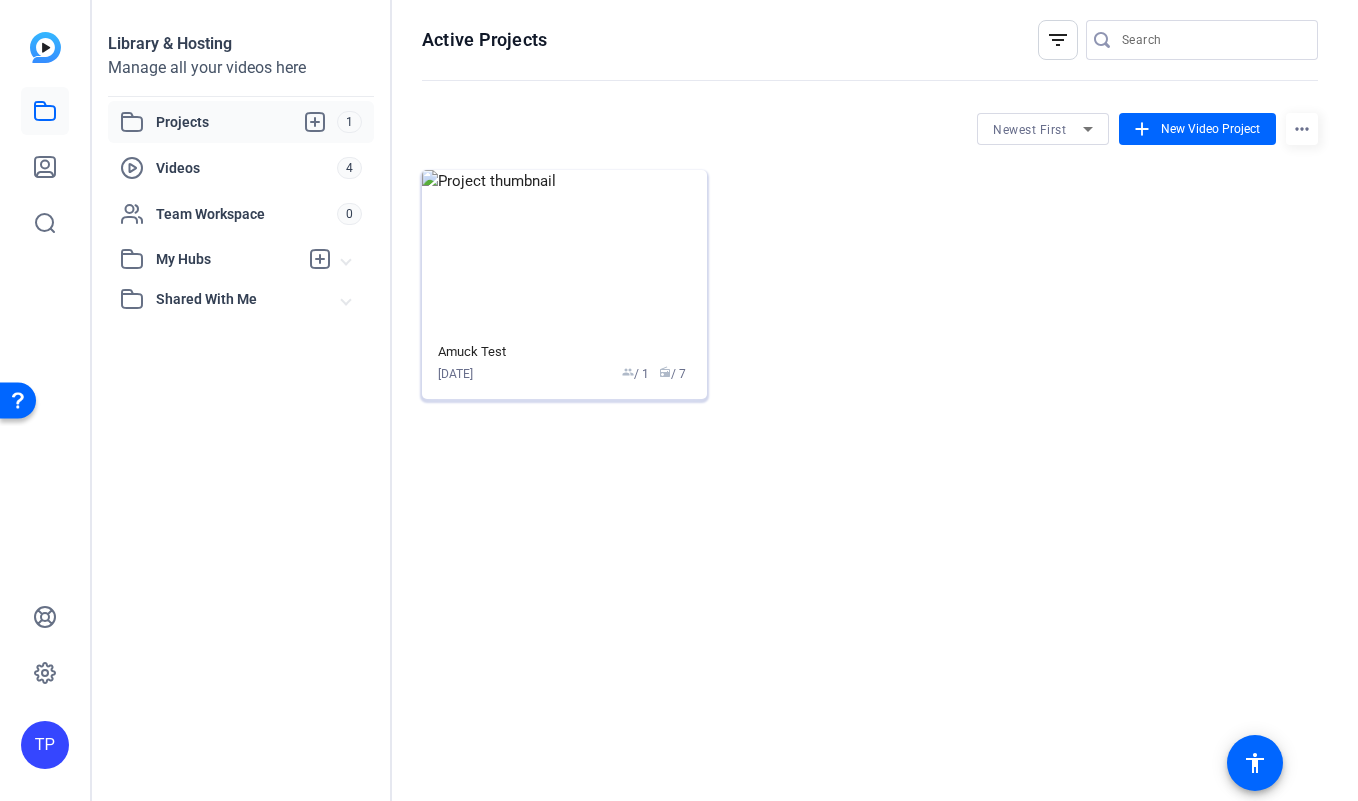 click 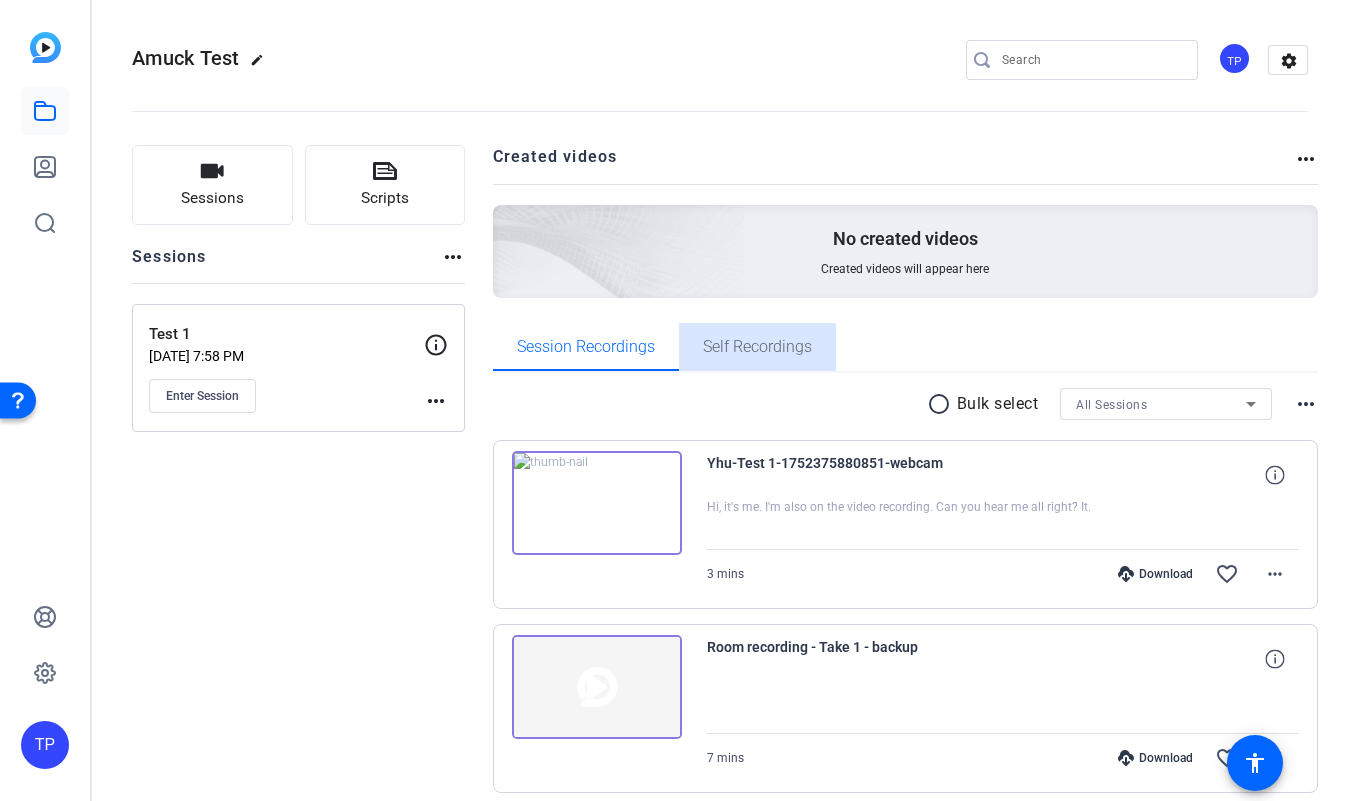 click on "Self Recordings" at bounding box center [757, 347] 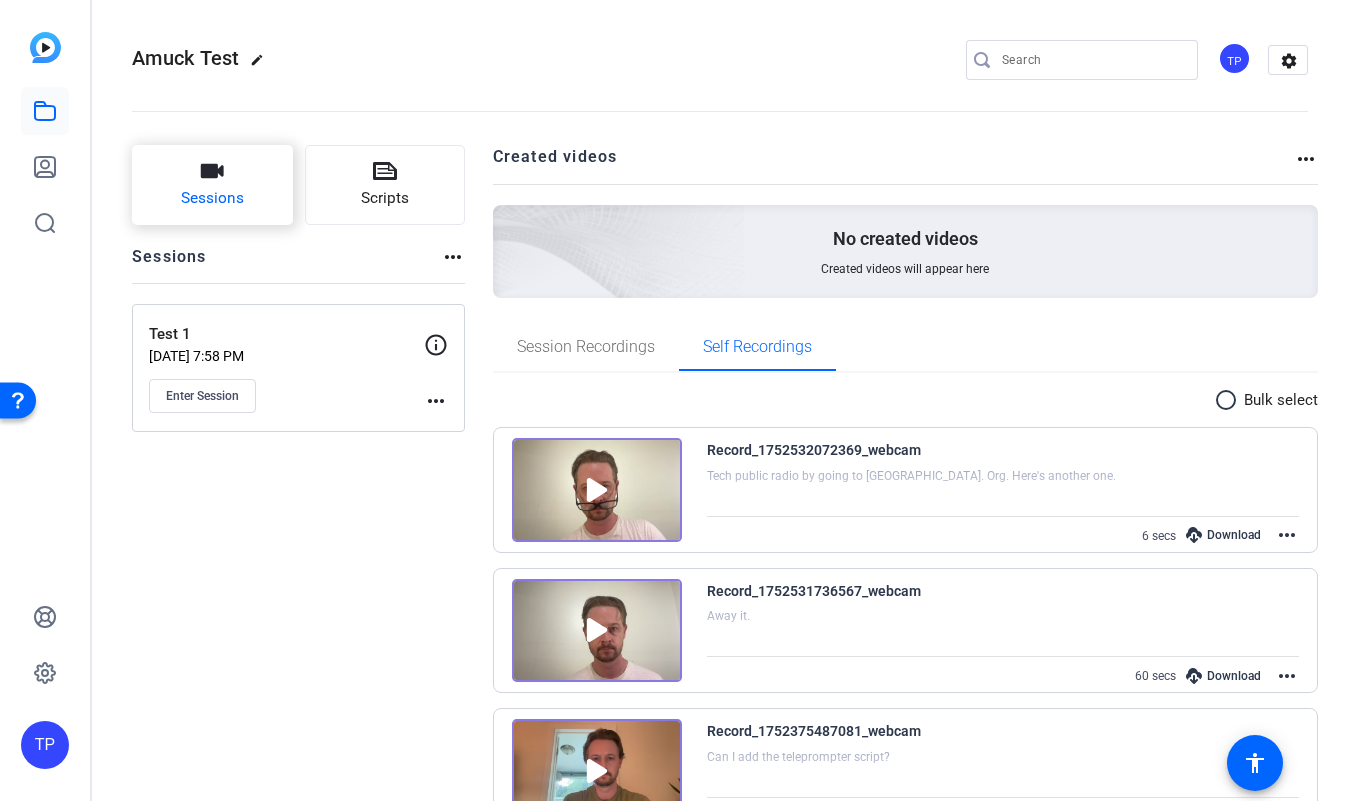 click on "Sessions" 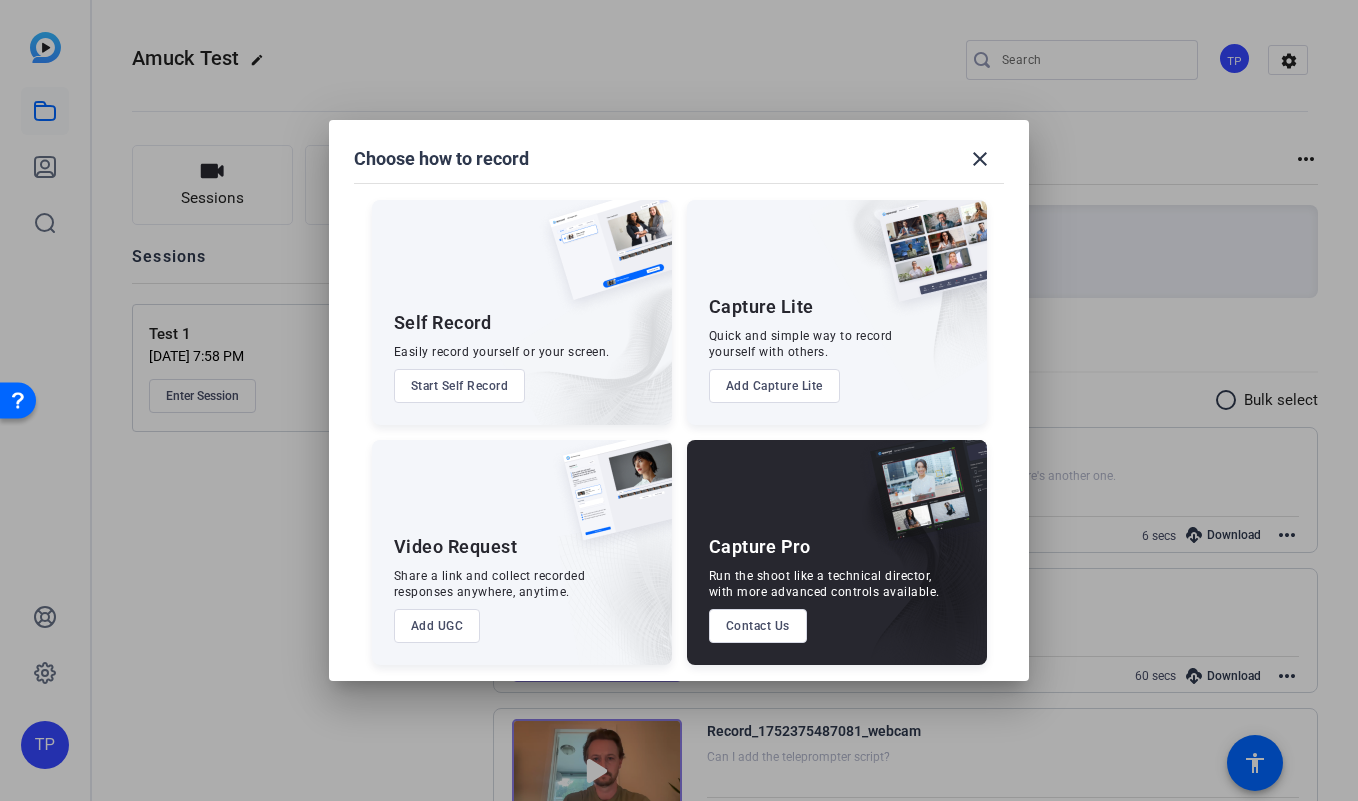 click on "Start Self Record" at bounding box center (460, 386) 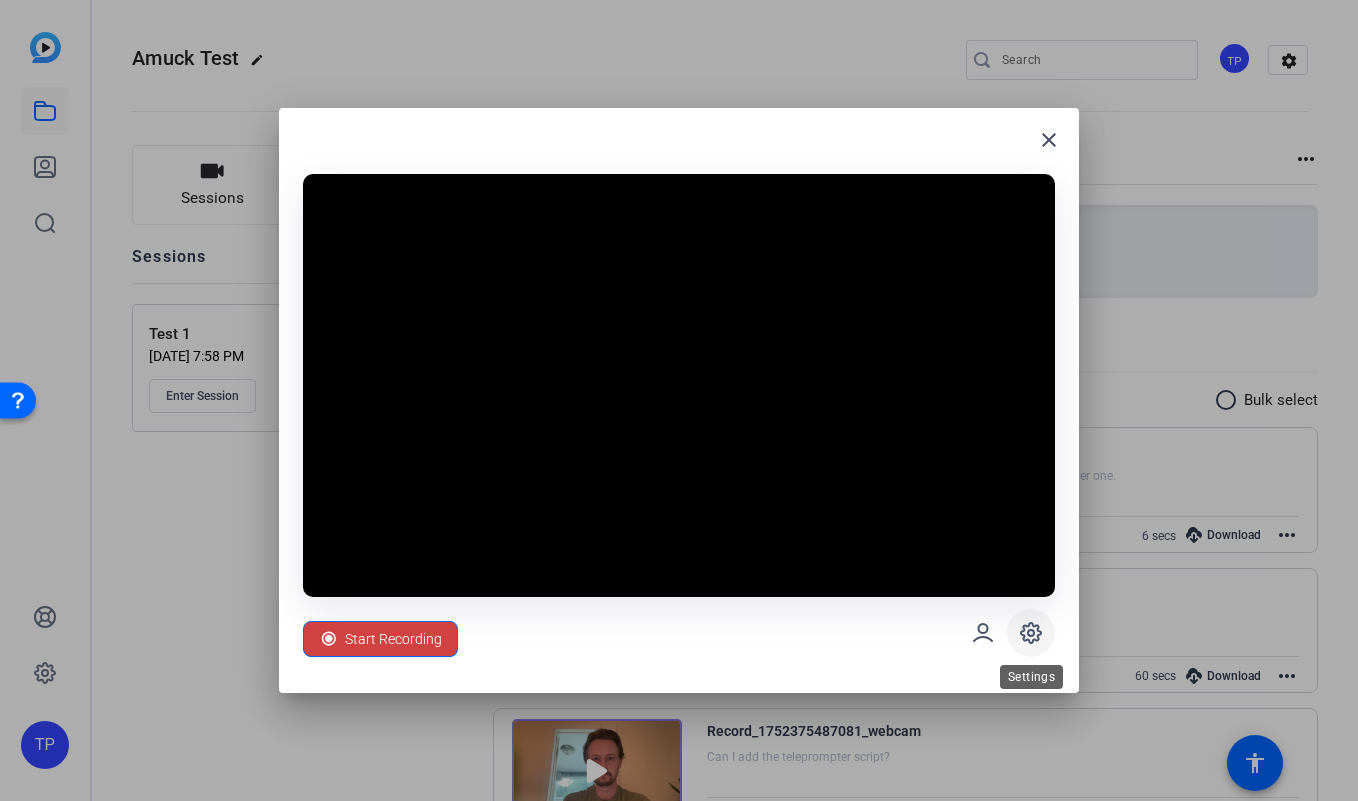 click 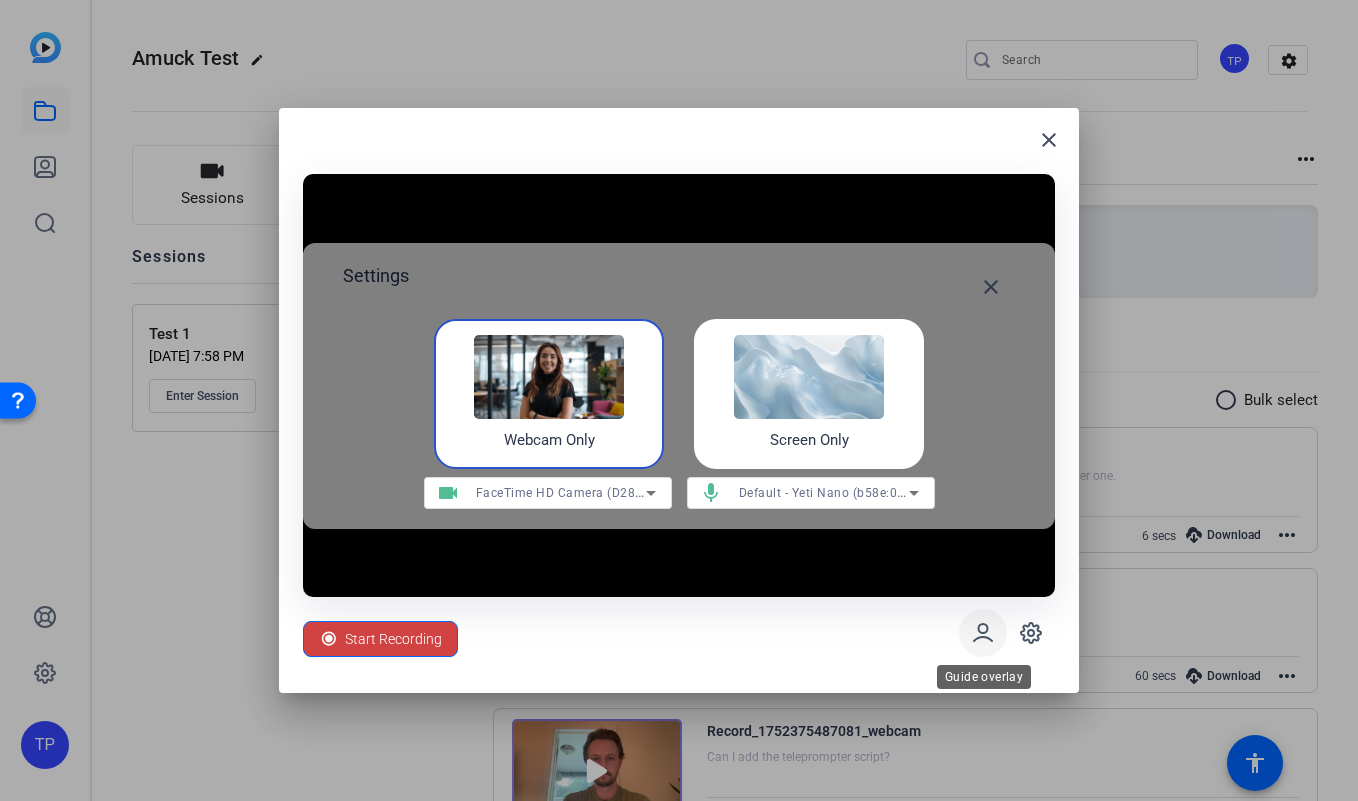 click 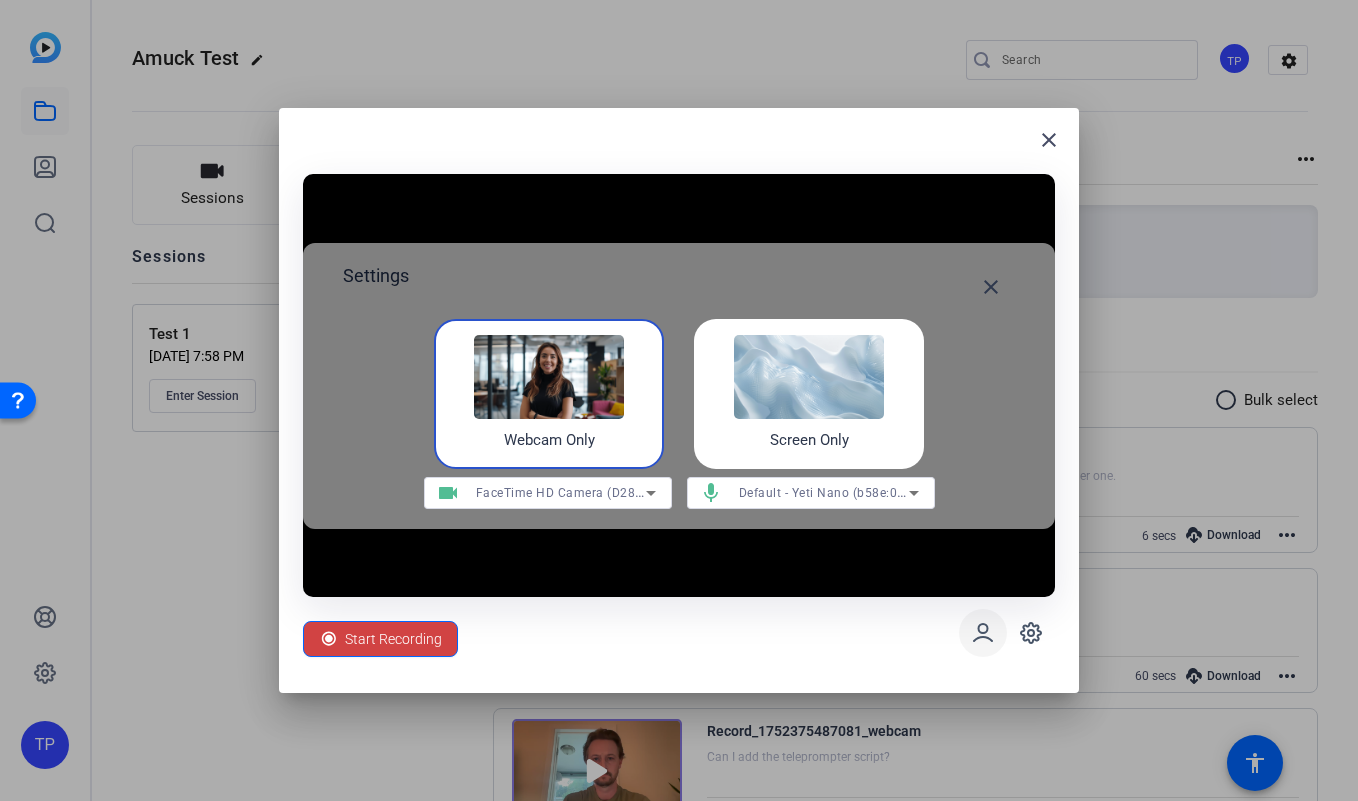 click 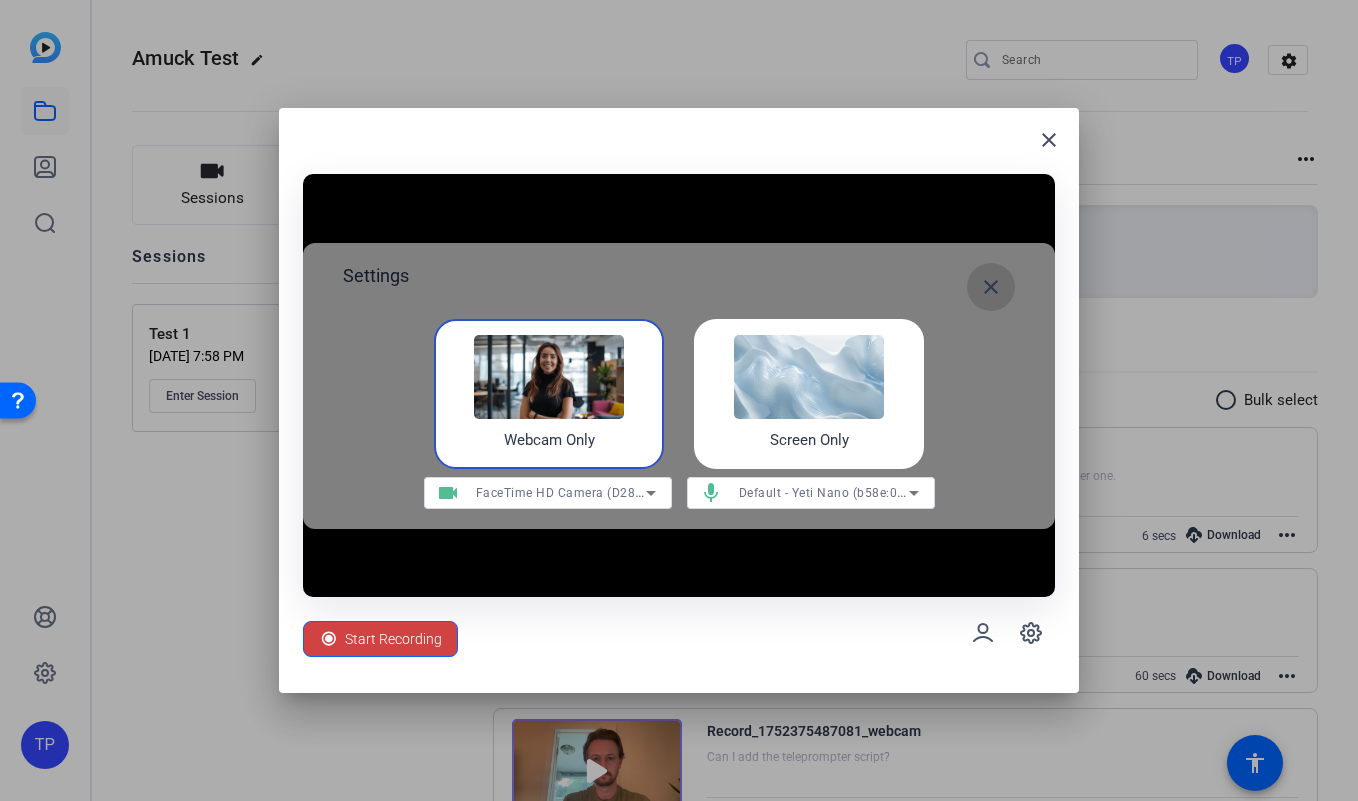 click on "close" at bounding box center [991, 287] 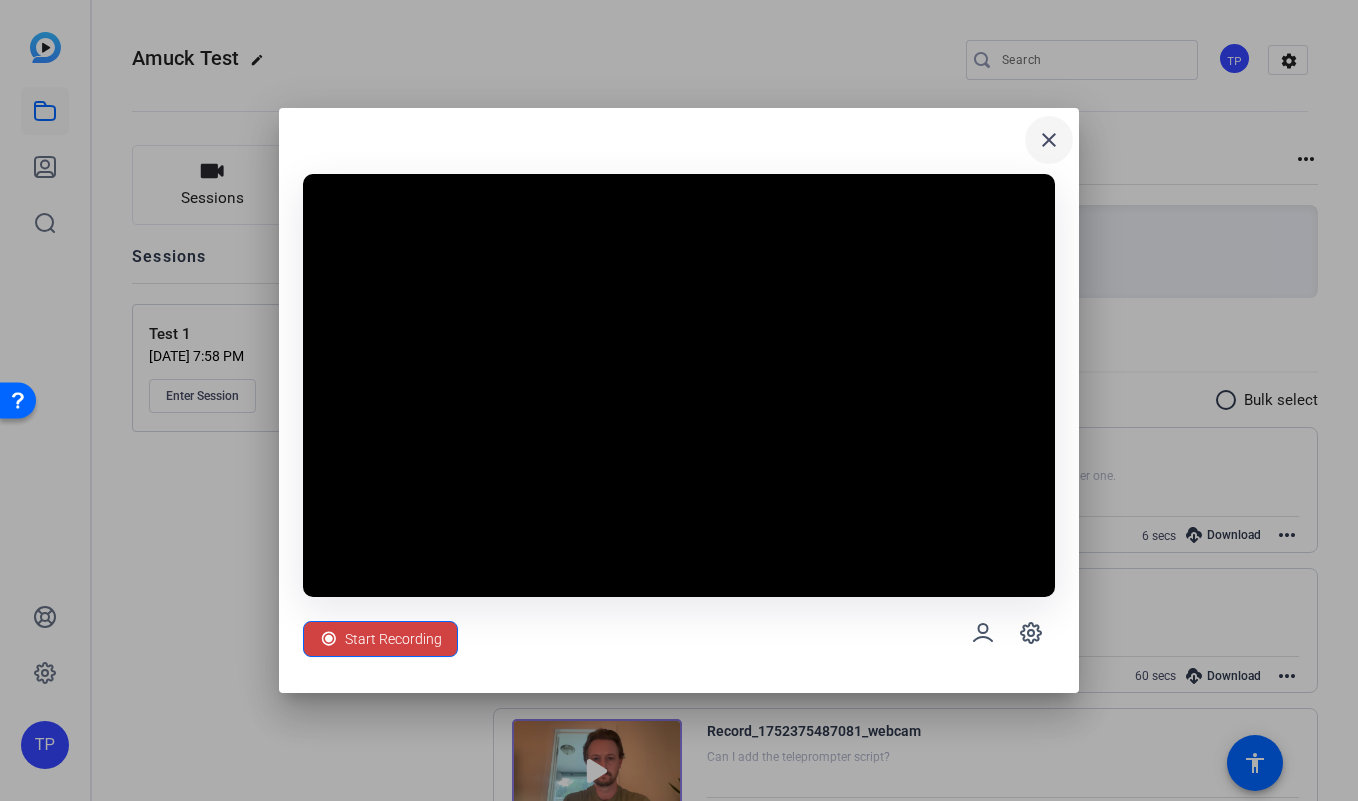 click on "close" at bounding box center (1049, 140) 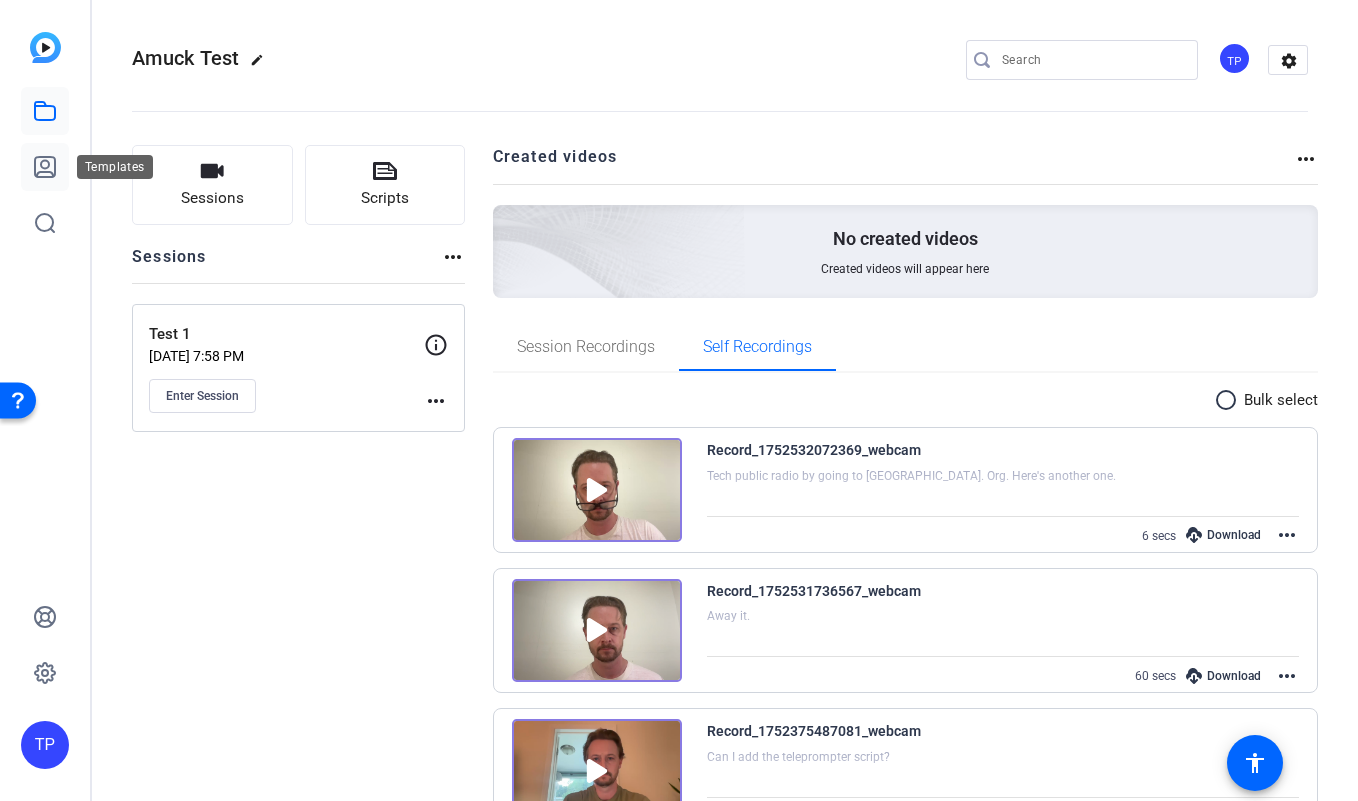 click 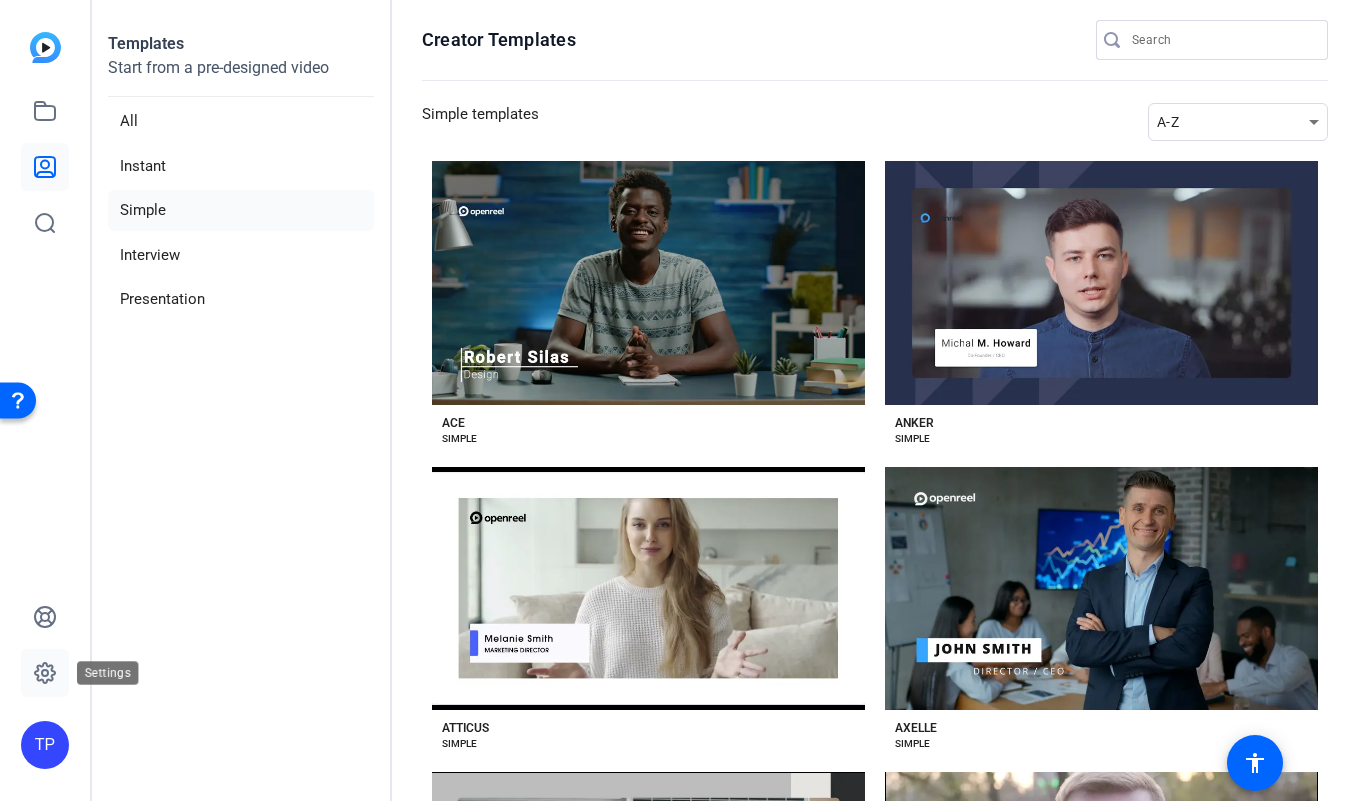 click 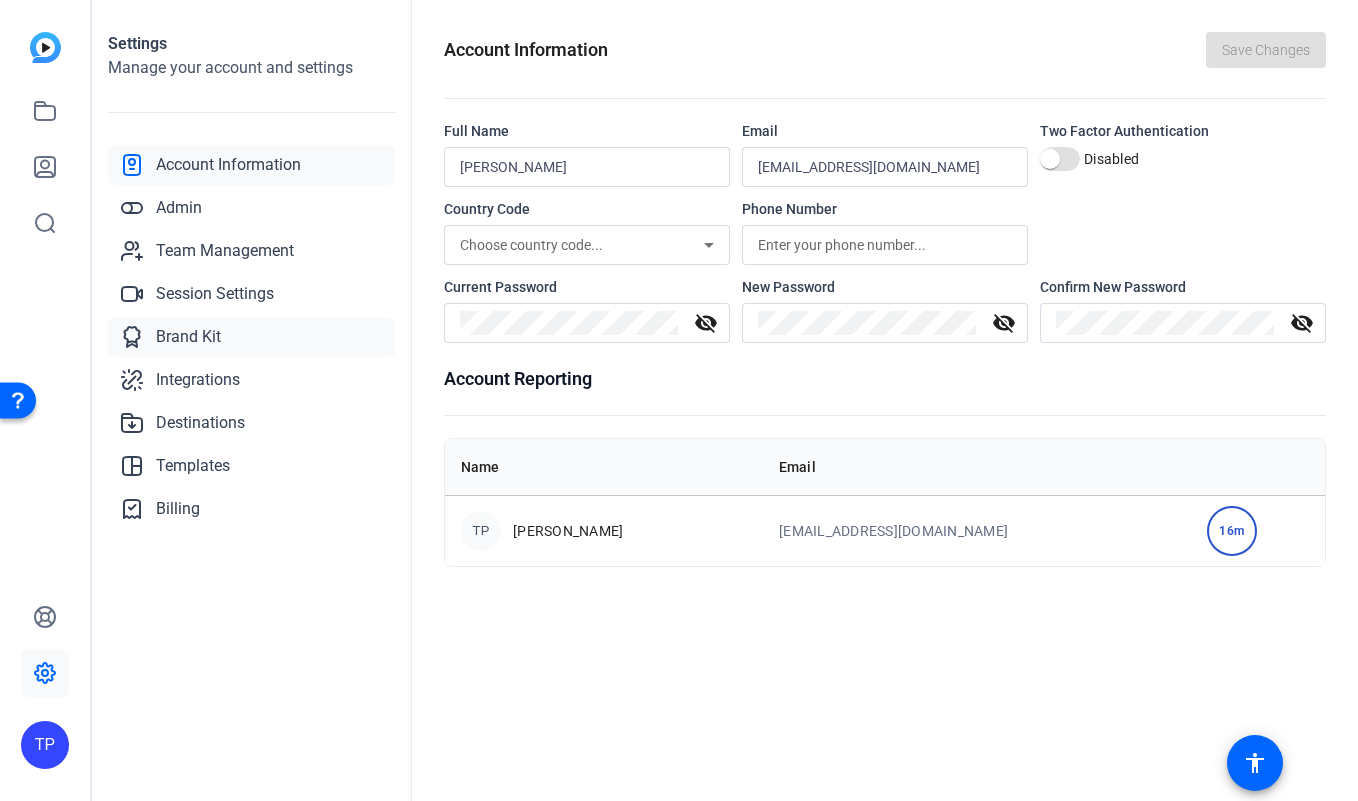 click on "Brand Kit" 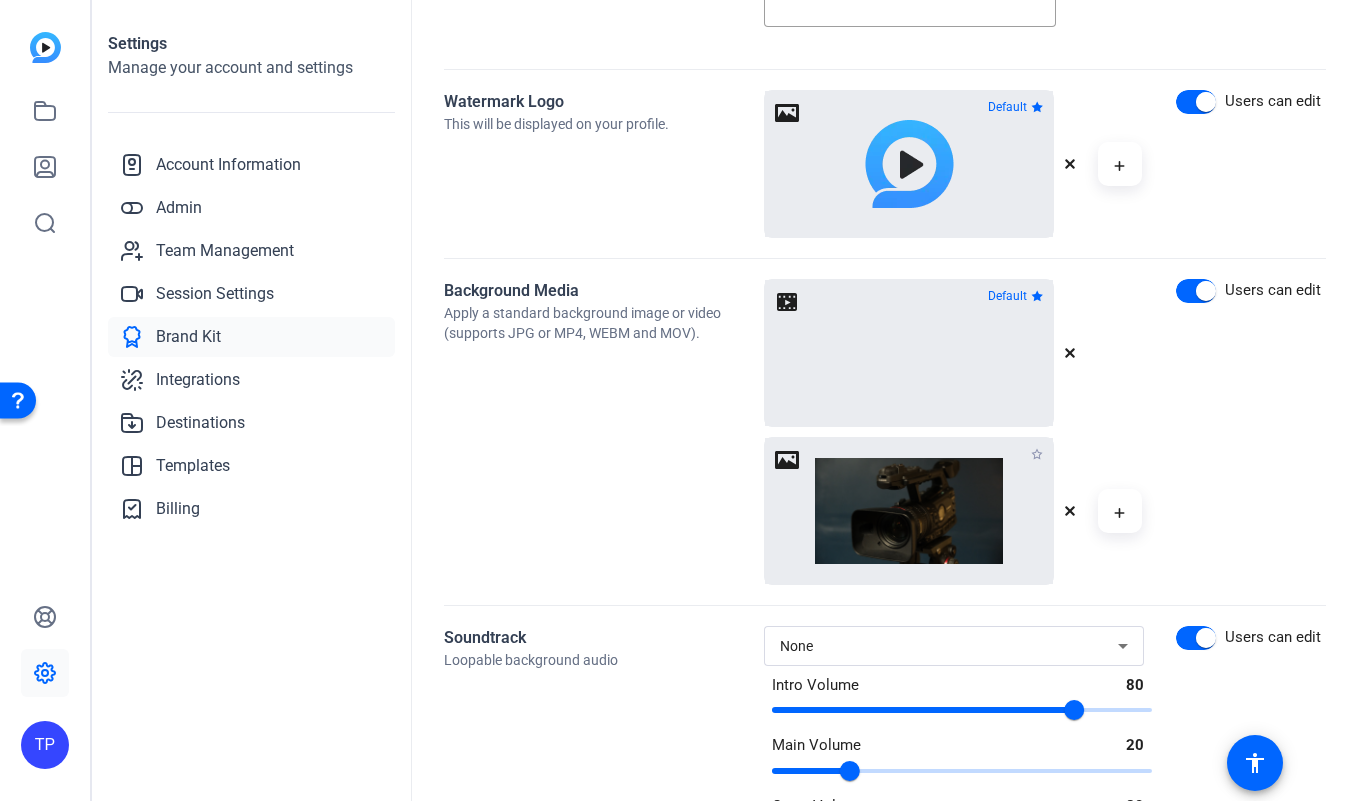 scroll, scrollTop: 941, scrollLeft: 0, axis: vertical 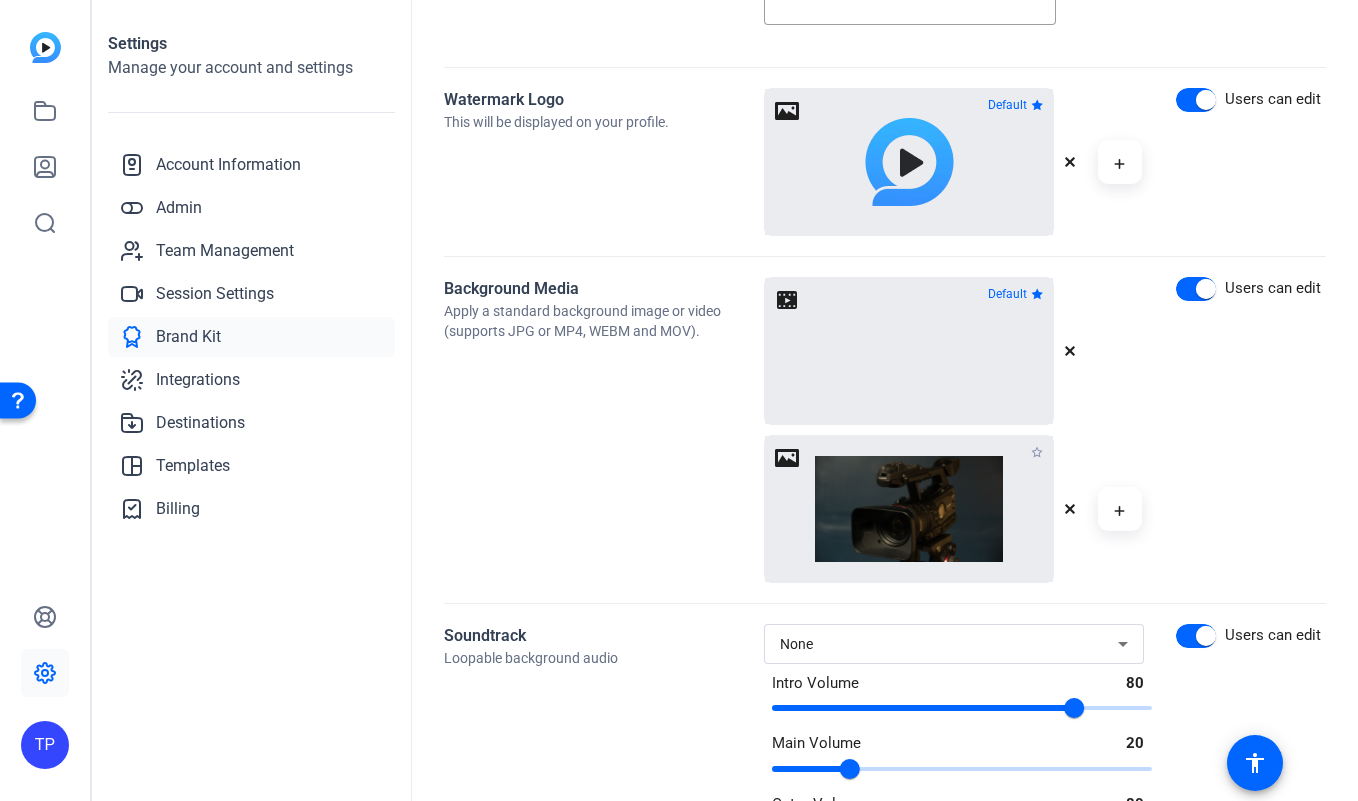 click 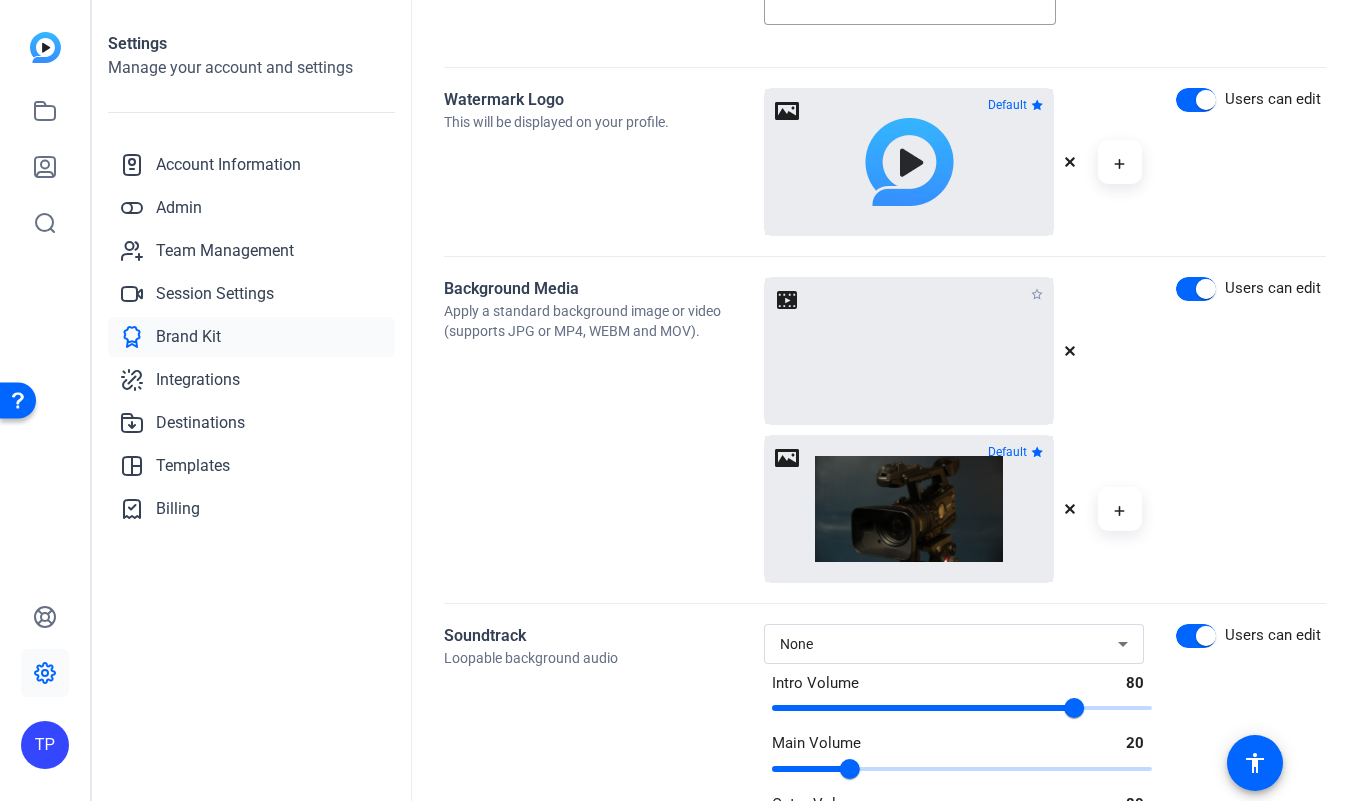 scroll, scrollTop: 0, scrollLeft: 0, axis: both 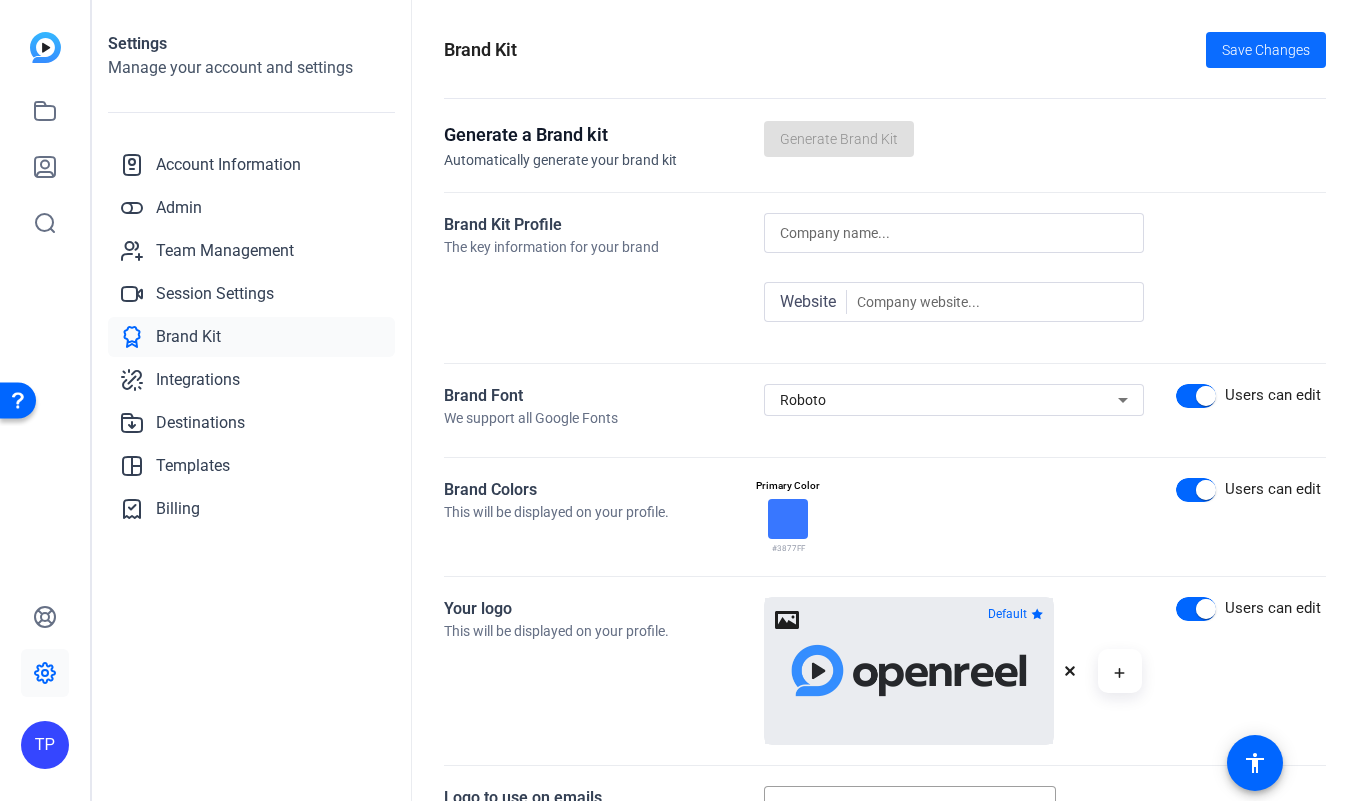 click on "Save Changes" 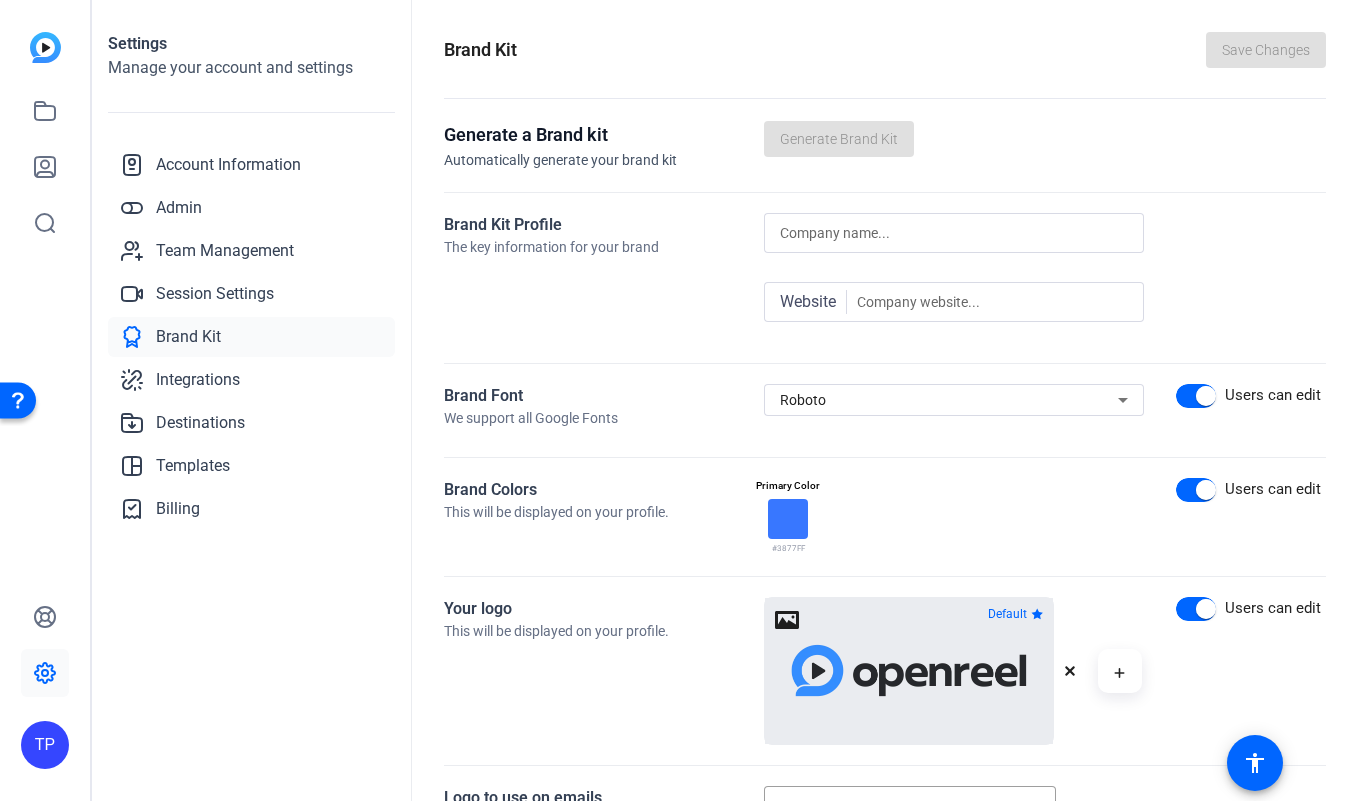 click 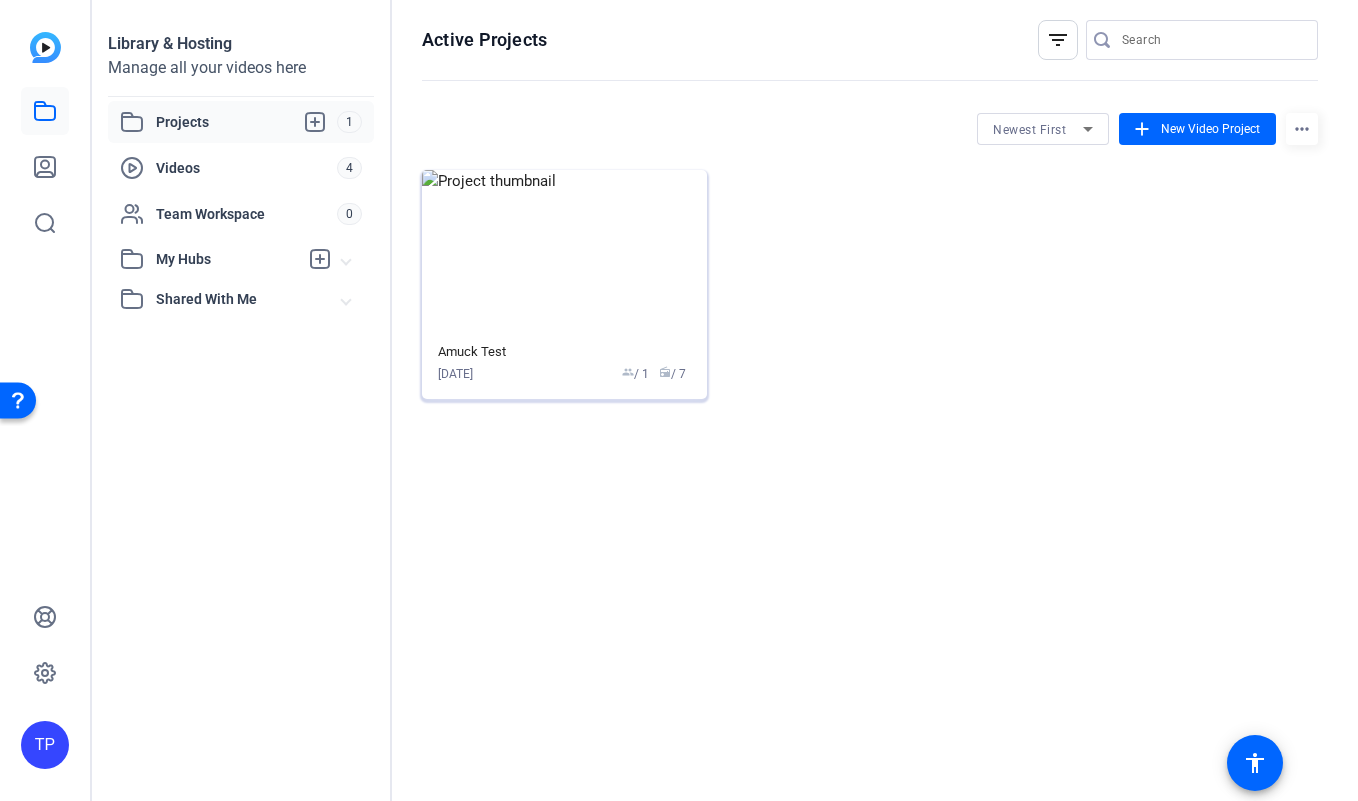 click 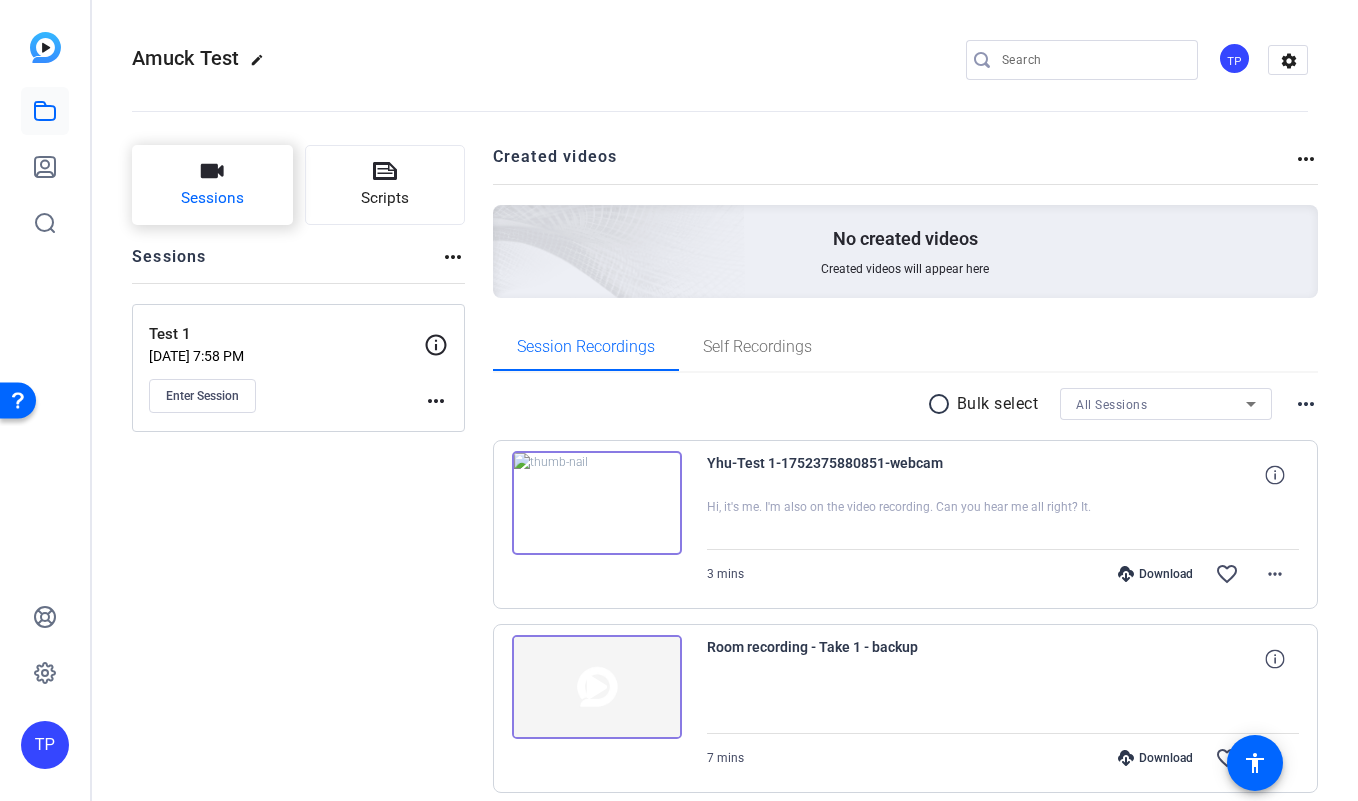 click on "Sessions" 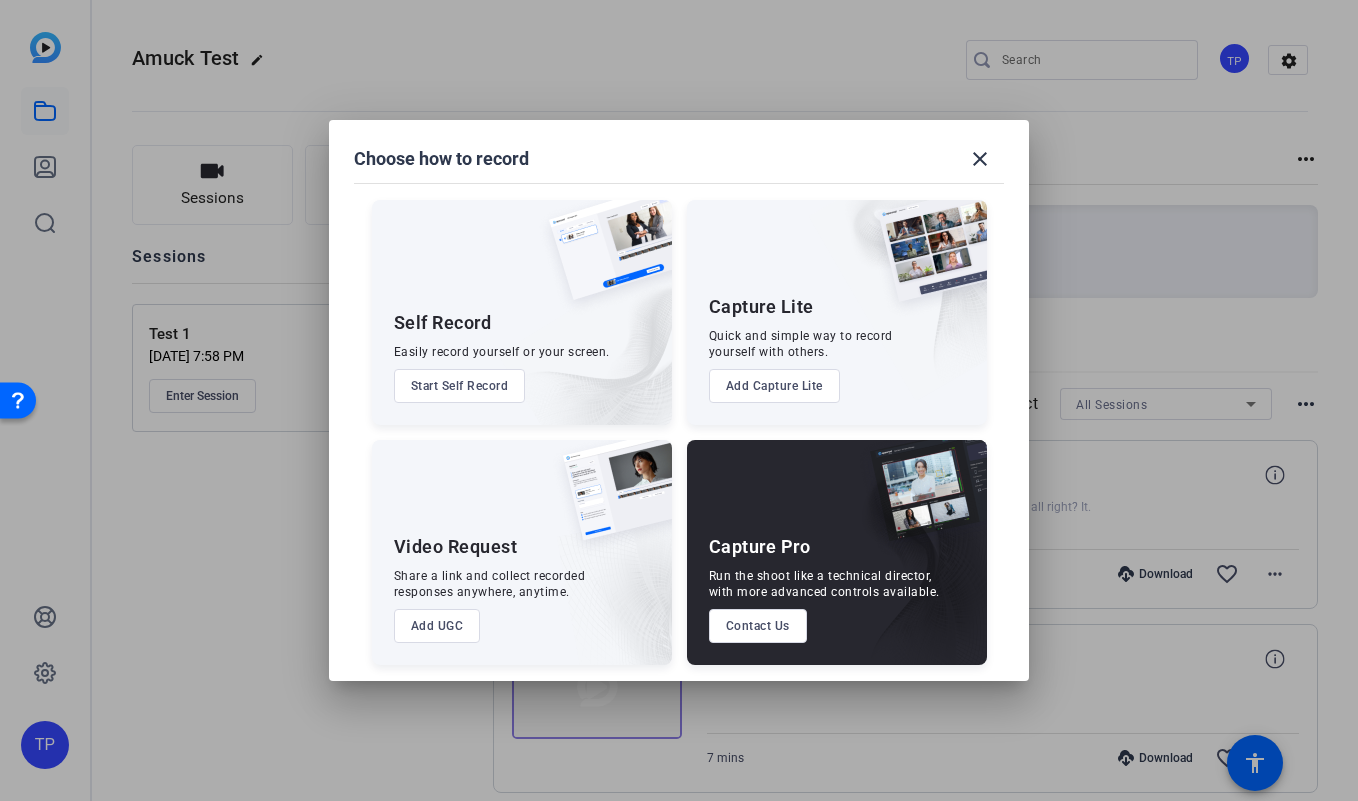 click on "Start Self Record" at bounding box center [460, 386] 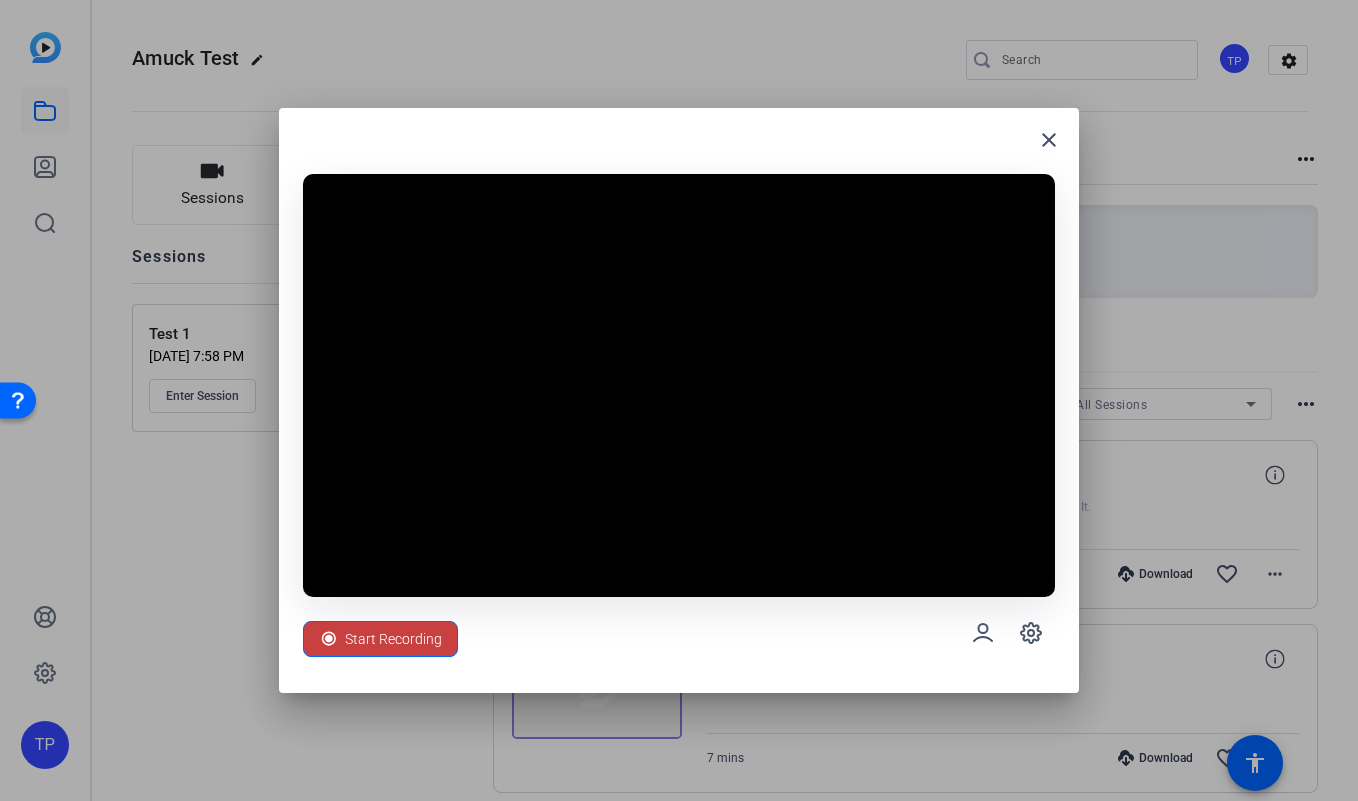 click on "Start Recording" at bounding box center (393, 639) 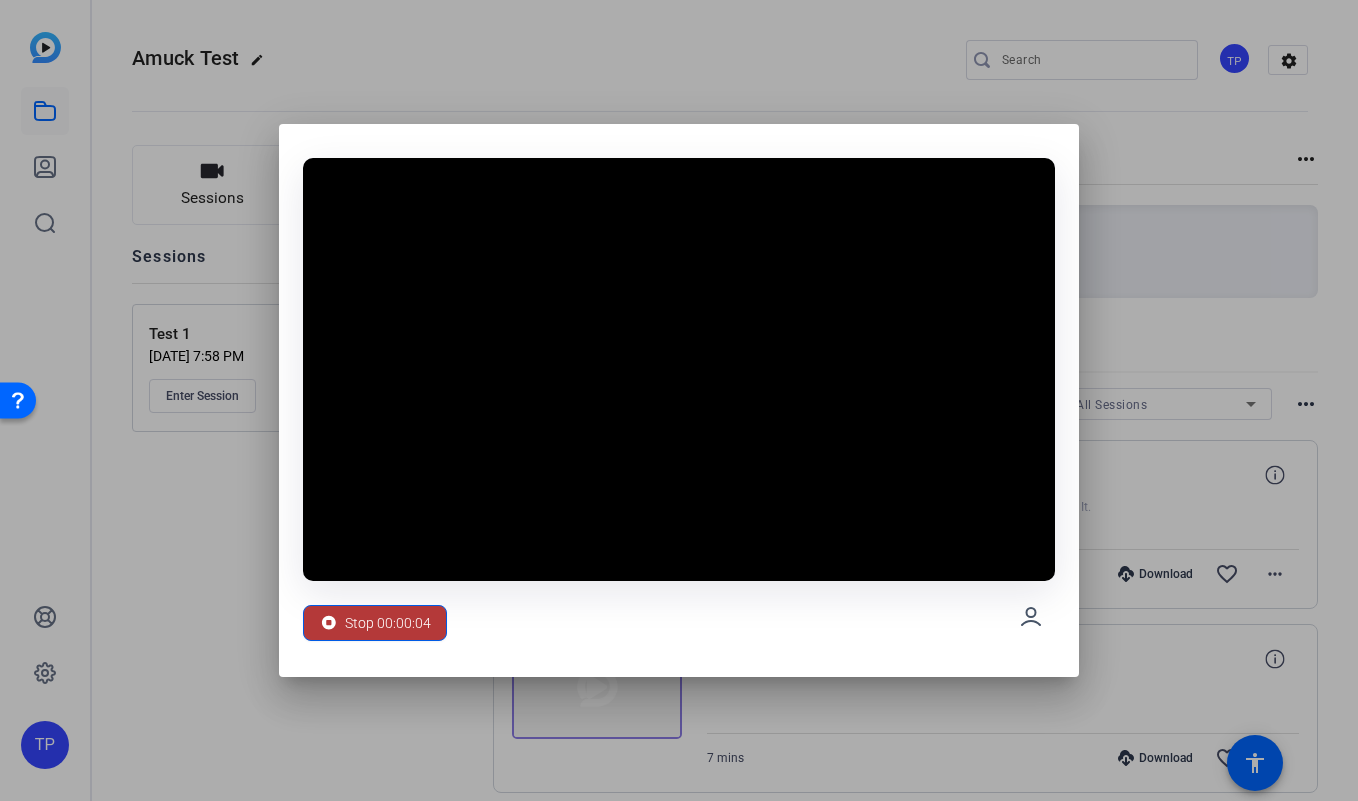 click on "Stop 00:00:04" at bounding box center [388, 623] 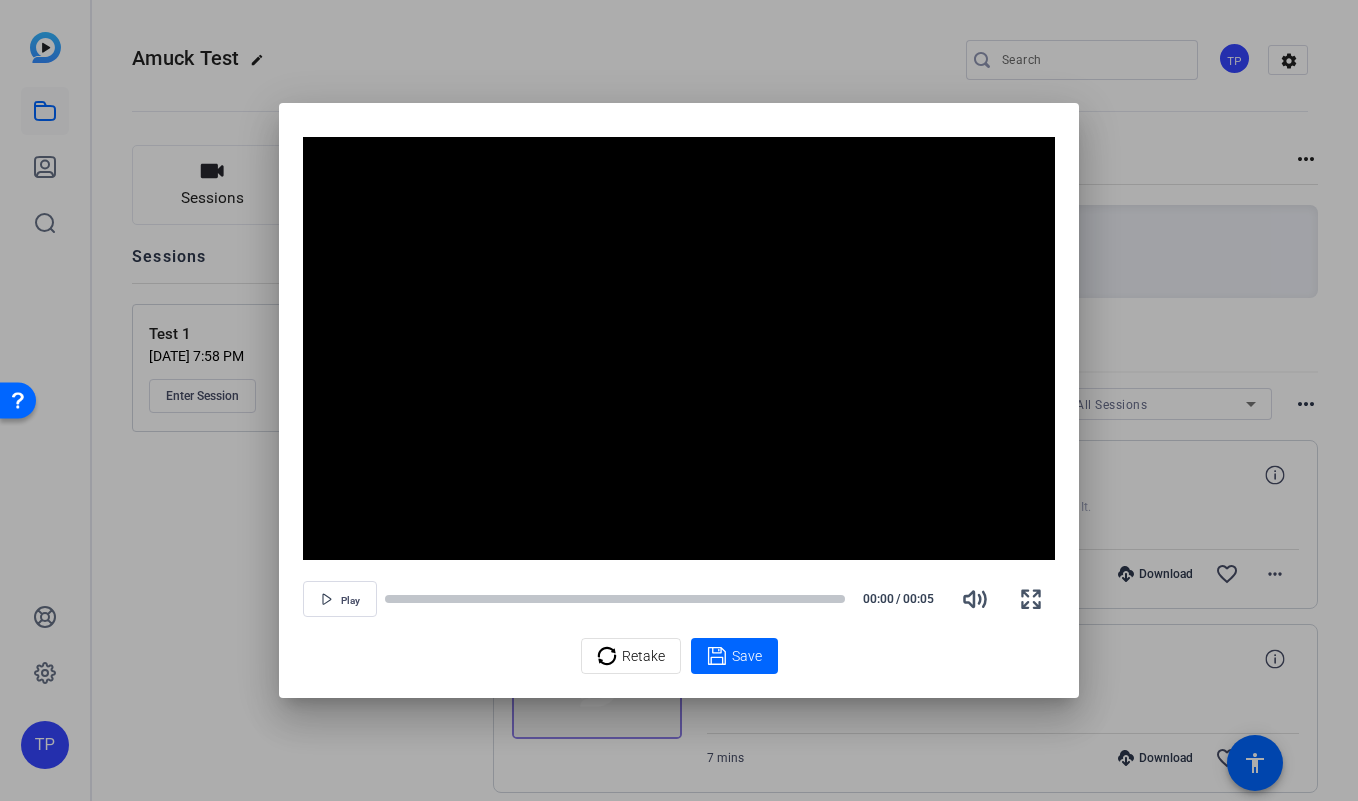 click at bounding box center (679, 400) 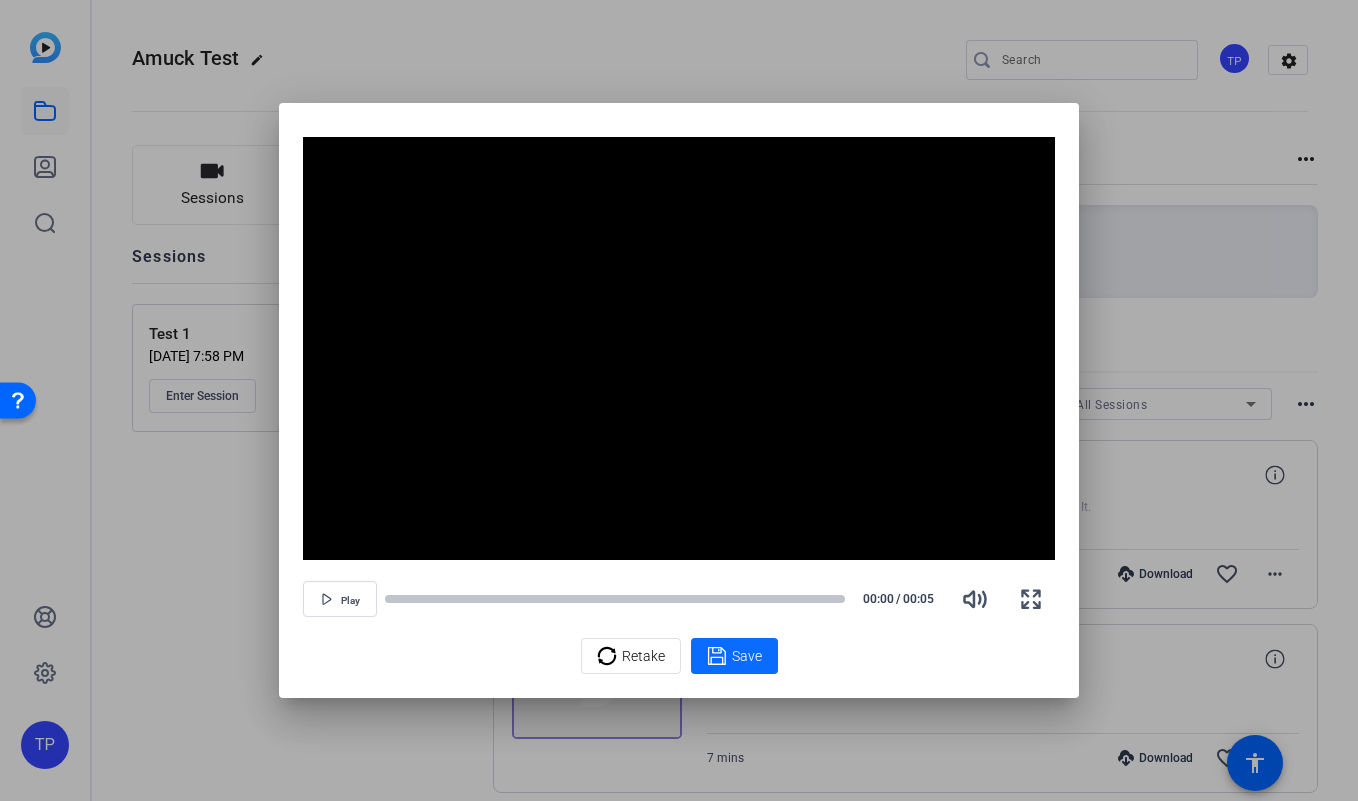 click on "Save" at bounding box center (734, 656) 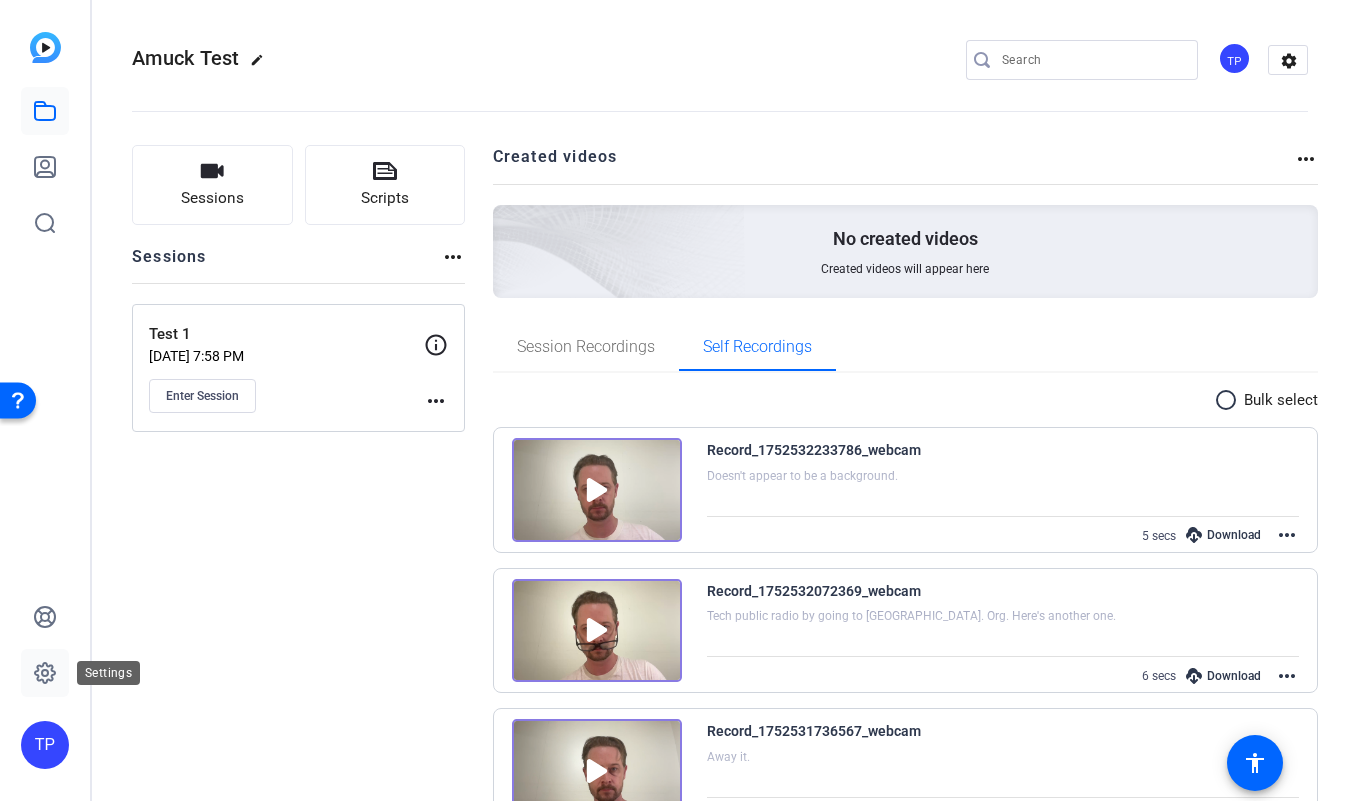 click 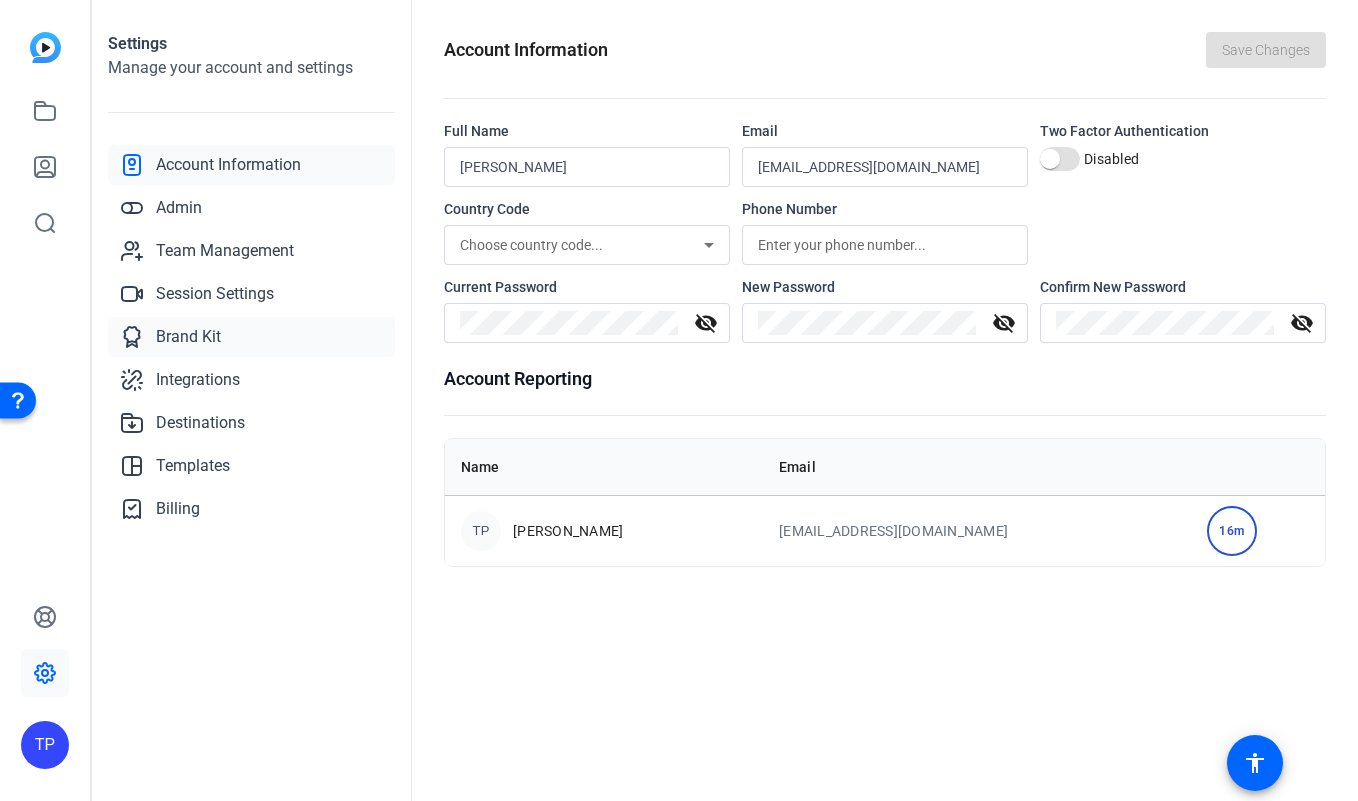 click on "Brand Kit" 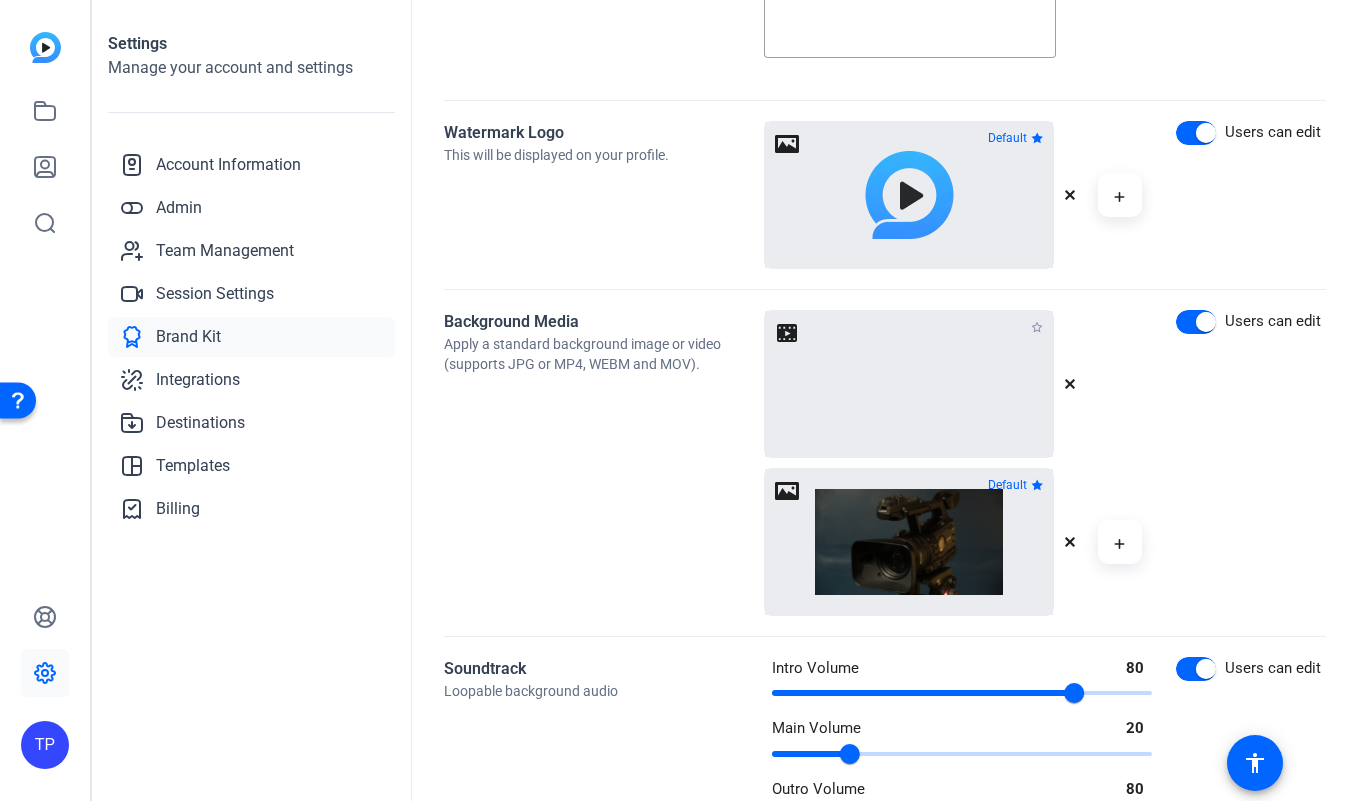 scroll, scrollTop: 910, scrollLeft: 0, axis: vertical 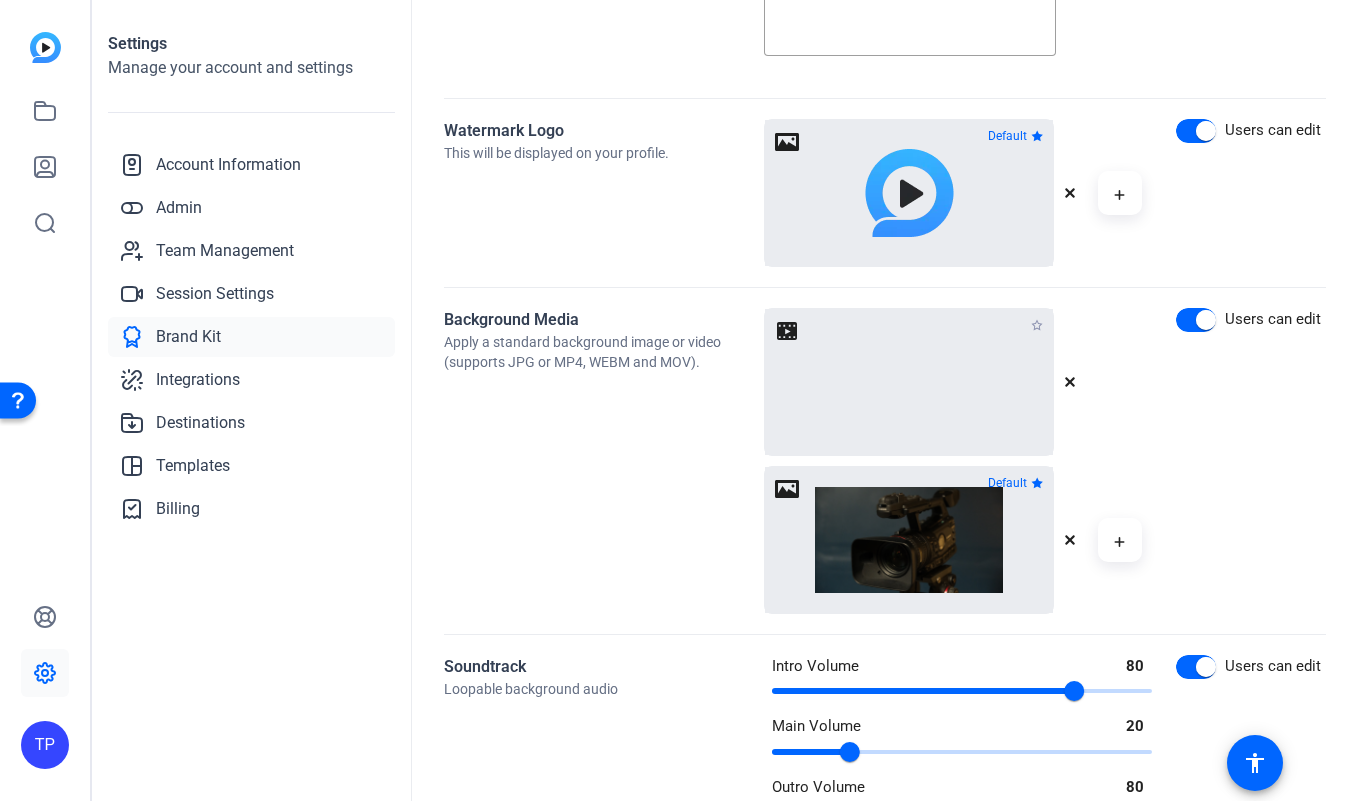 click 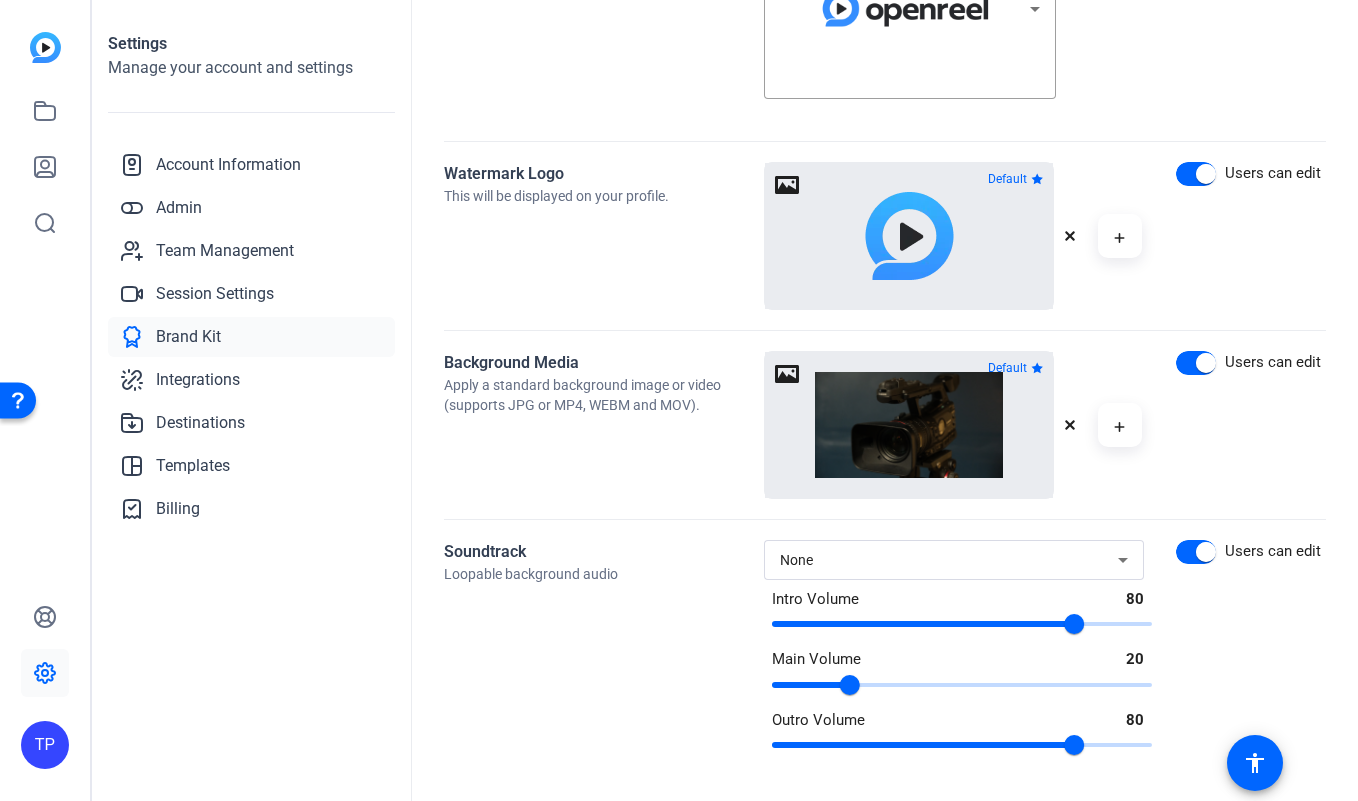 scroll, scrollTop: 0, scrollLeft: 0, axis: both 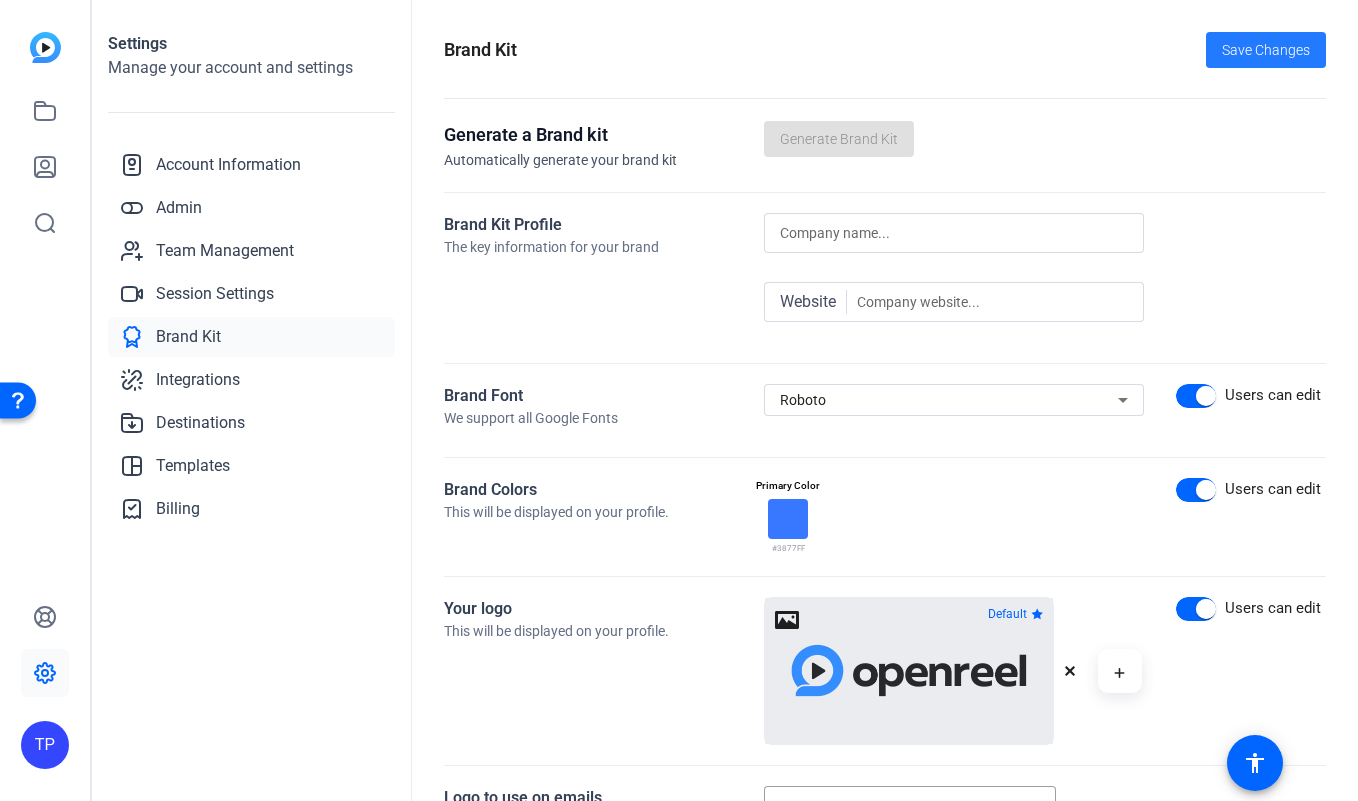 click on "Save Changes" 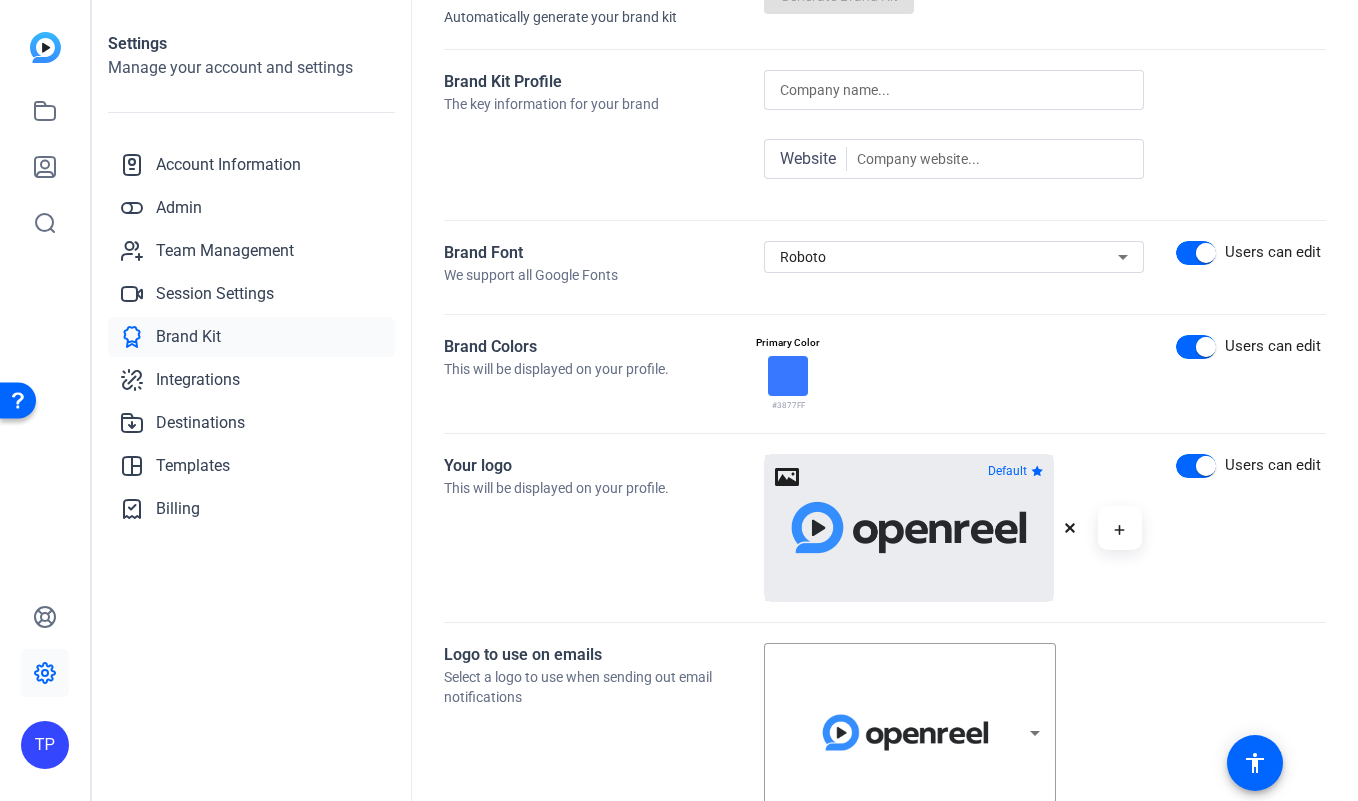 scroll, scrollTop: 0, scrollLeft: 0, axis: both 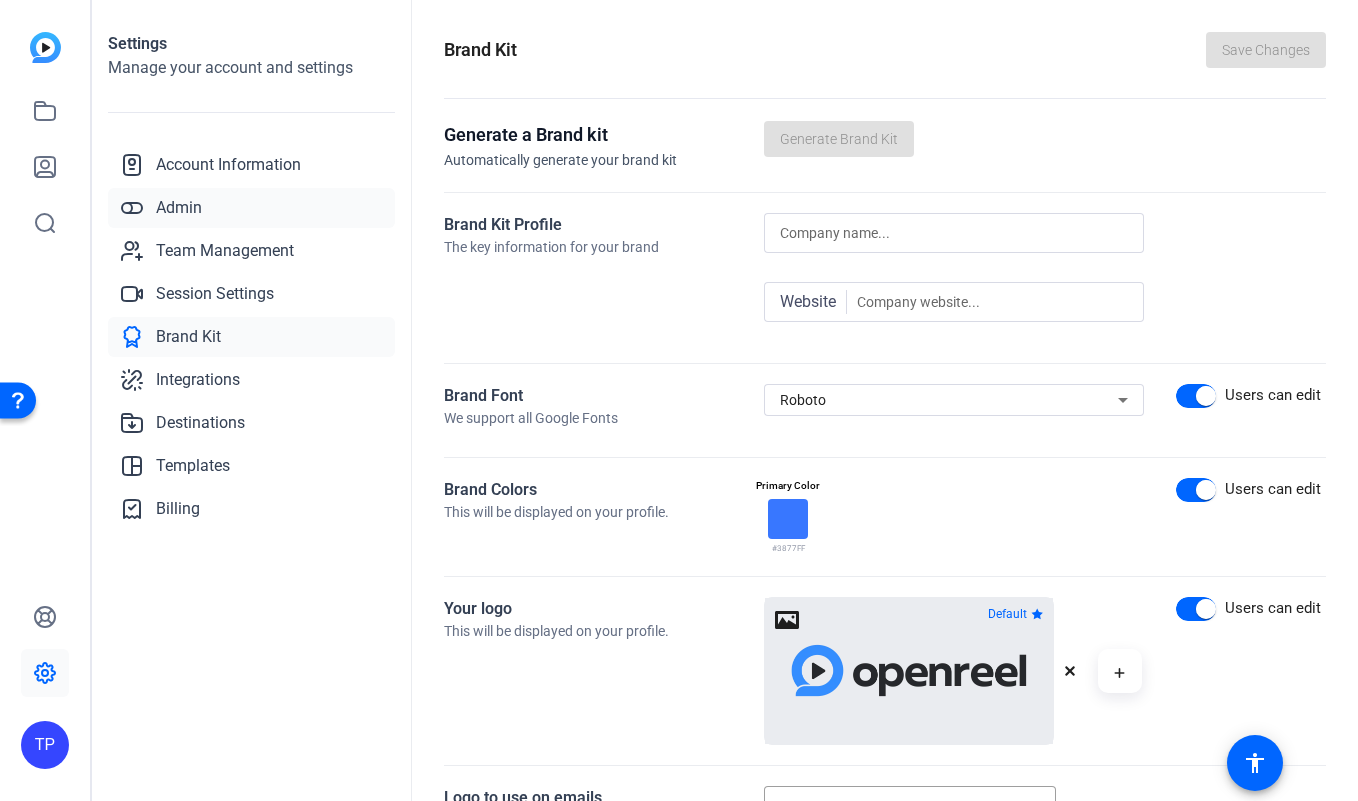 click on "Admin" 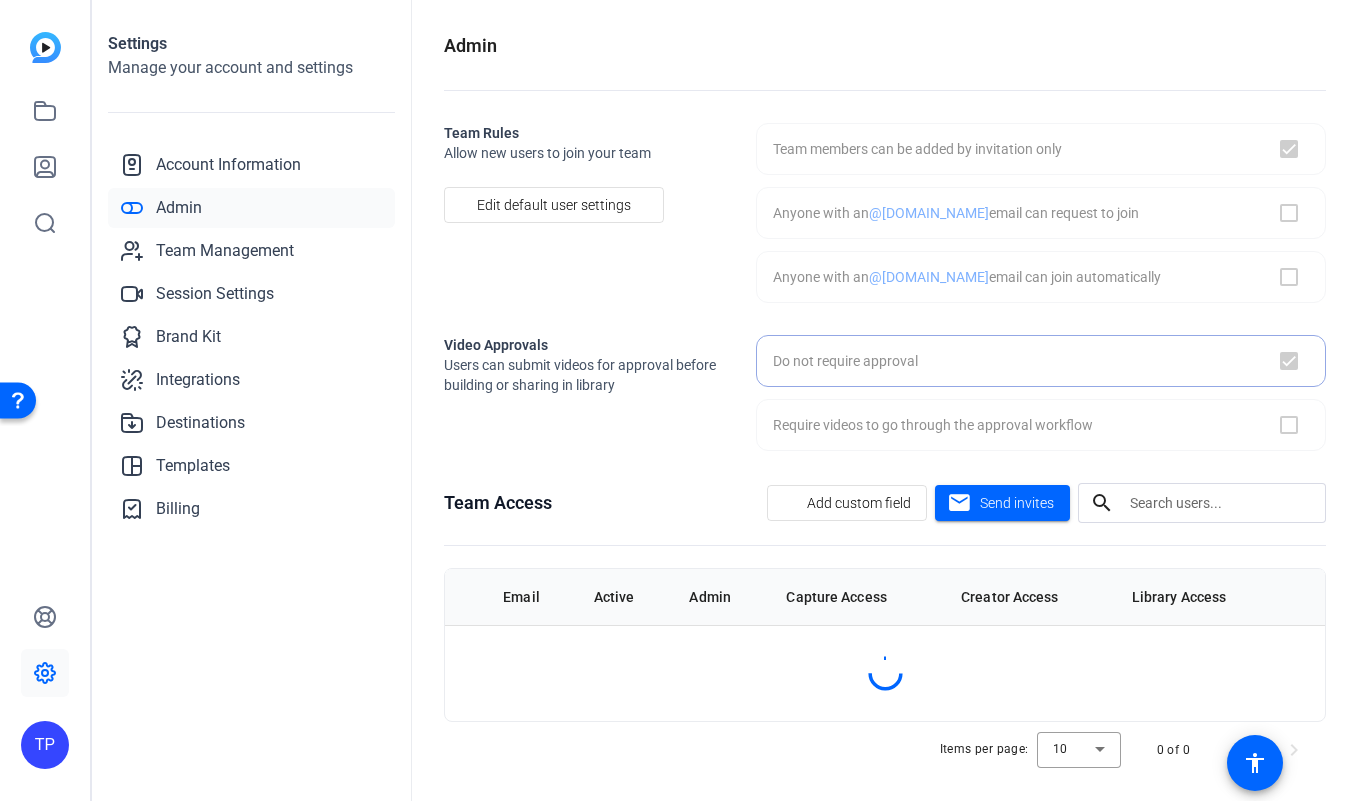 checkbox on "true" 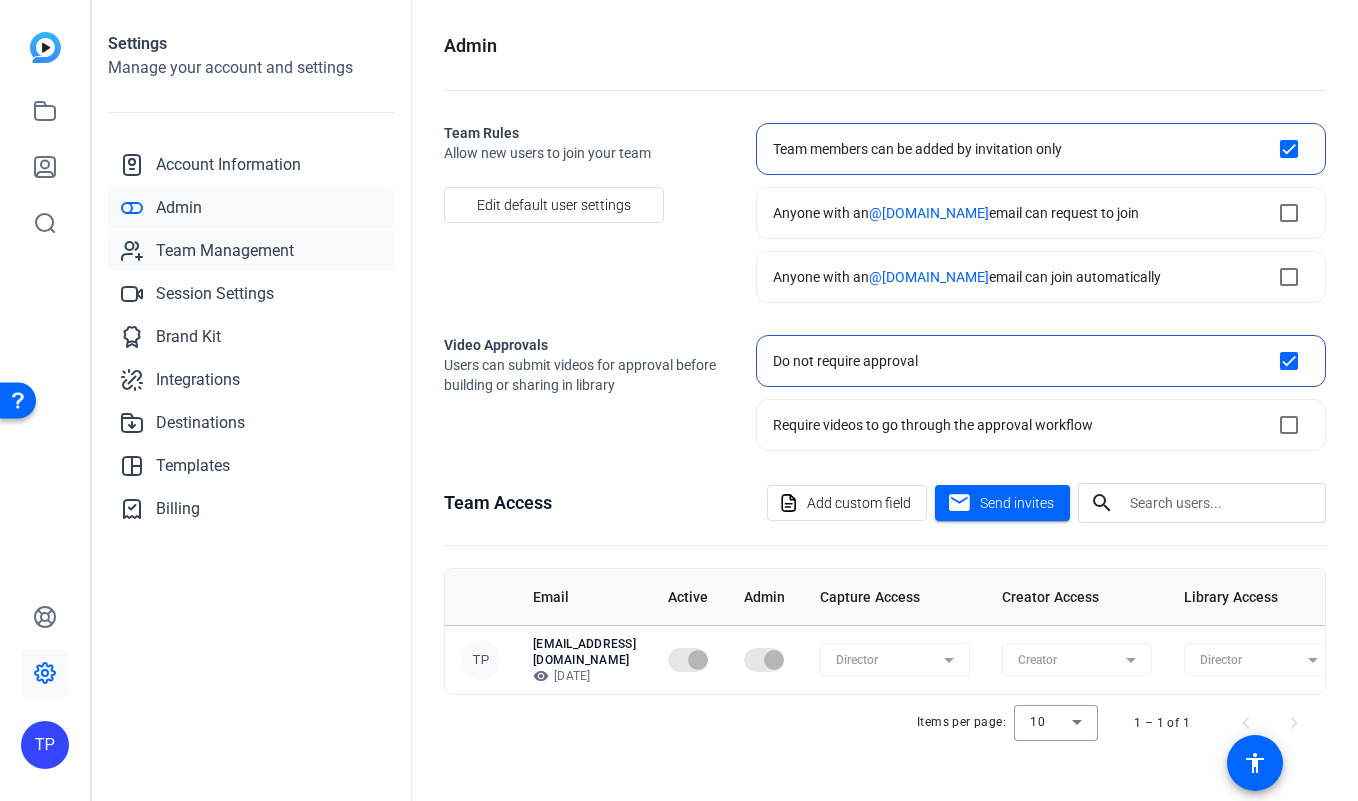 click on "Team Management" 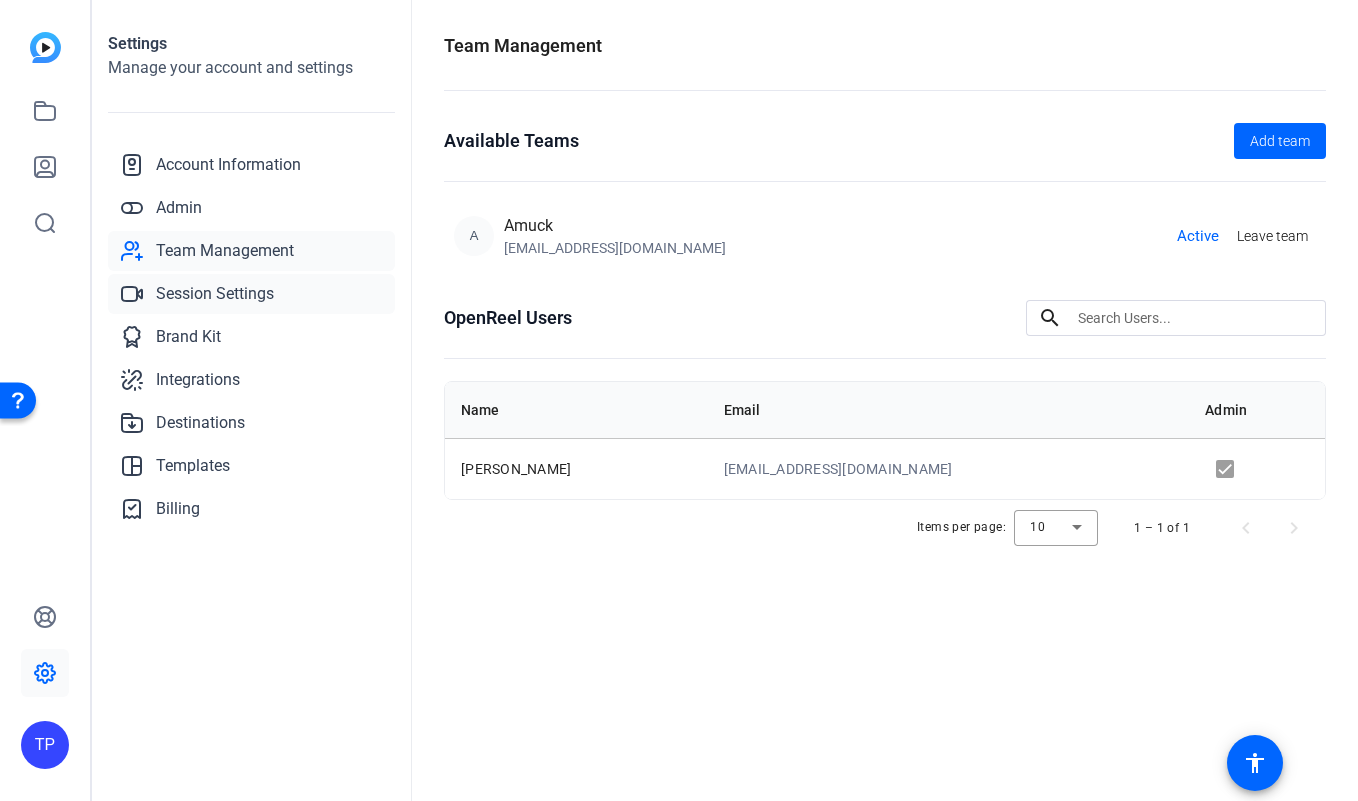 click on "Session Settings" 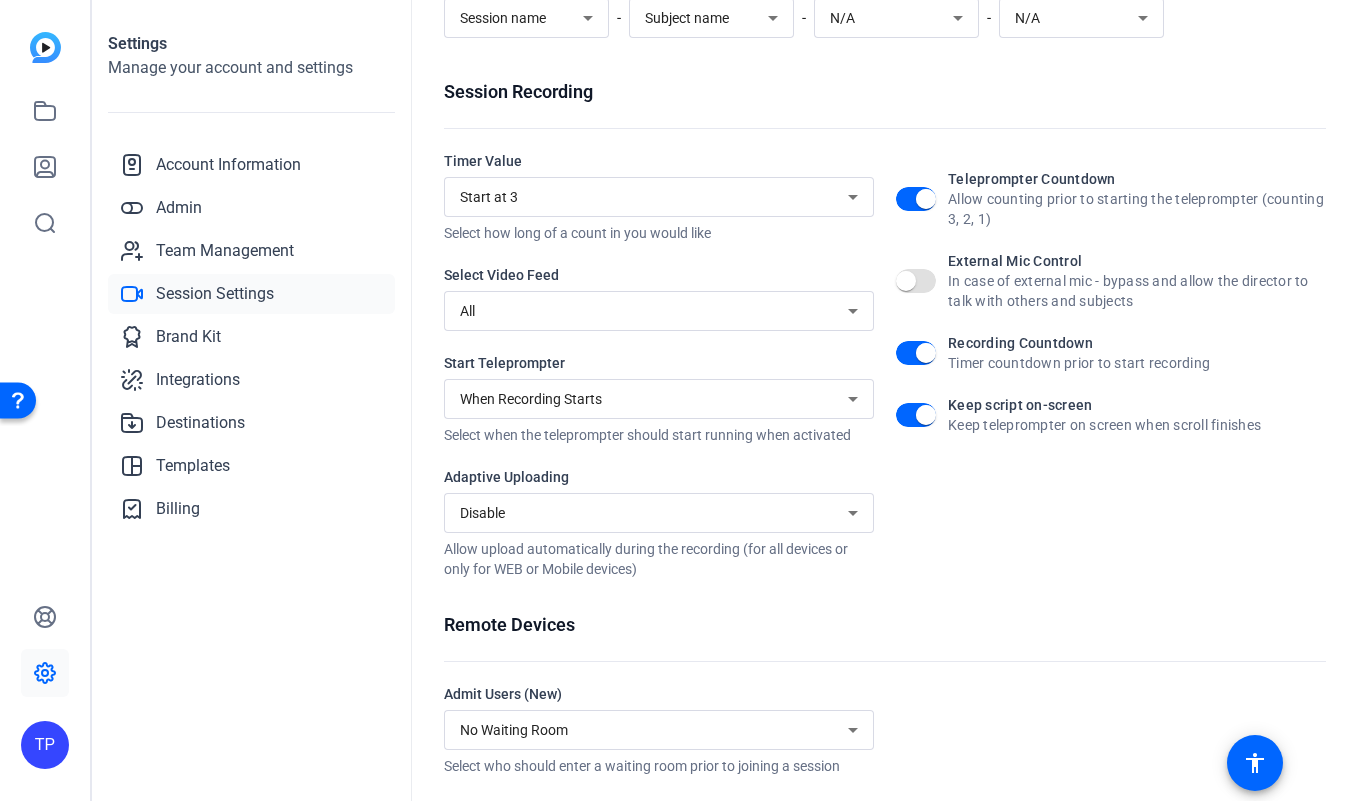 scroll, scrollTop: 210, scrollLeft: 0, axis: vertical 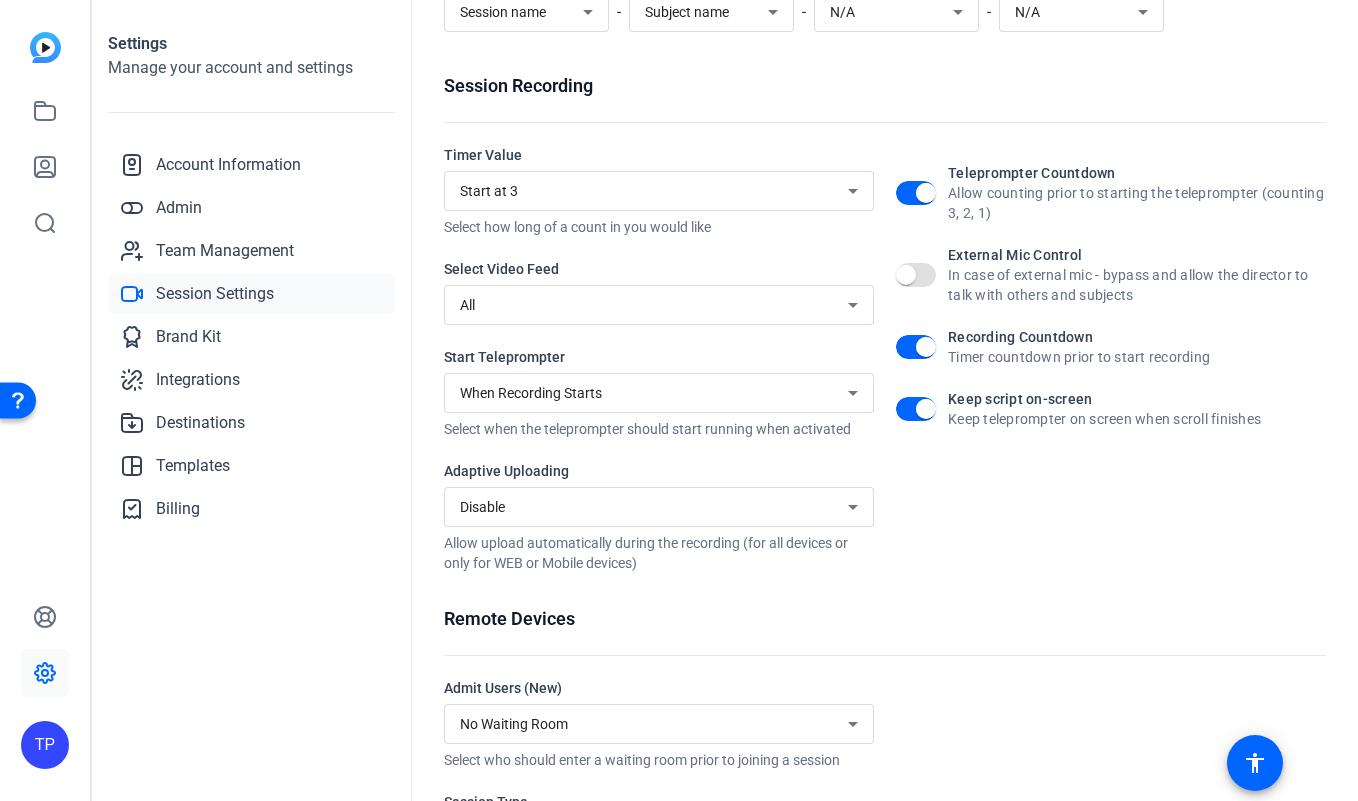 click on "All" at bounding box center (654, 305) 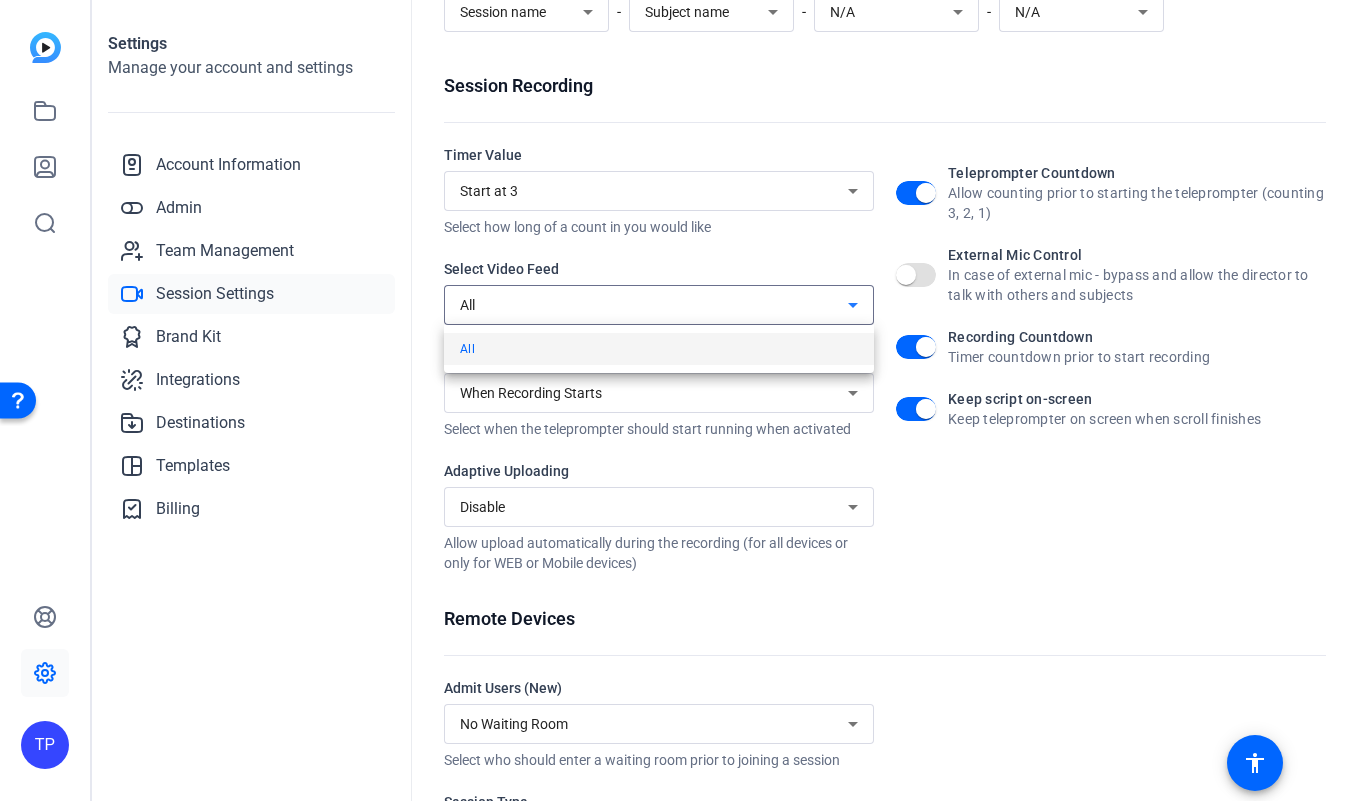 click at bounding box center (679, 400) 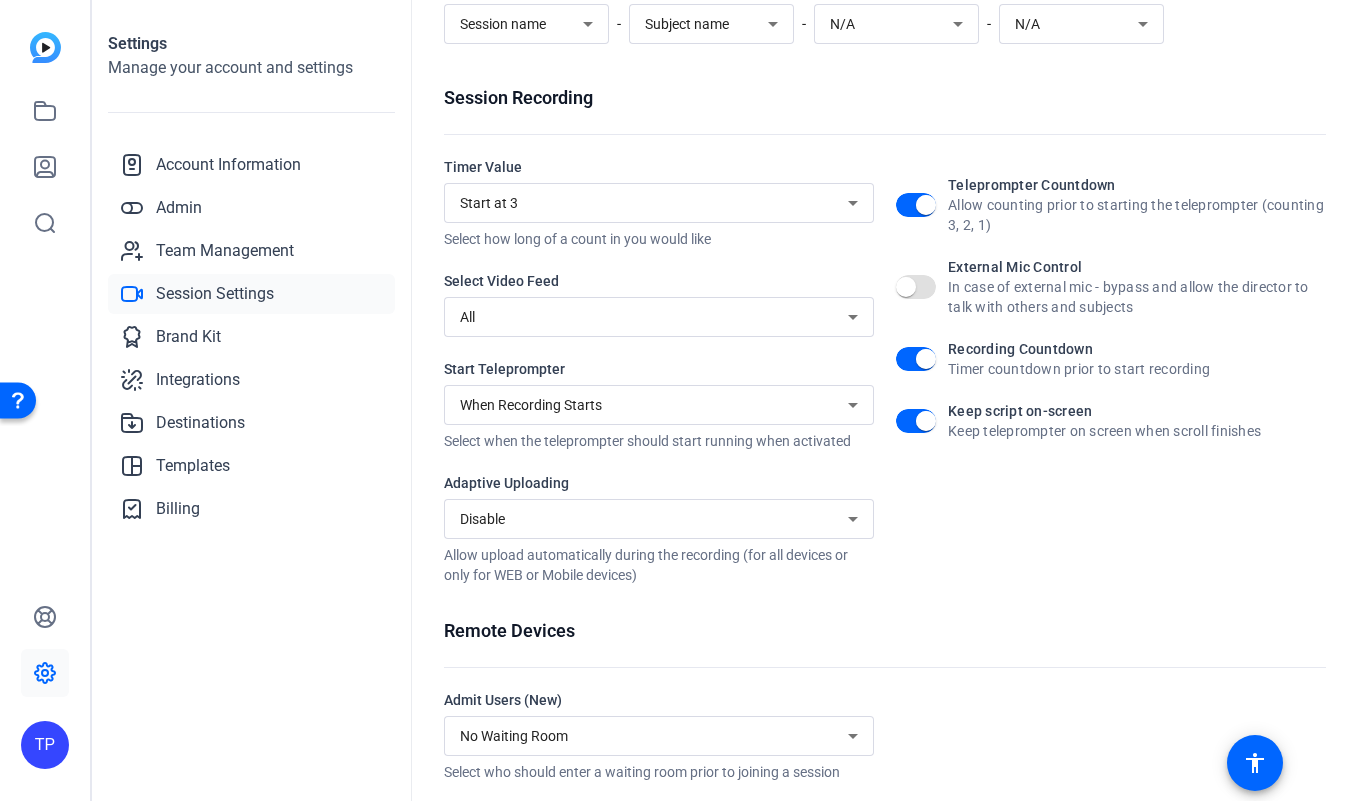 scroll, scrollTop: 185, scrollLeft: 0, axis: vertical 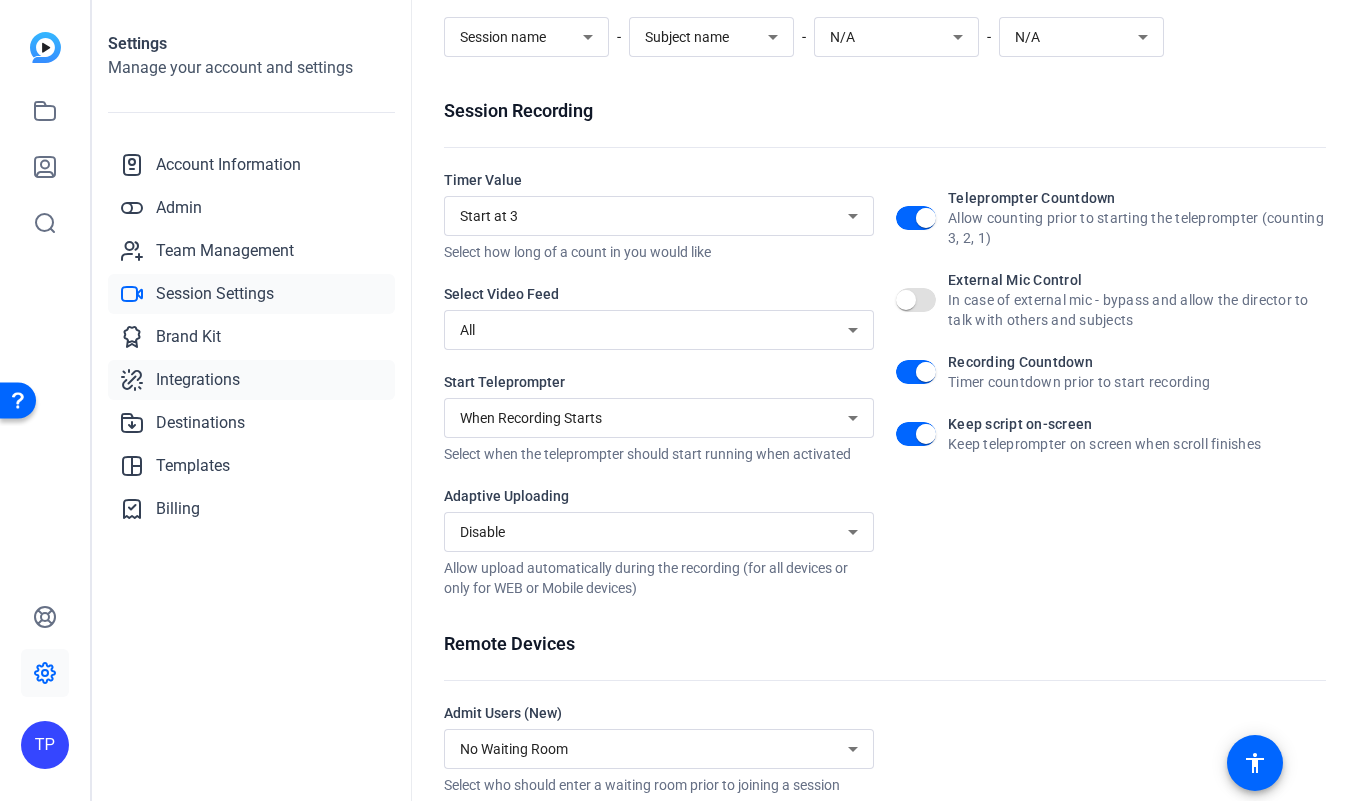 click on "Integrations" 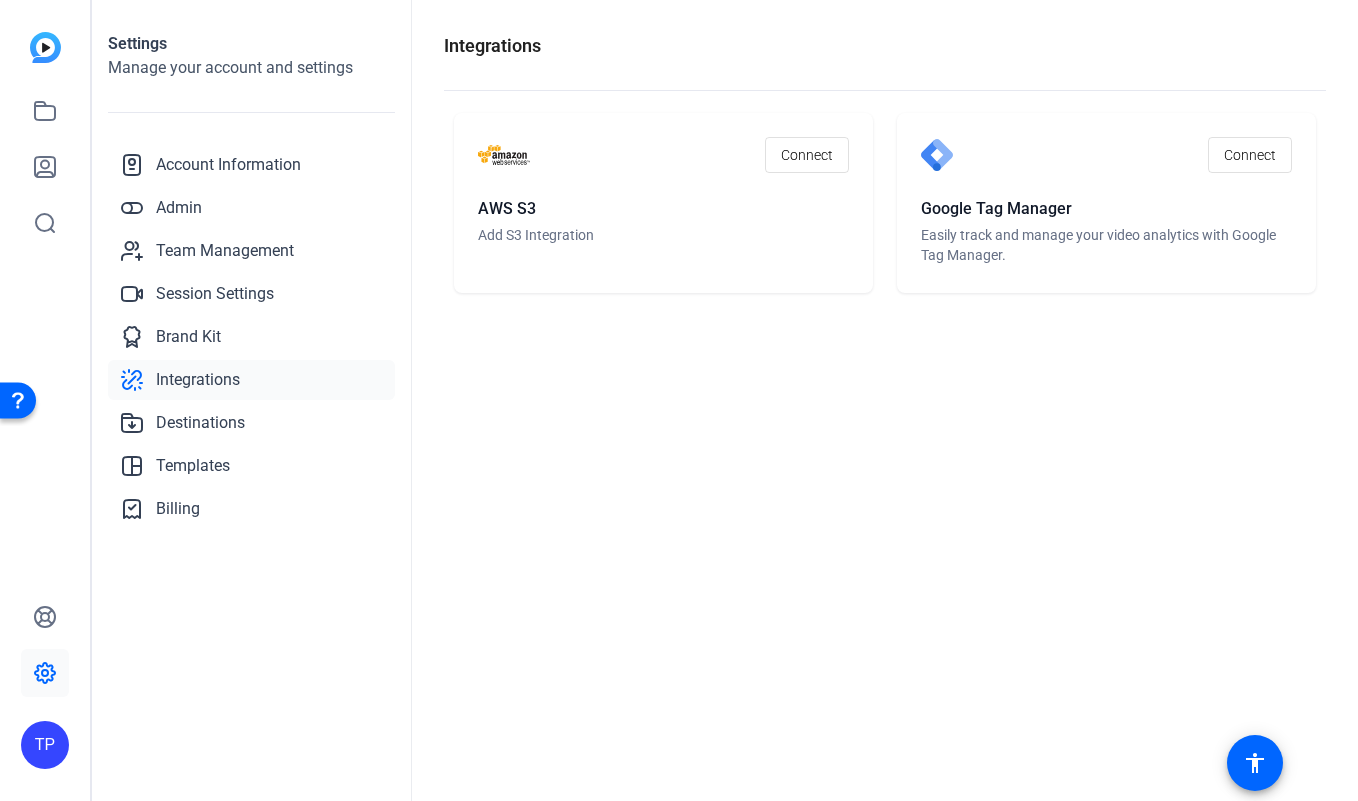 scroll, scrollTop: 0, scrollLeft: 0, axis: both 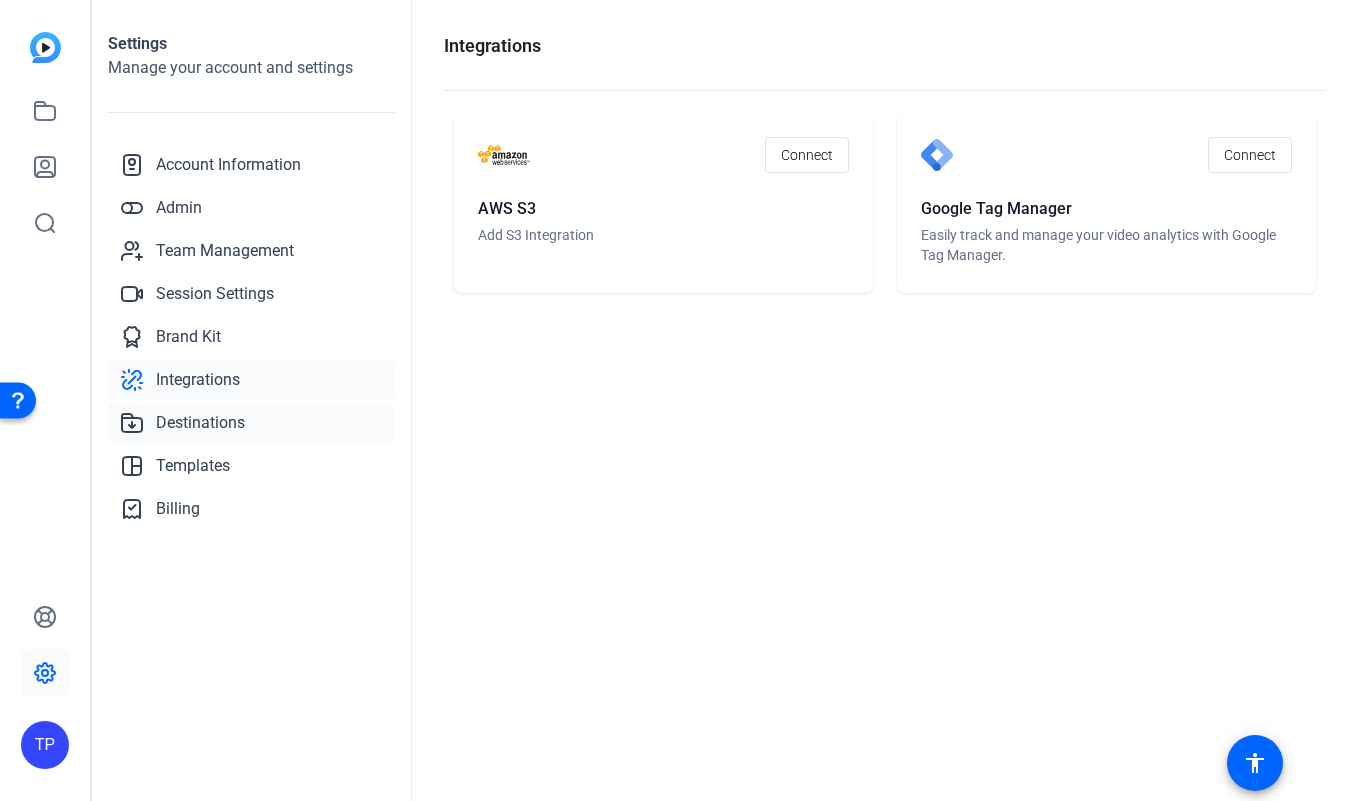 click on "Destinations" 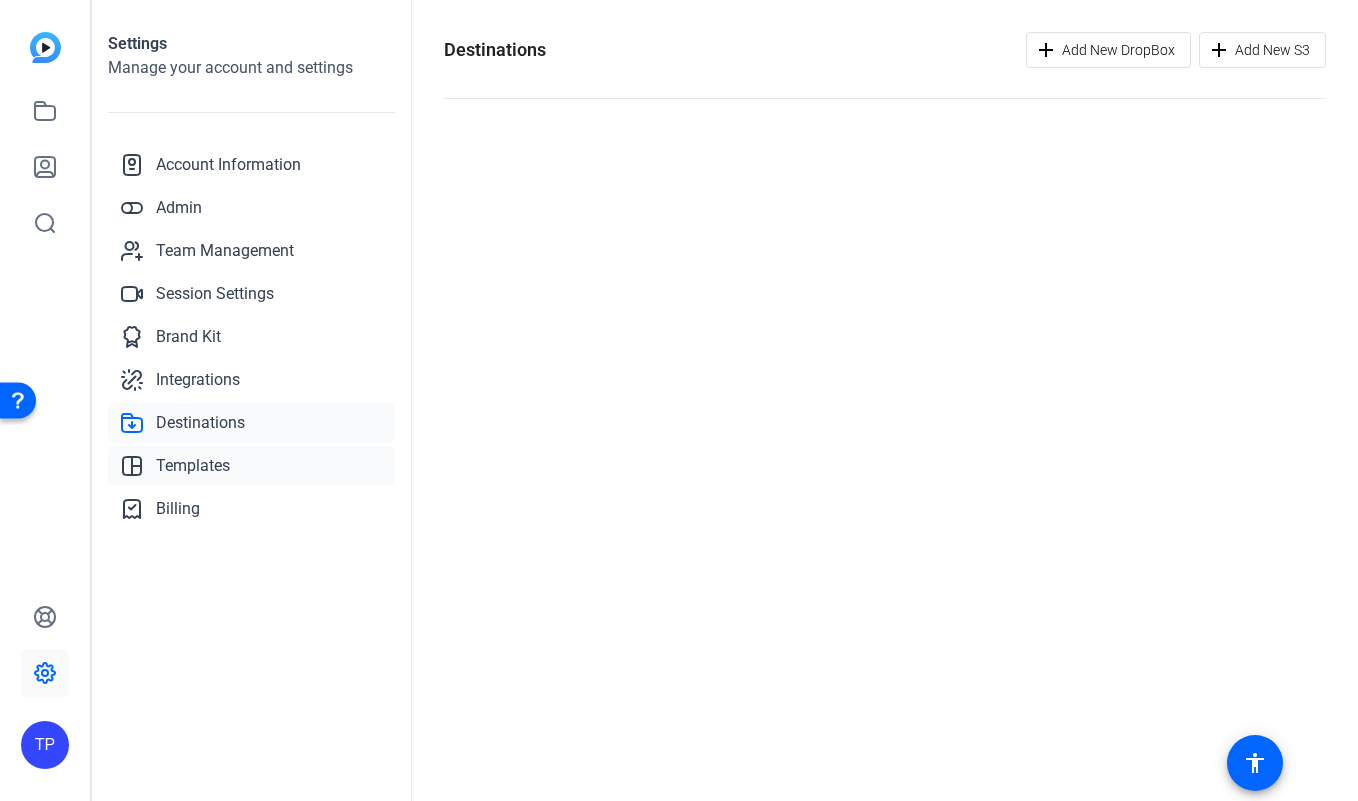 click on "Templates" 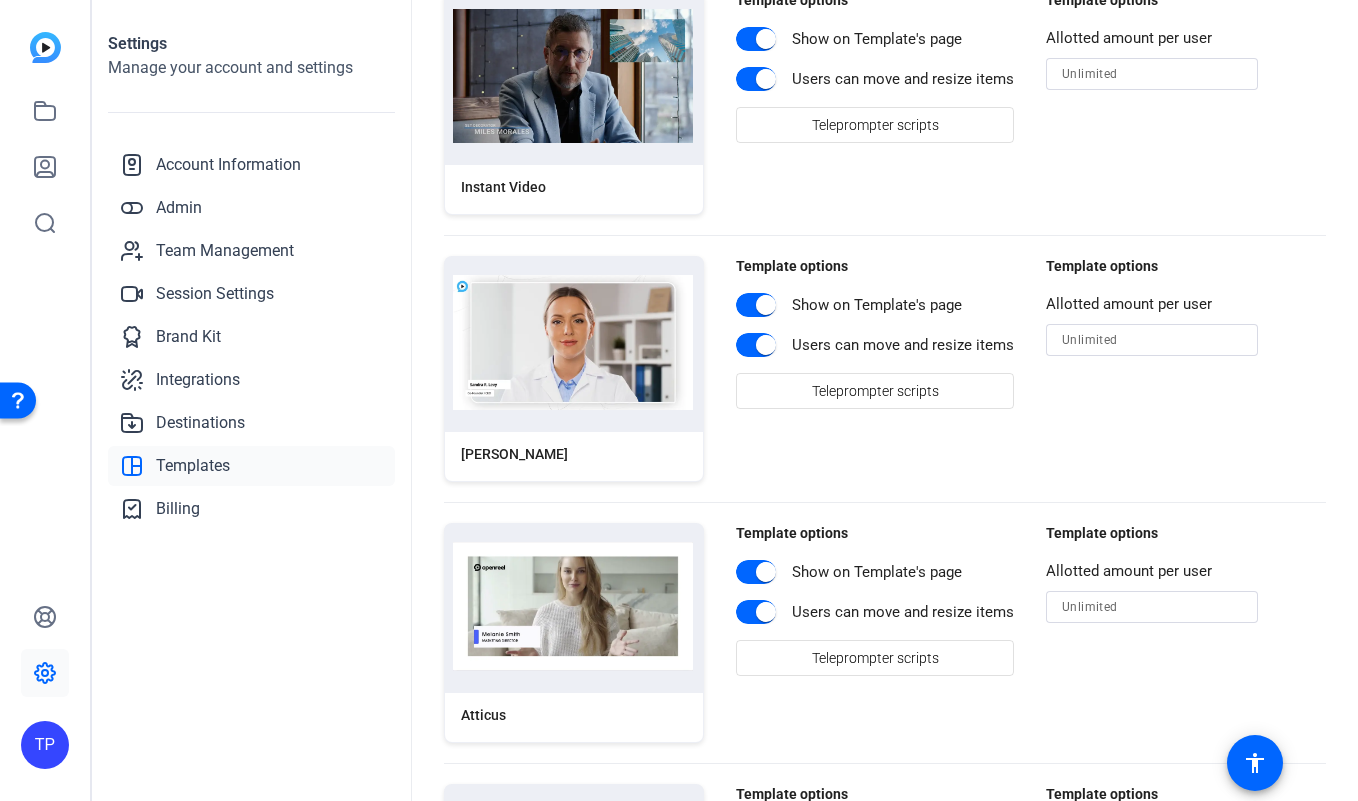 scroll, scrollTop: 0, scrollLeft: 0, axis: both 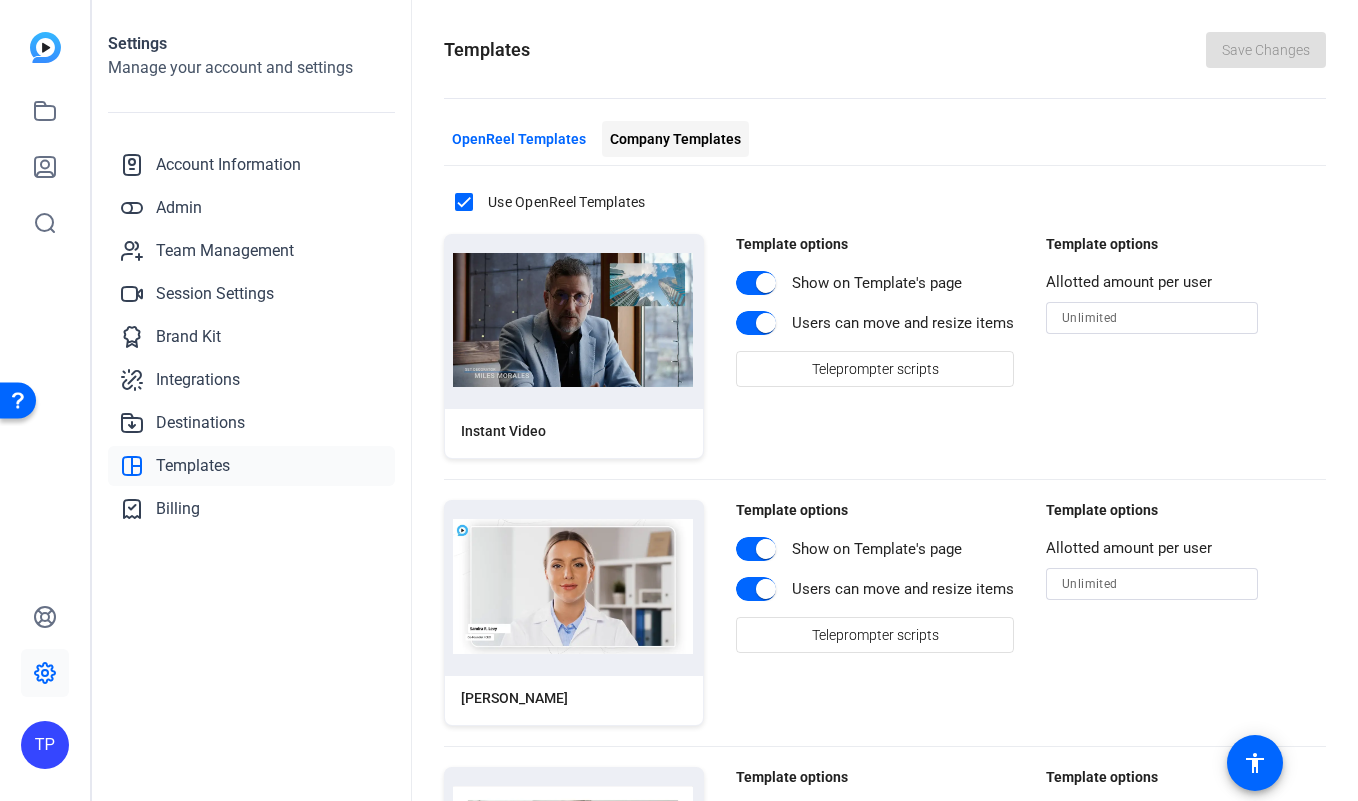 click on "Company Templates" 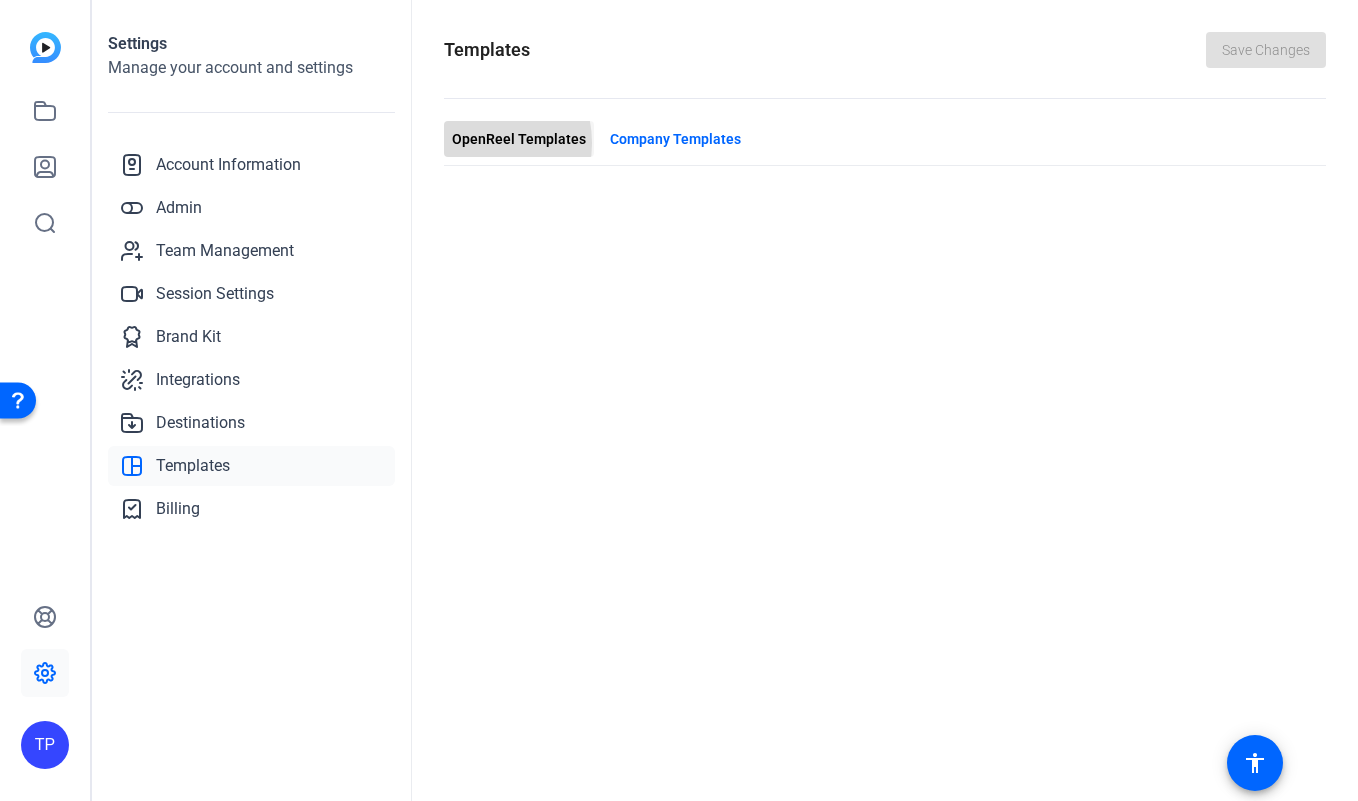 click on "OpenReel Templates" 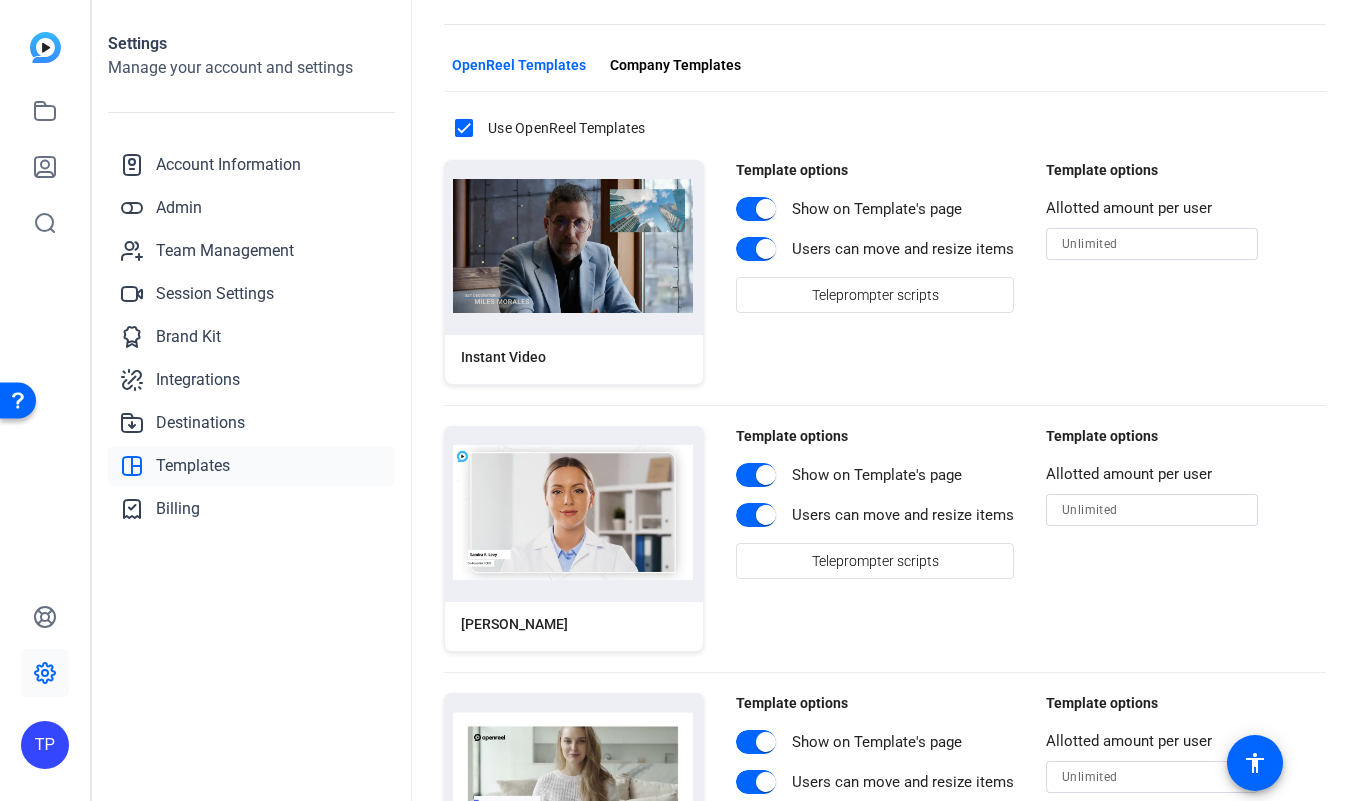 scroll, scrollTop: 0, scrollLeft: 0, axis: both 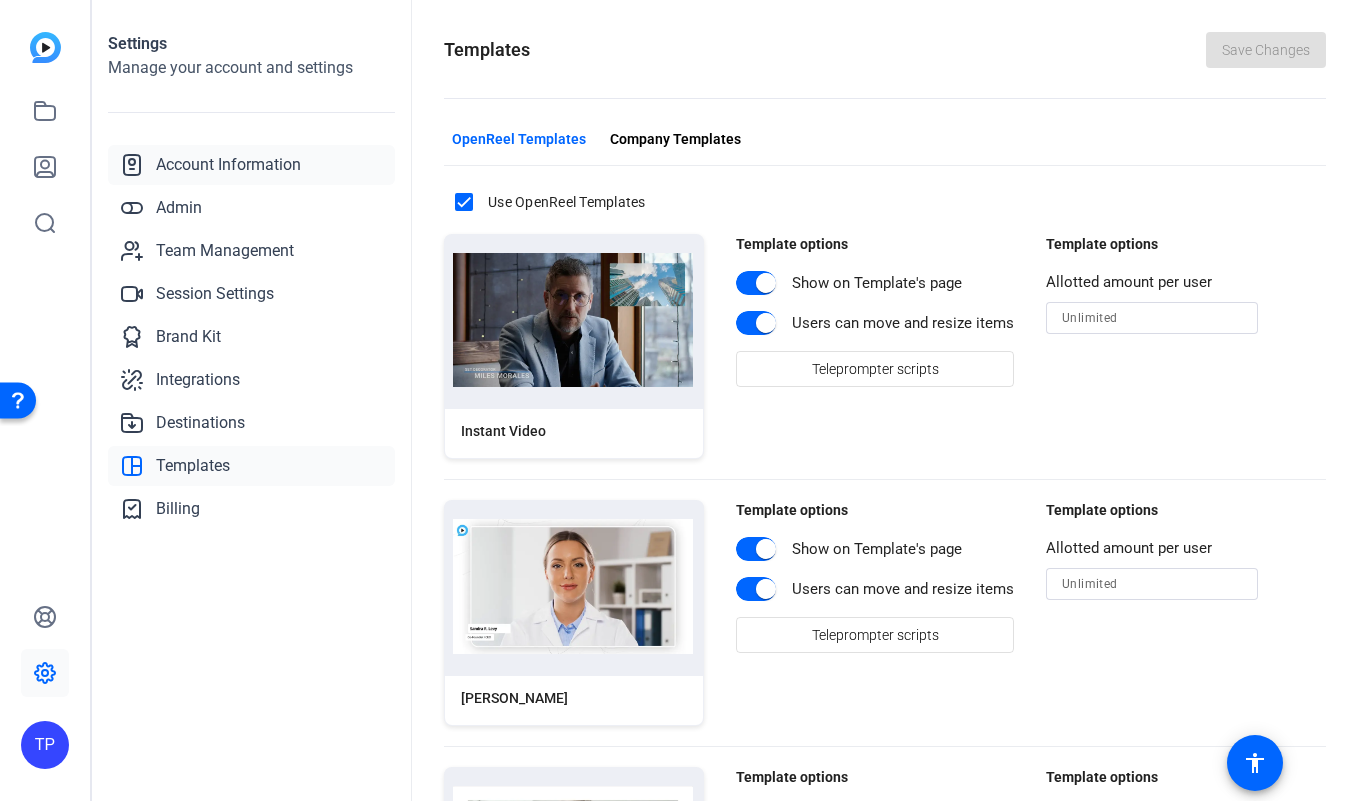 click on "Account Information" 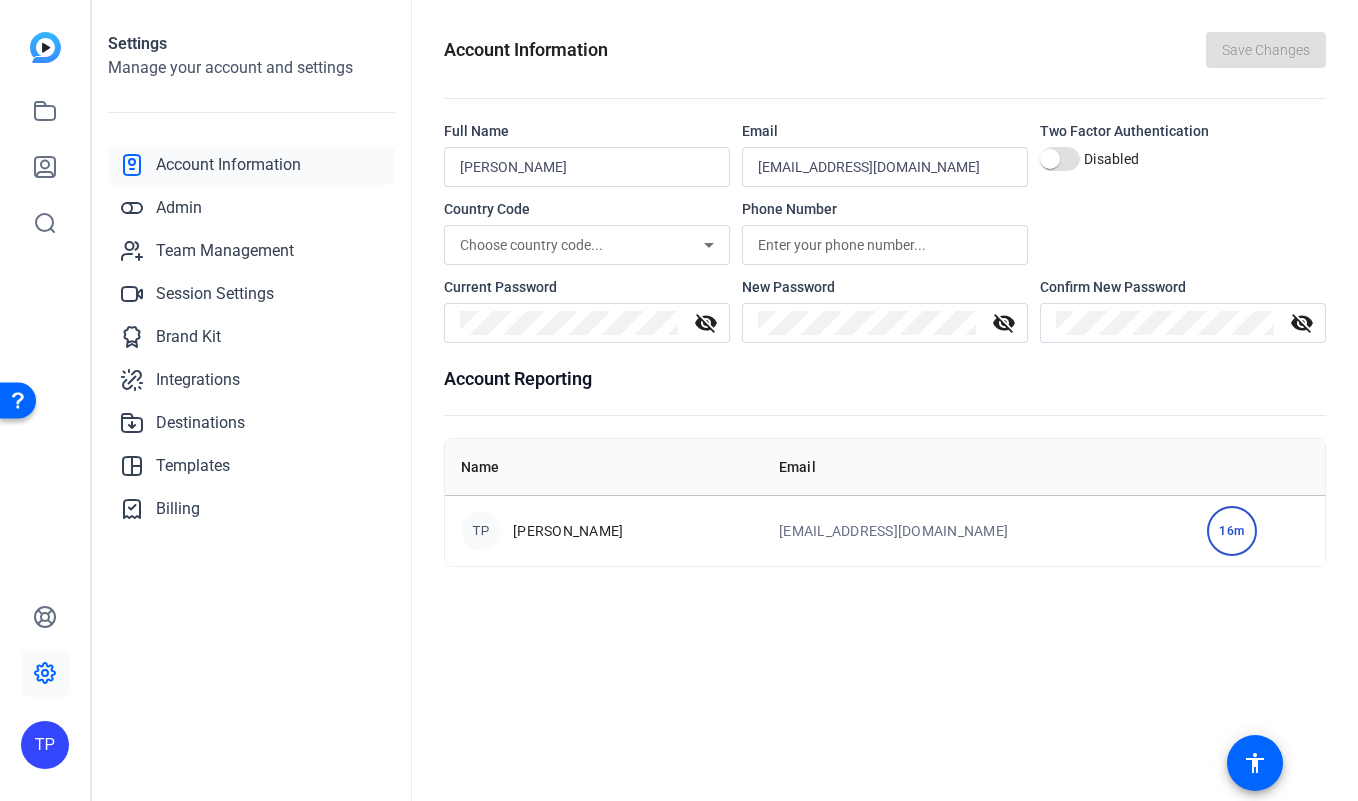 click 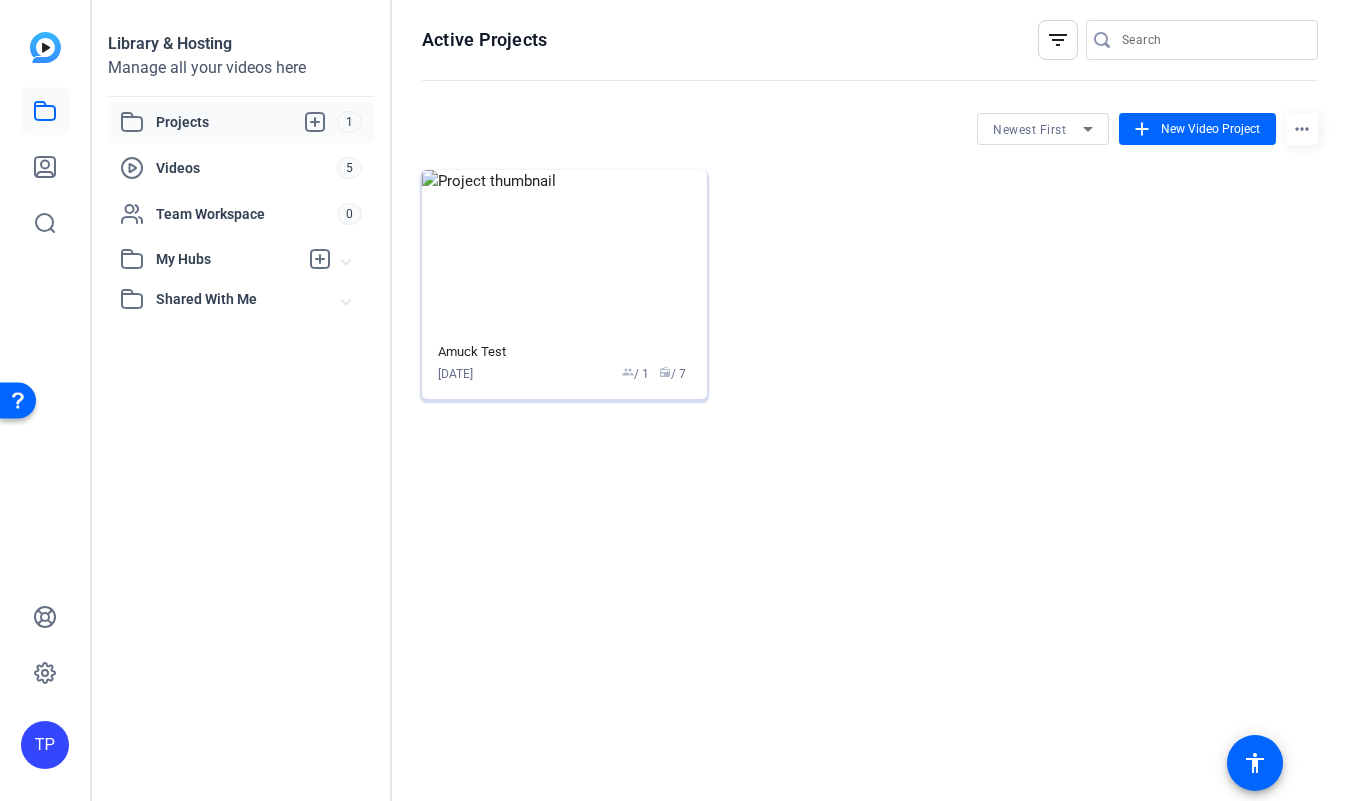 click 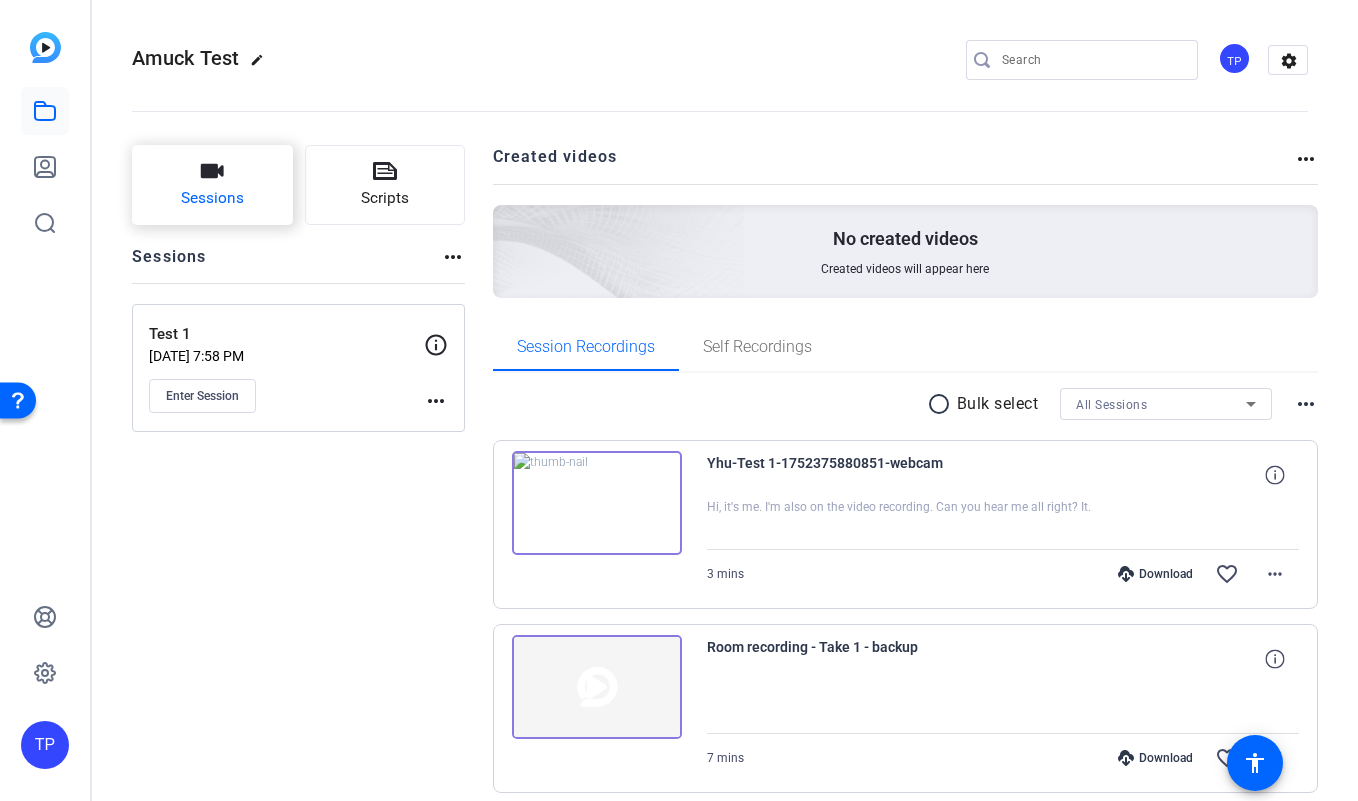 click on "Sessions" 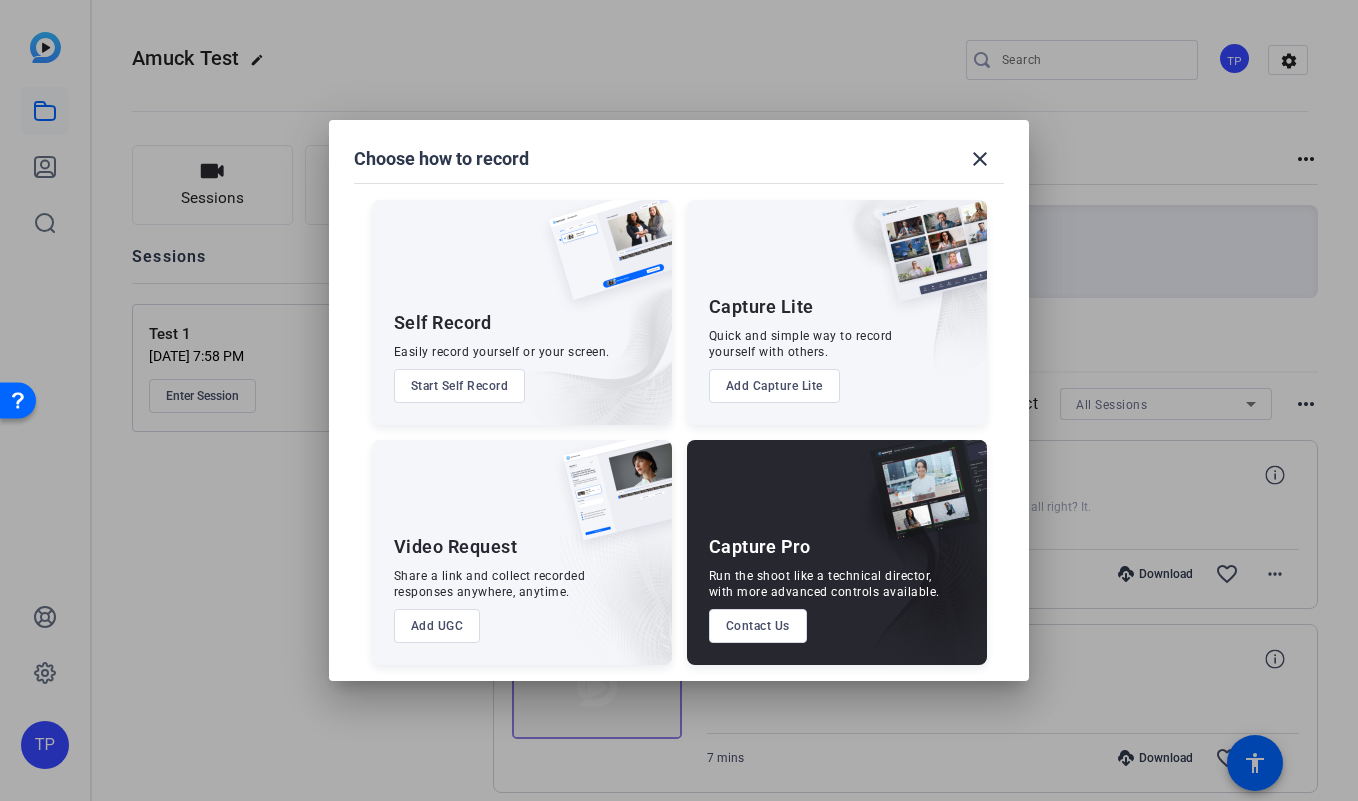 click on "Start Self Record" at bounding box center [460, 386] 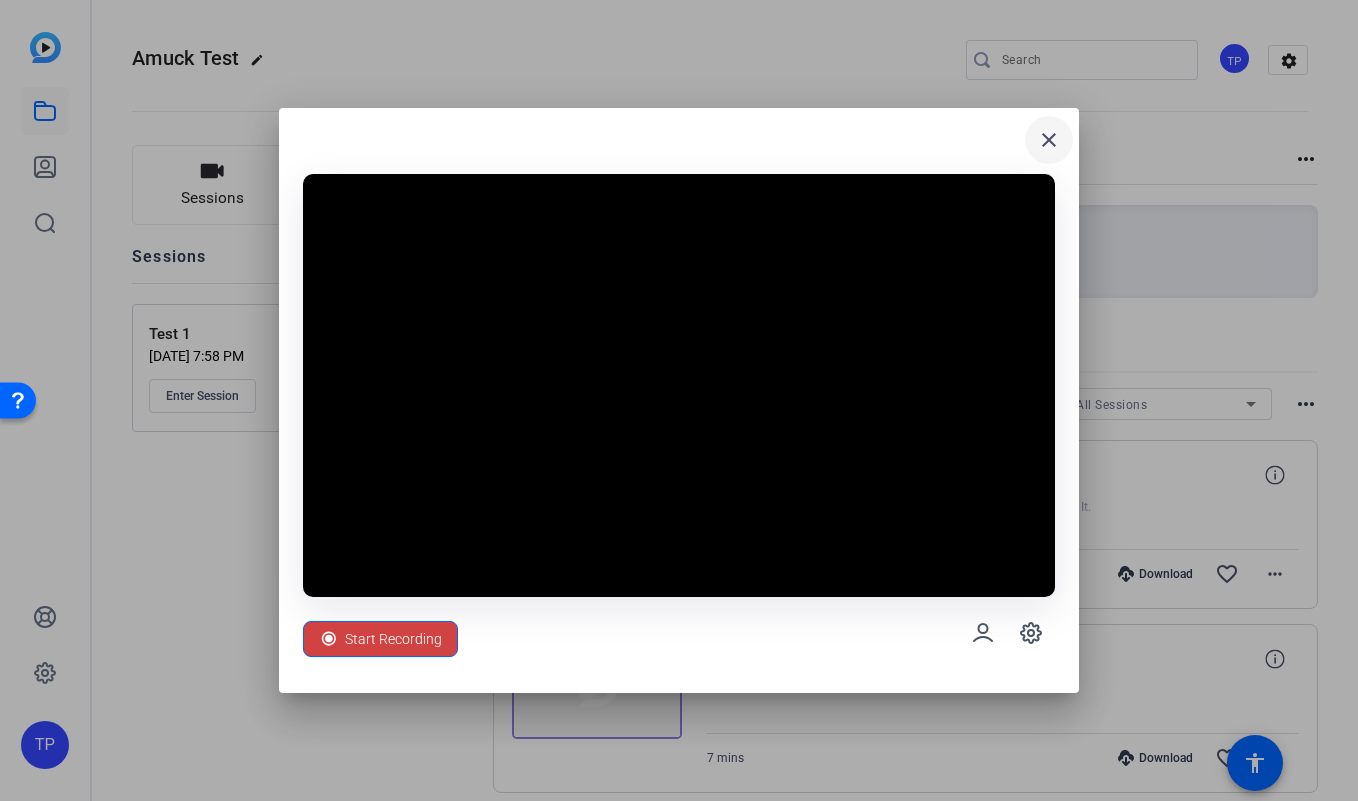 click on "close" at bounding box center (1049, 140) 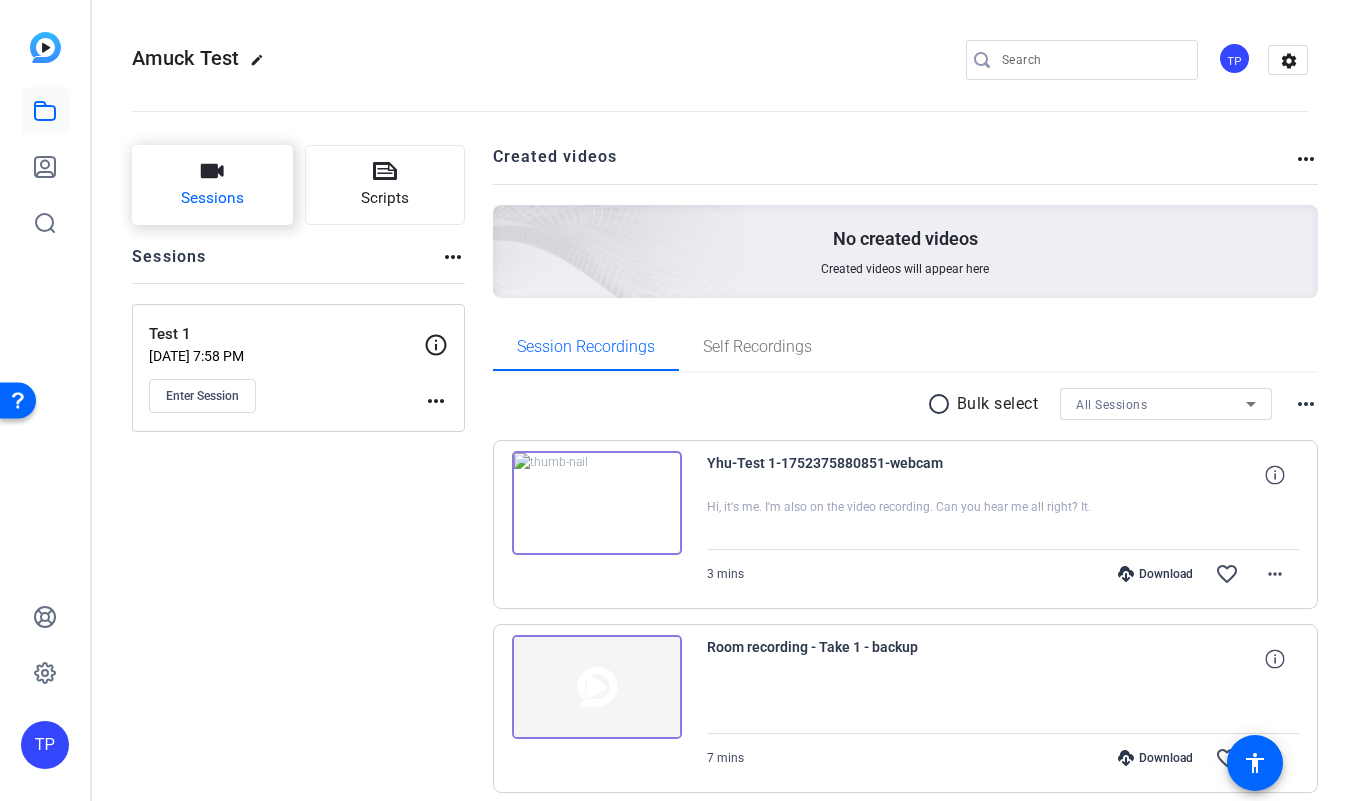 click on "Sessions" 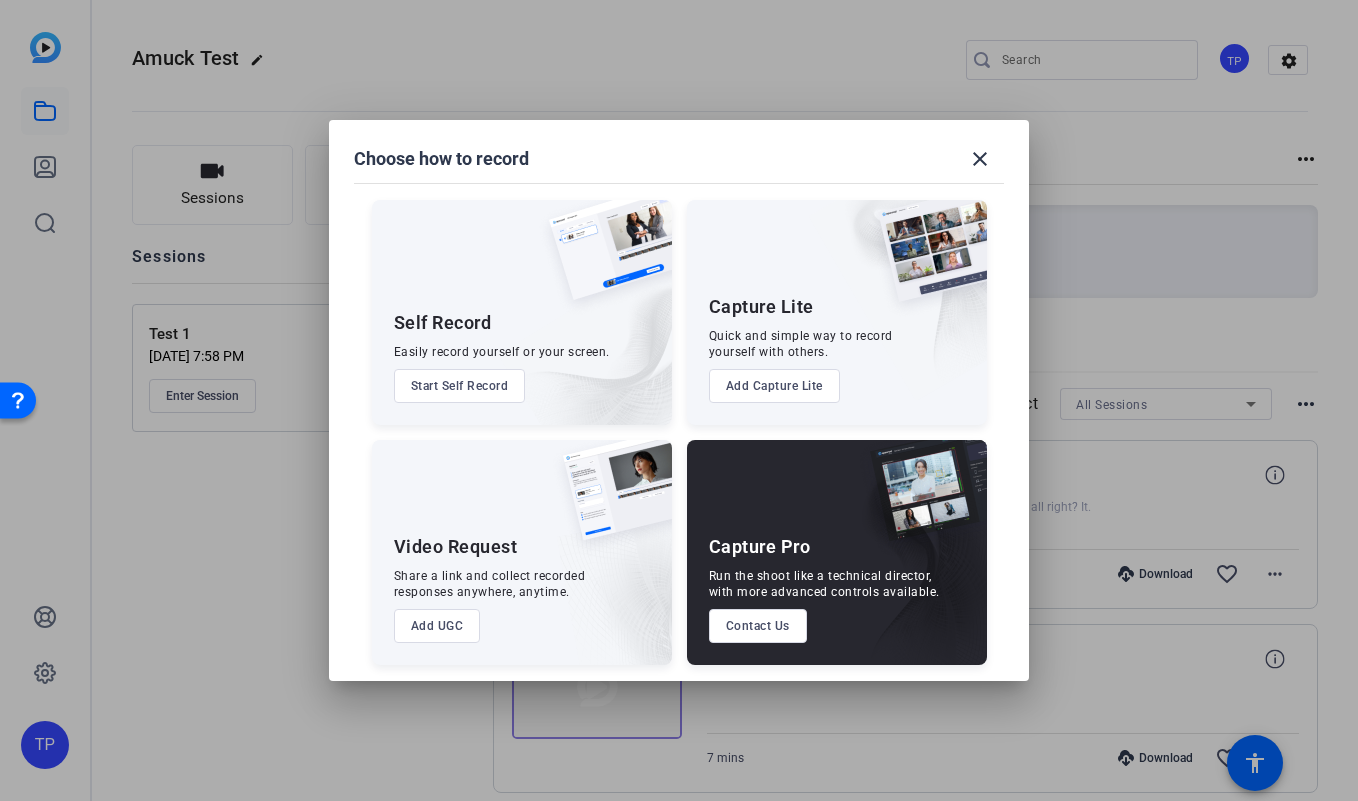 click on "Add Capture Lite" at bounding box center (774, 386) 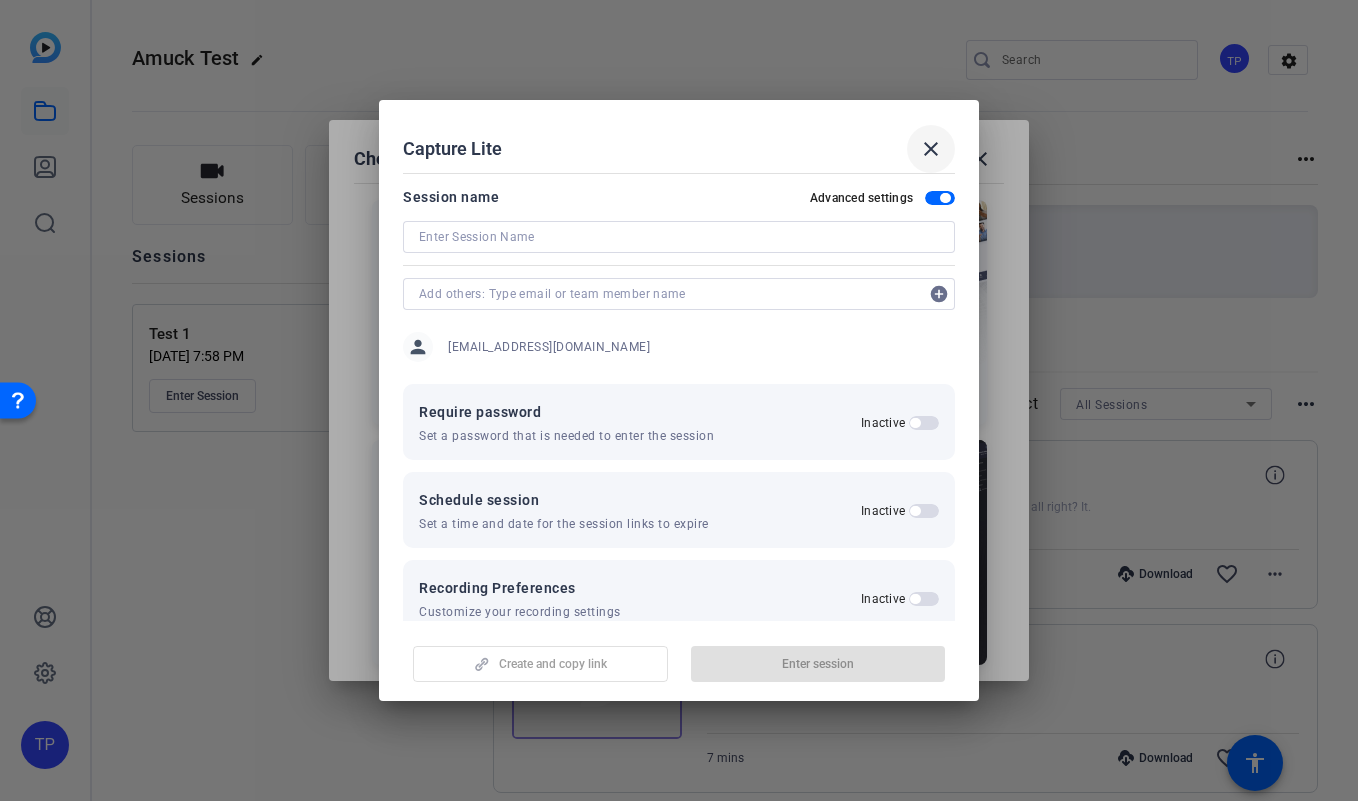 click on "close" at bounding box center (931, 149) 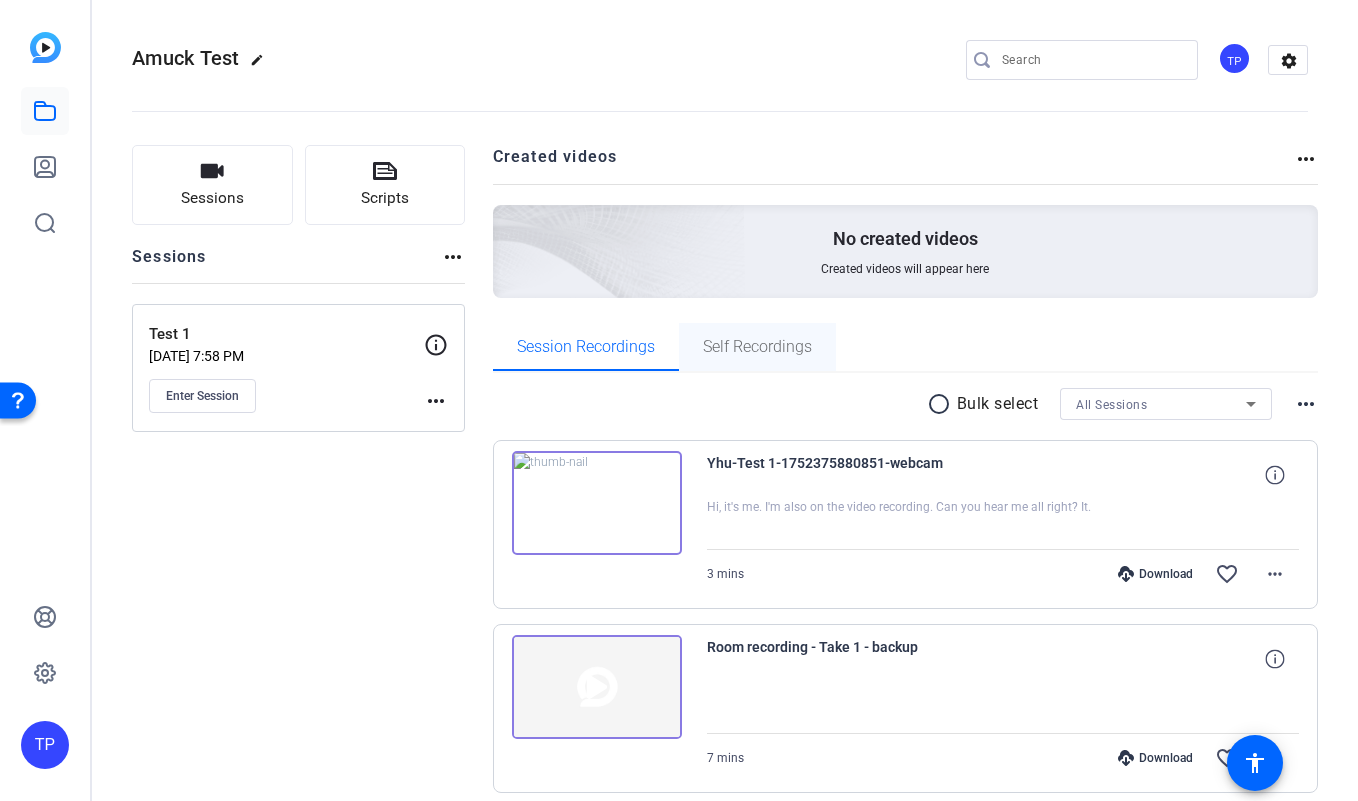 click on "Self Recordings" at bounding box center (757, 347) 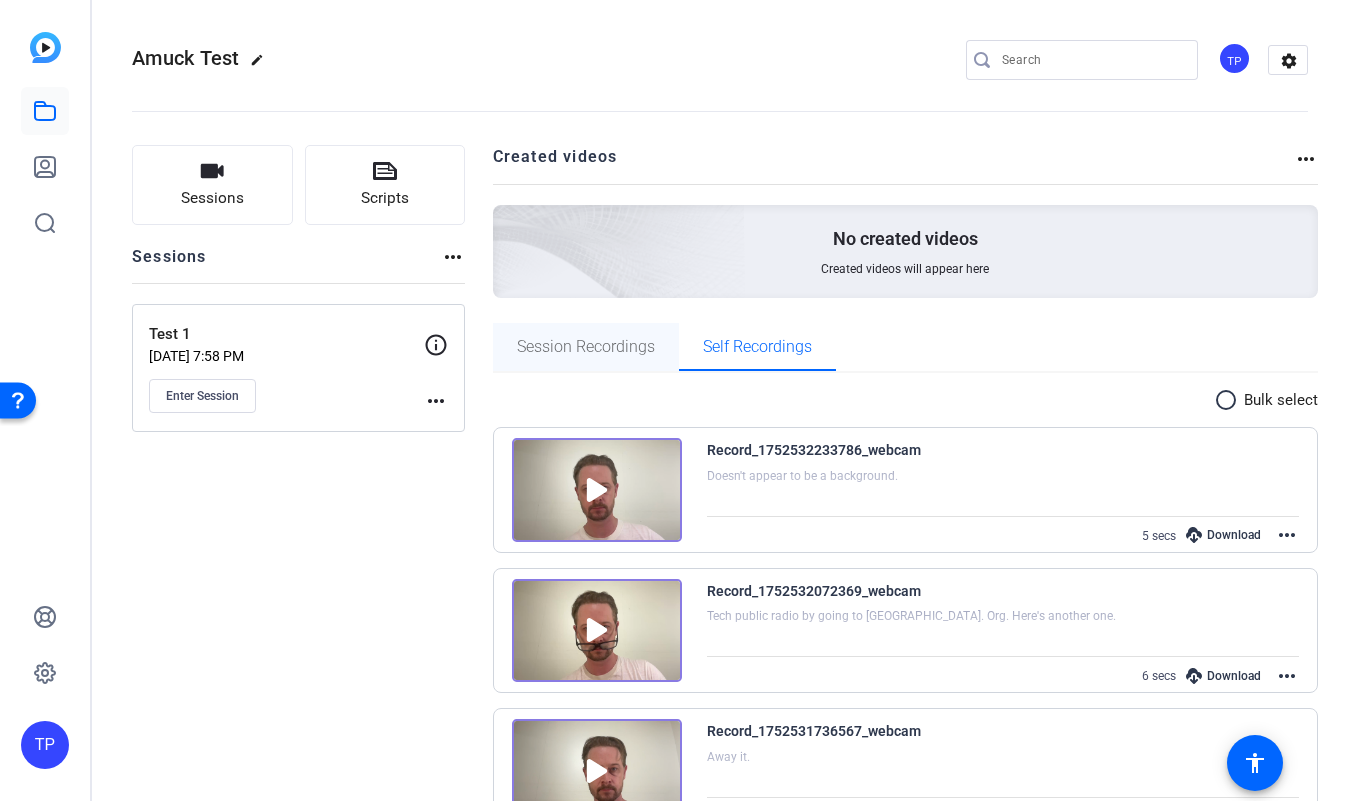 click on "Session Recordings" at bounding box center [586, 347] 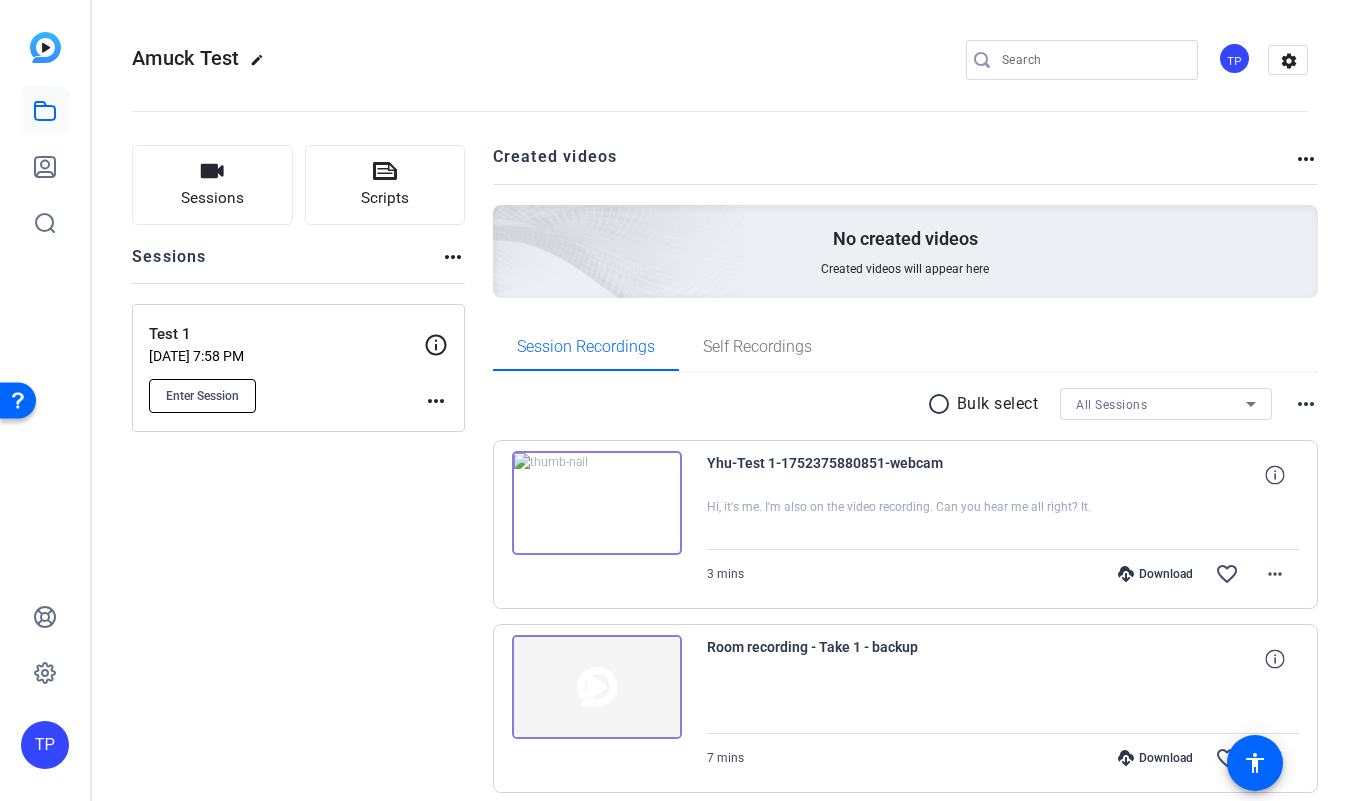click on "Enter Session" 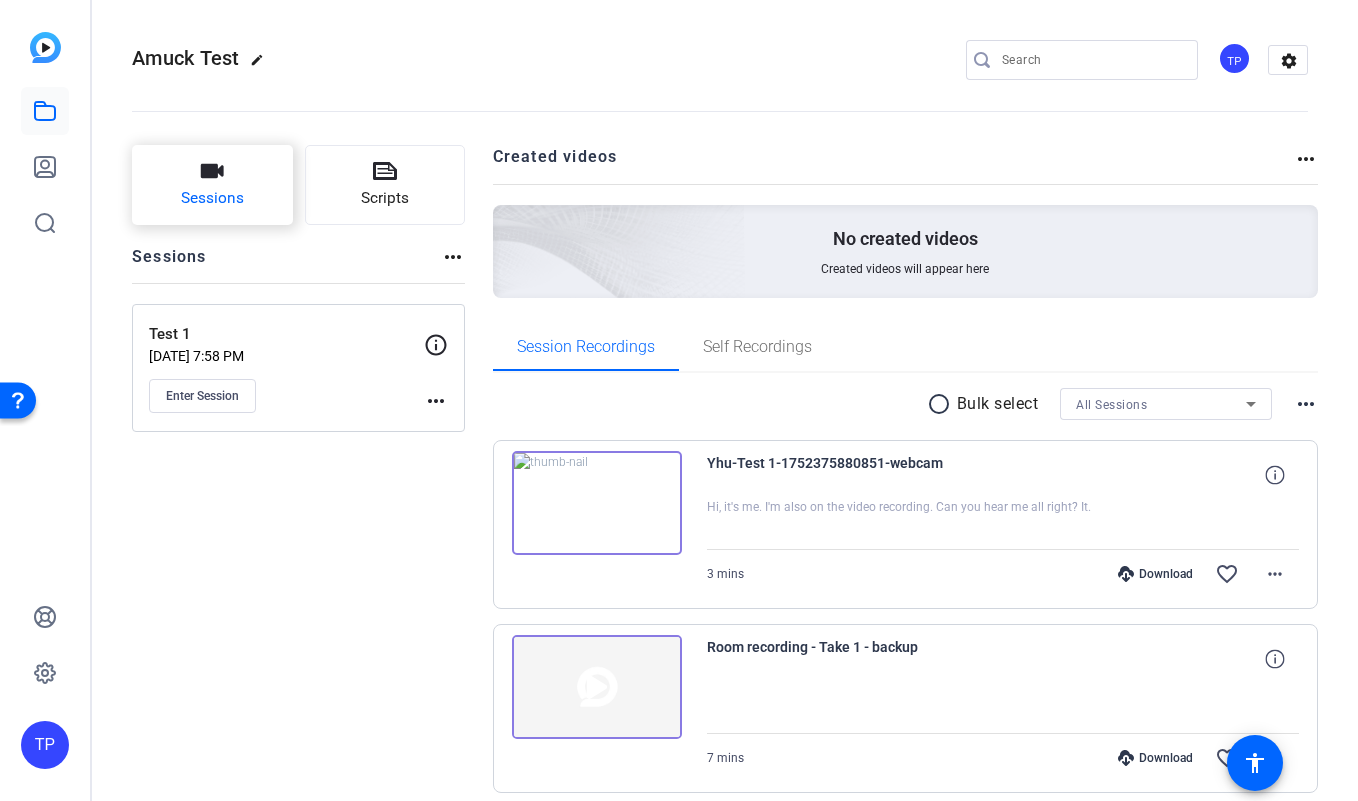 click on "Sessions" 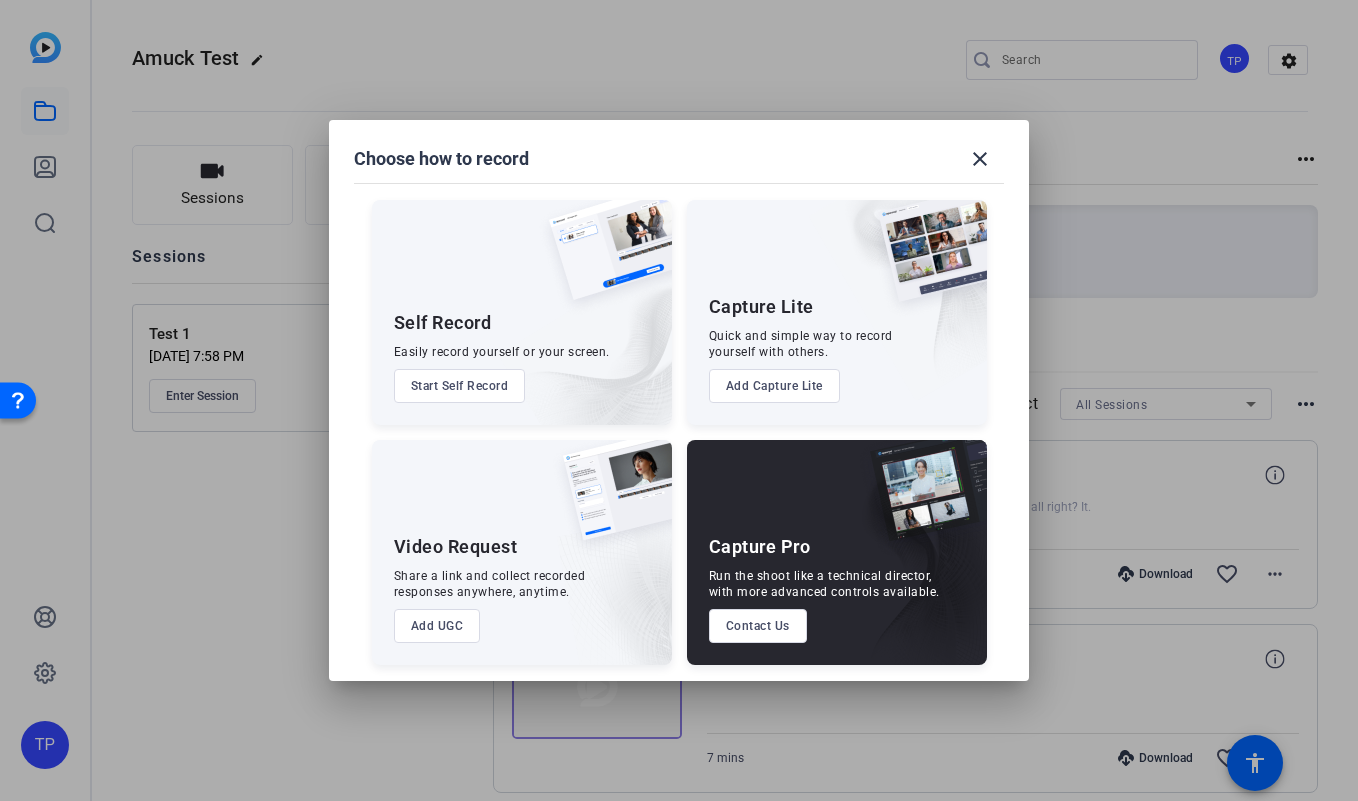 click on "Start Self Record" at bounding box center (460, 386) 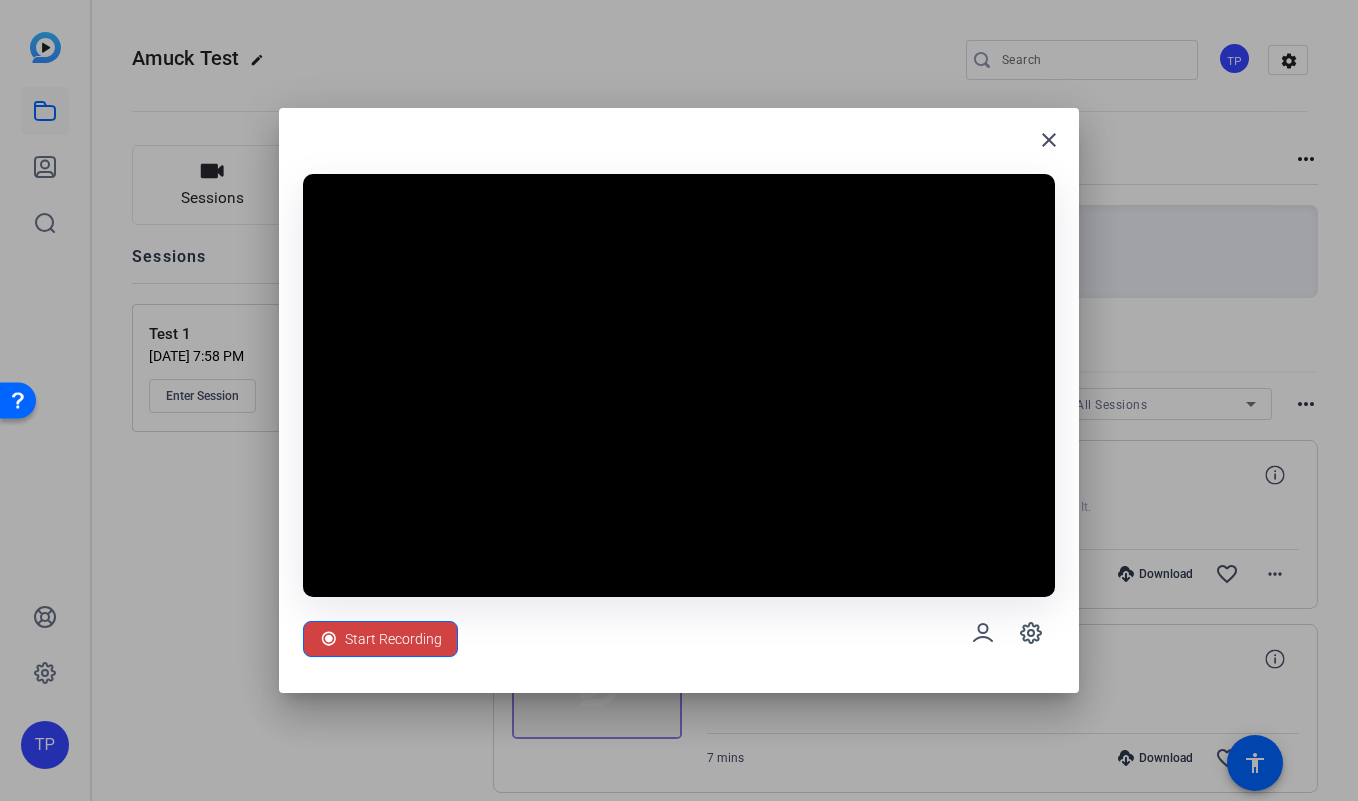 click at bounding box center [679, 385] 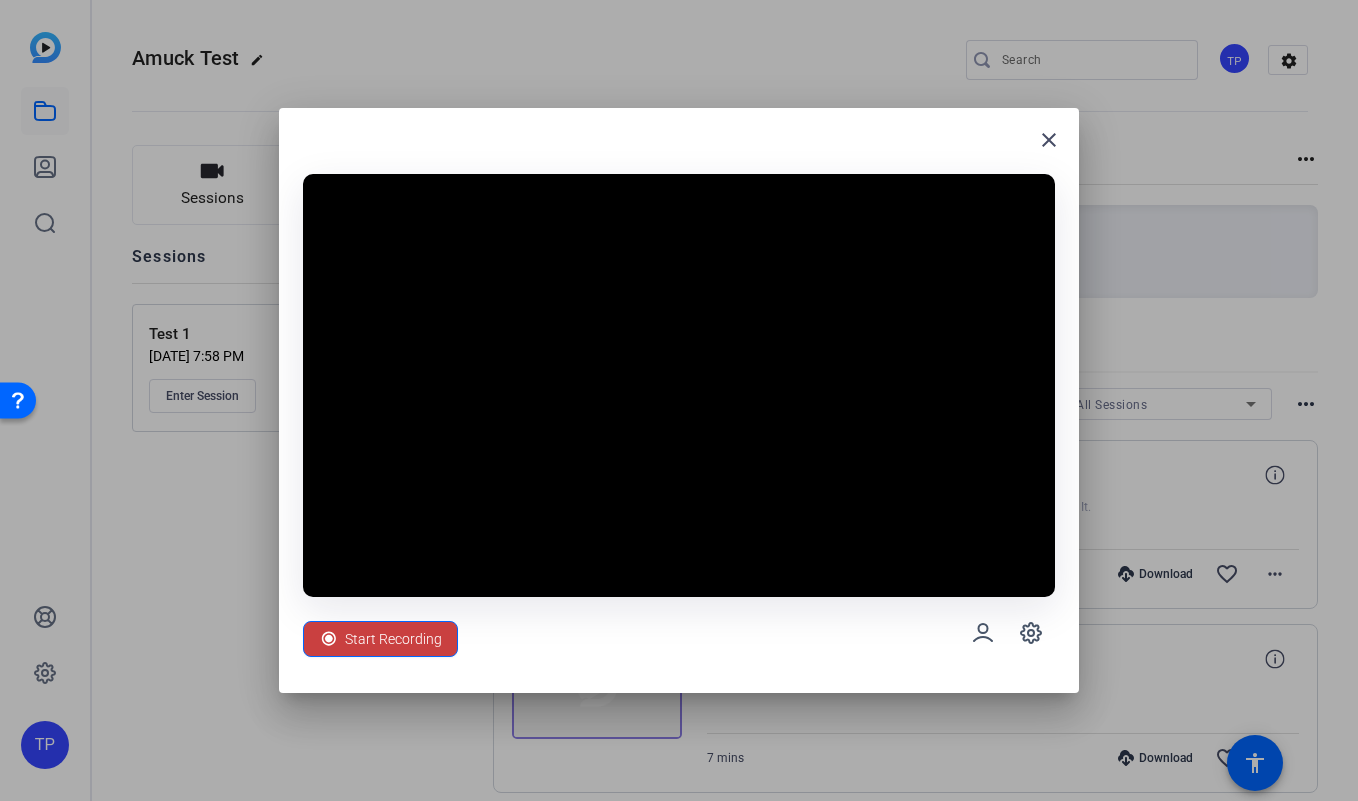 click on "Start Recording" at bounding box center [393, 639] 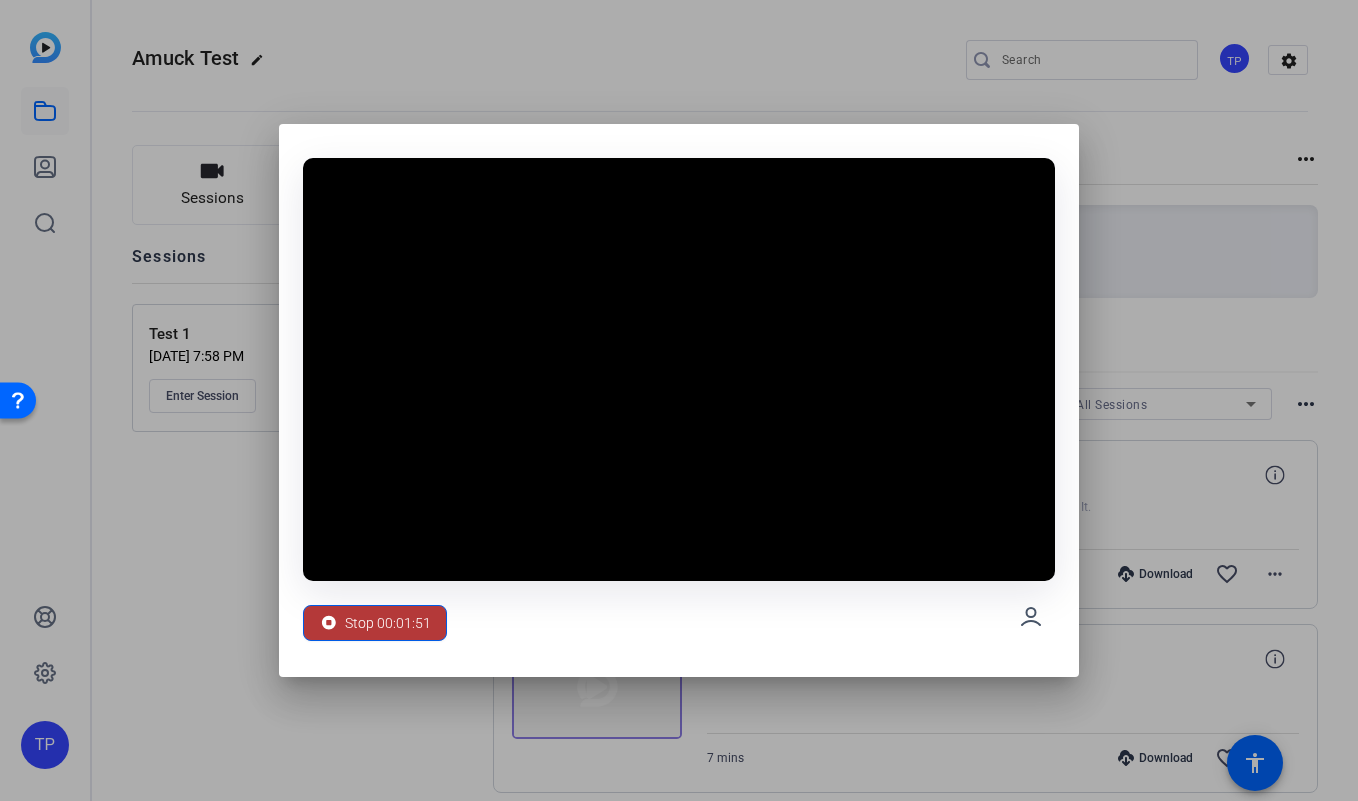 click on "Stop 00:01:51" at bounding box center (388, 623) 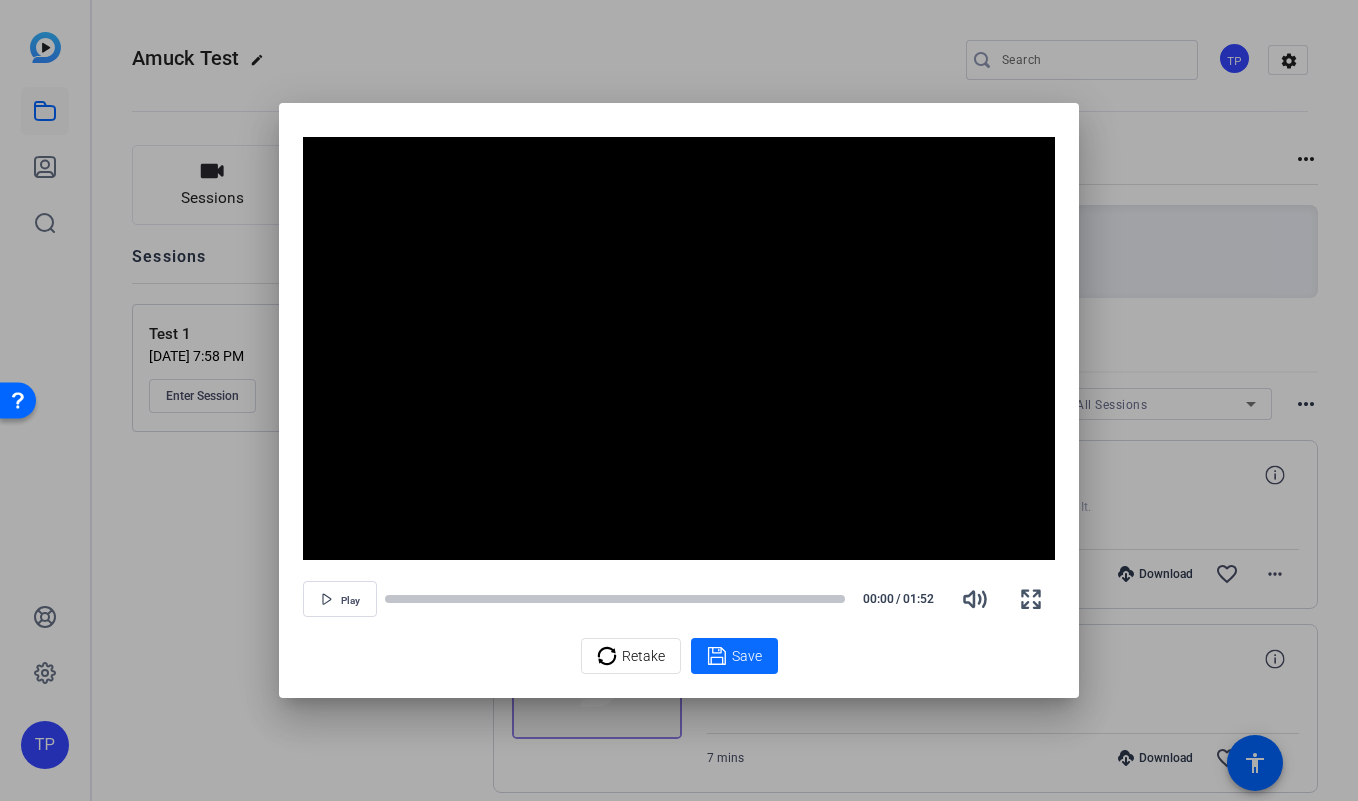 click on "Save" at bounding box center (747, 656) 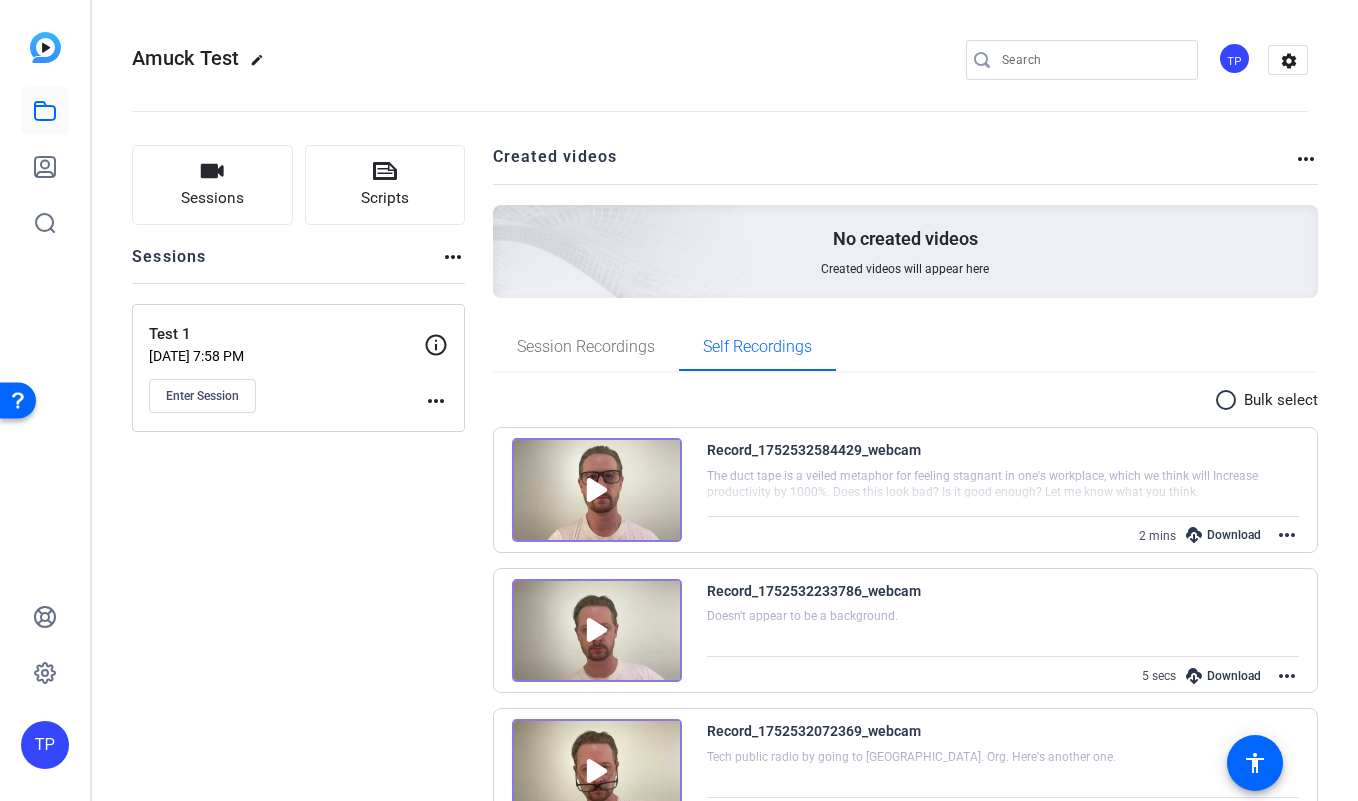 click on "Download" at bounding box center [1223, 535] 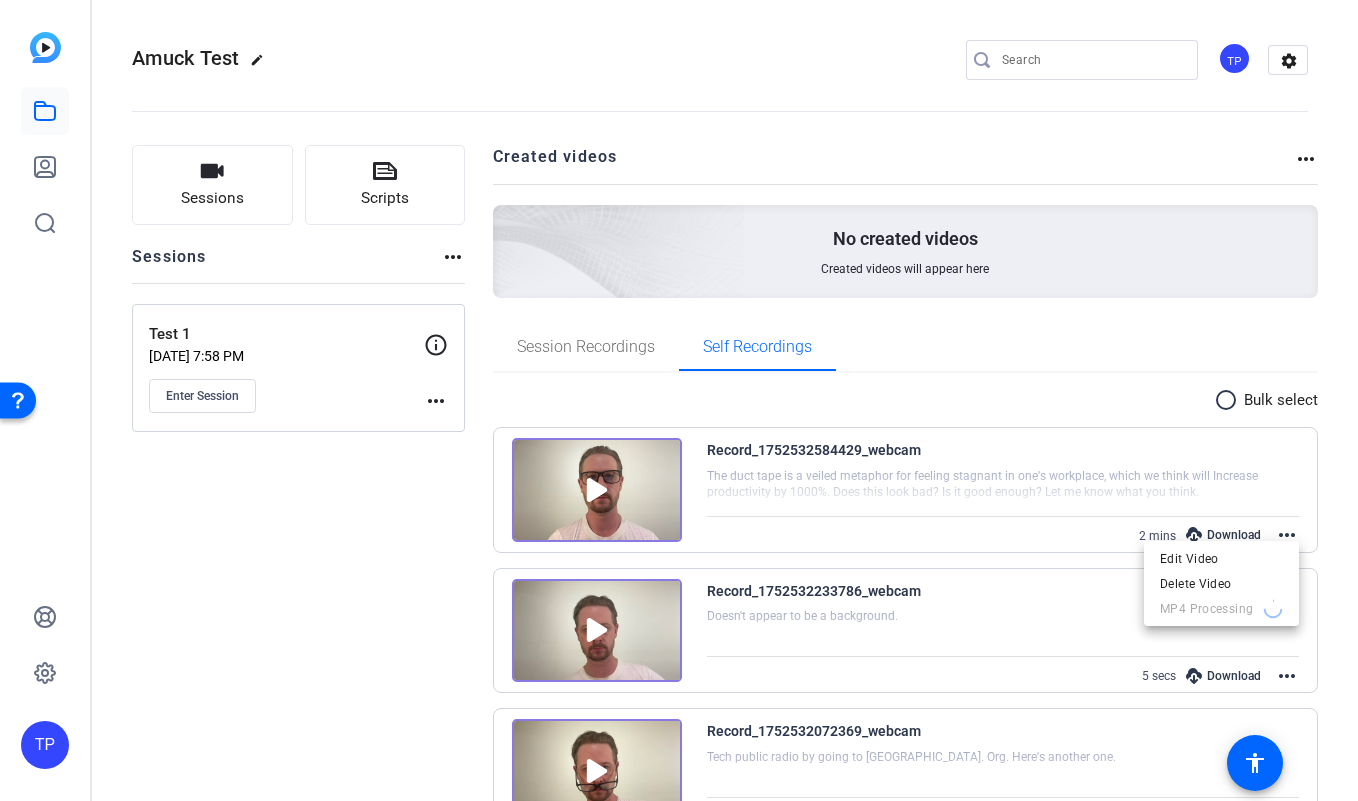 click at bounding box center (679, 400) 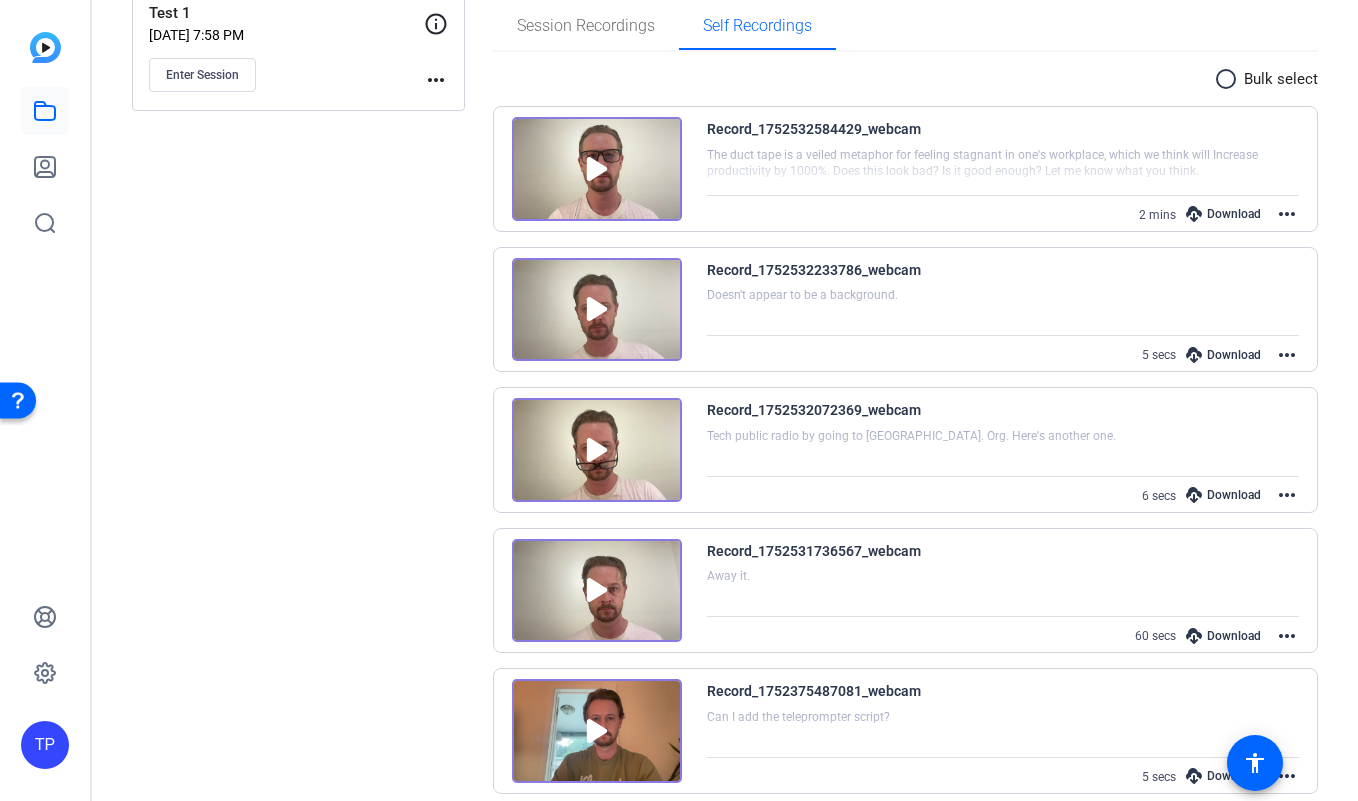 scroll, scrollTop: 504, scrollLeft: 0, axis: vertical 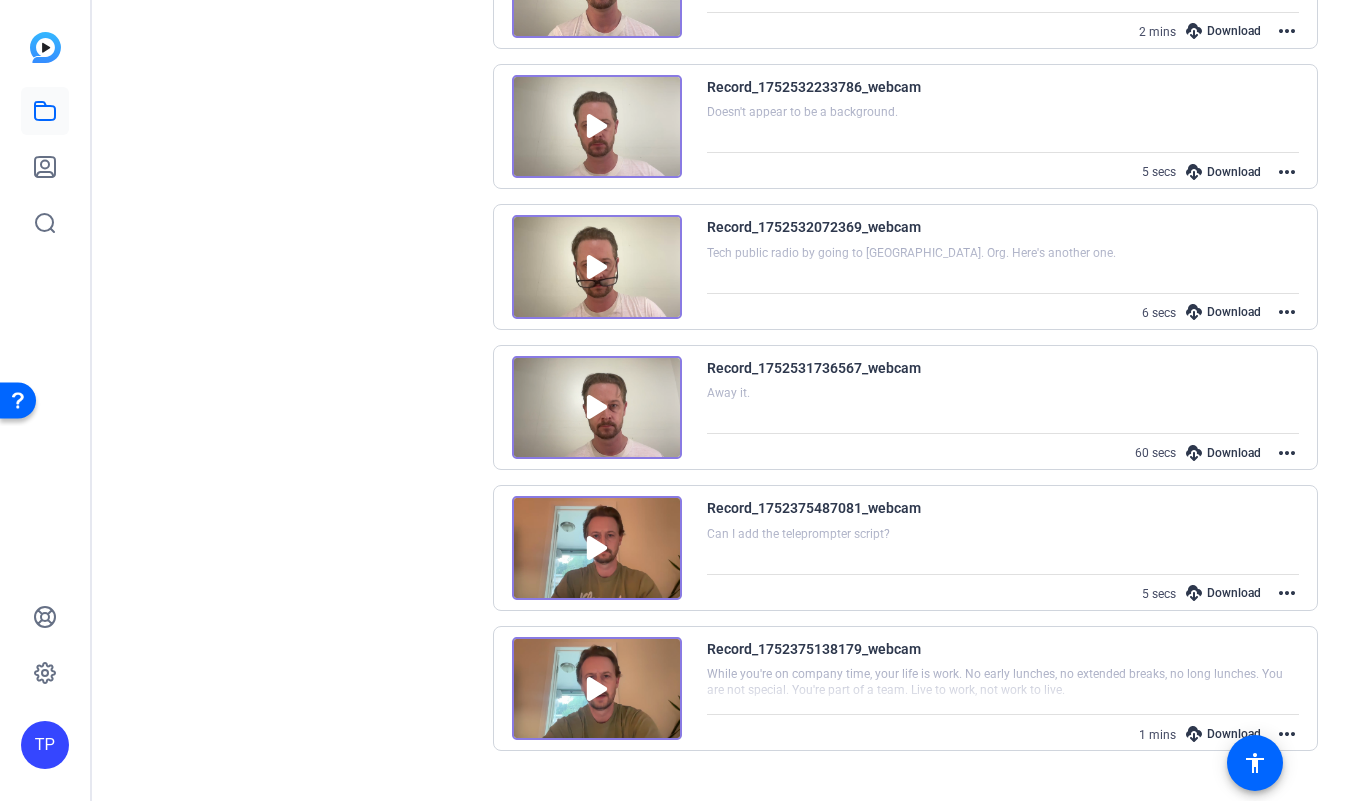 click on "more_horiz" at bounding box center (1287, 453) 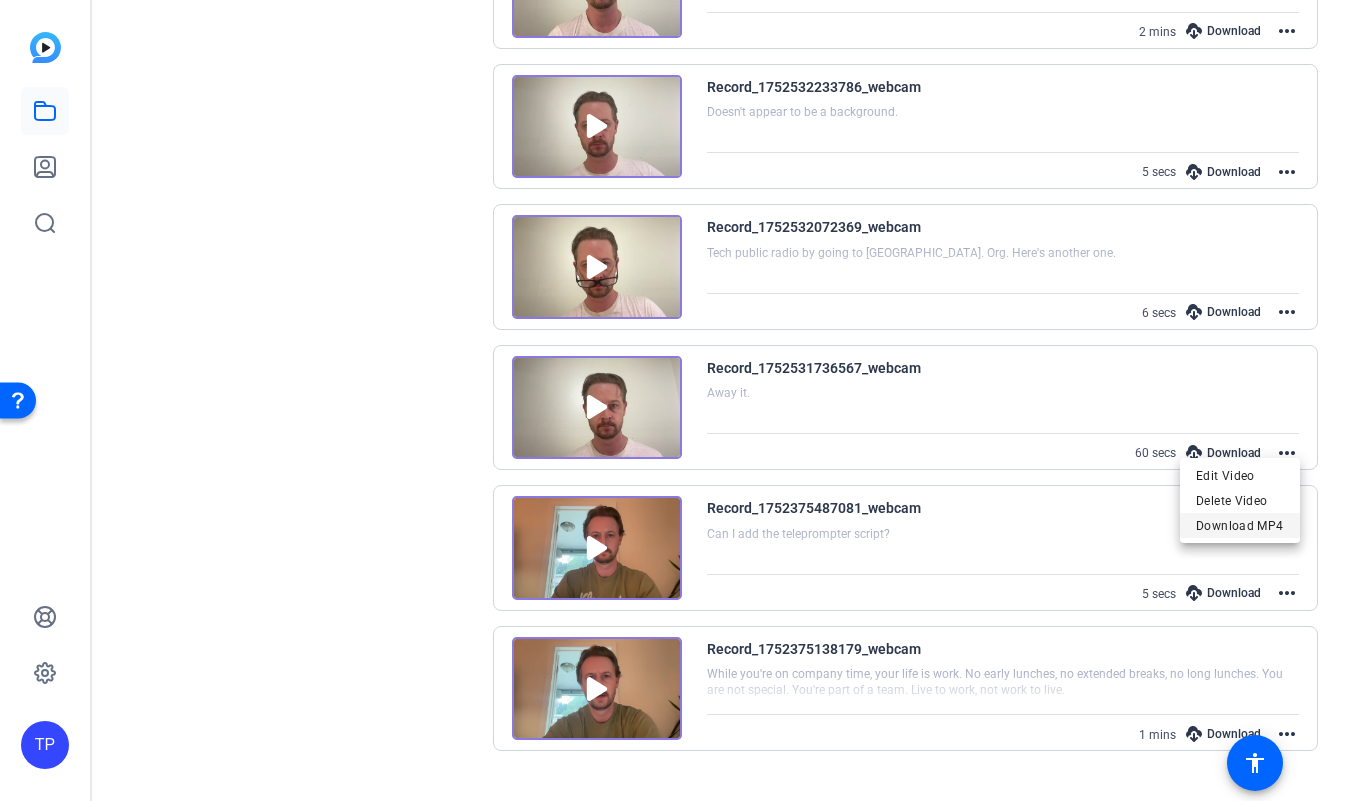 click on "Download MP4" at bounding box center (1240, 526) 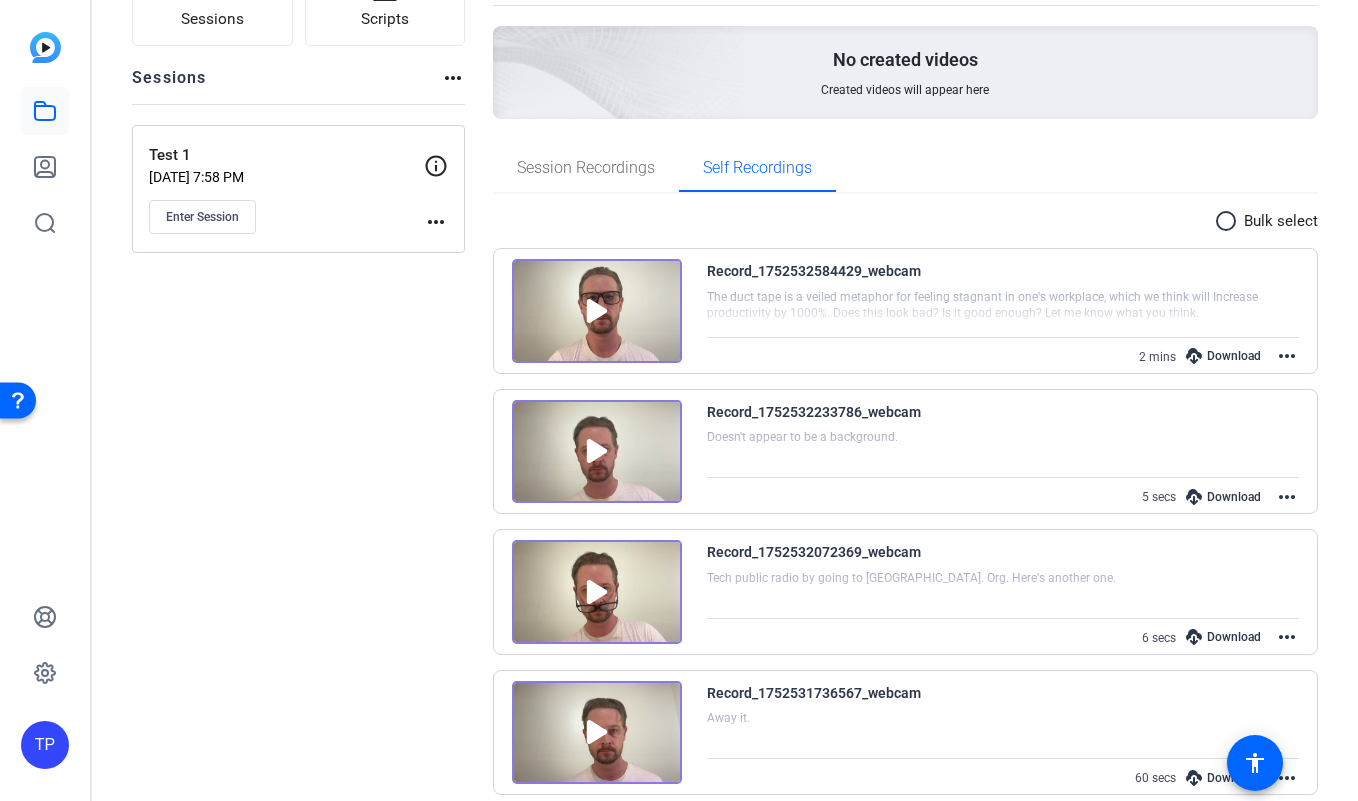 scroll, scrollTop: 0, scrollLeft: 0, axis: both 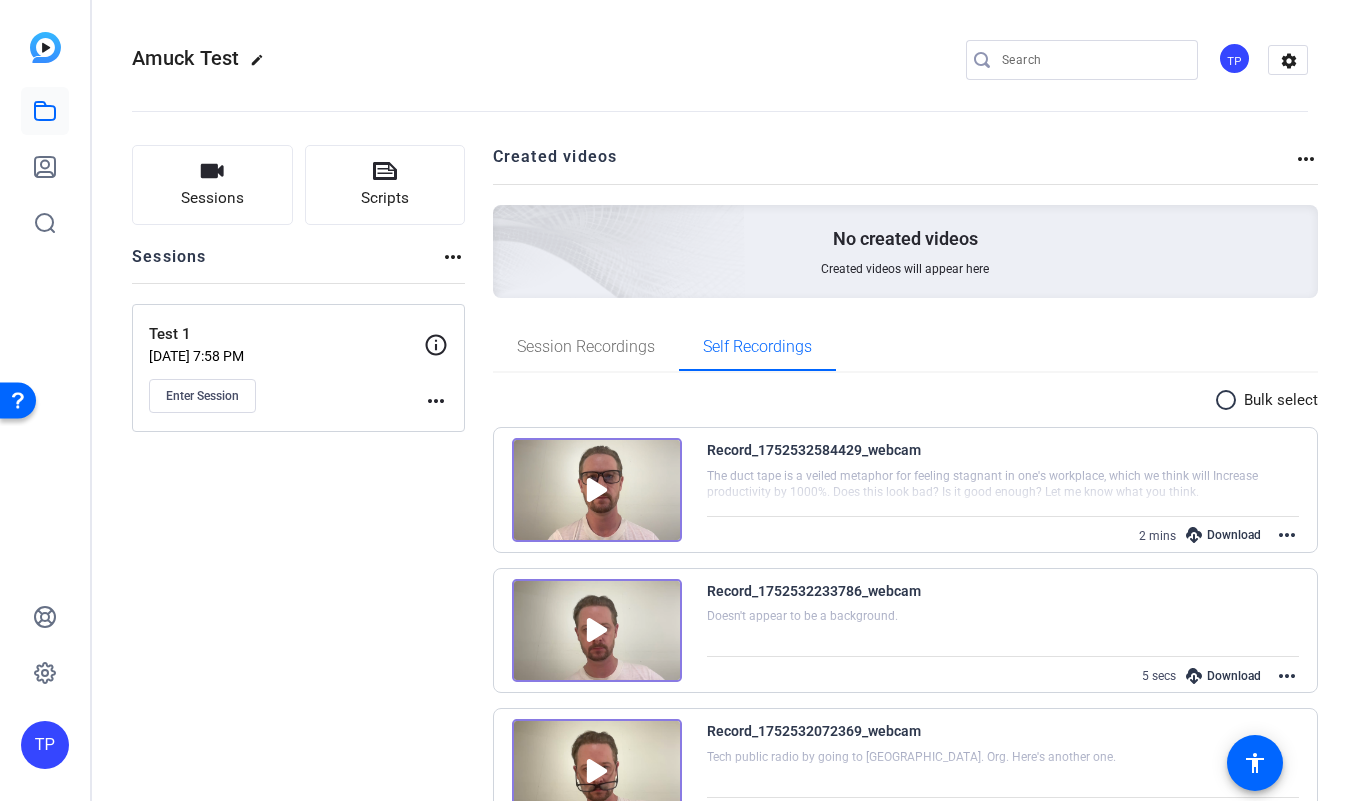 click on "more_horiz" at bounding box center (1287, 535) 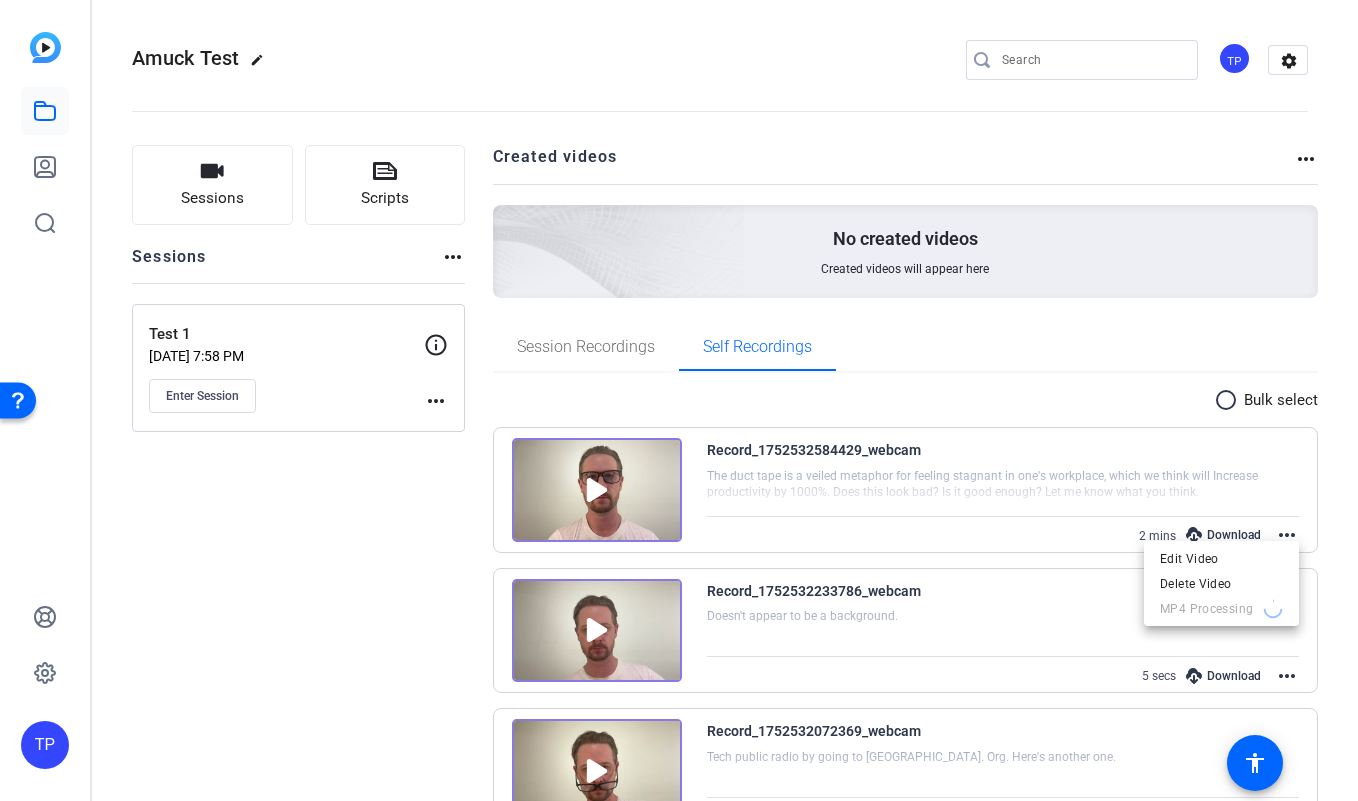 click at bounding box center (679, 400) 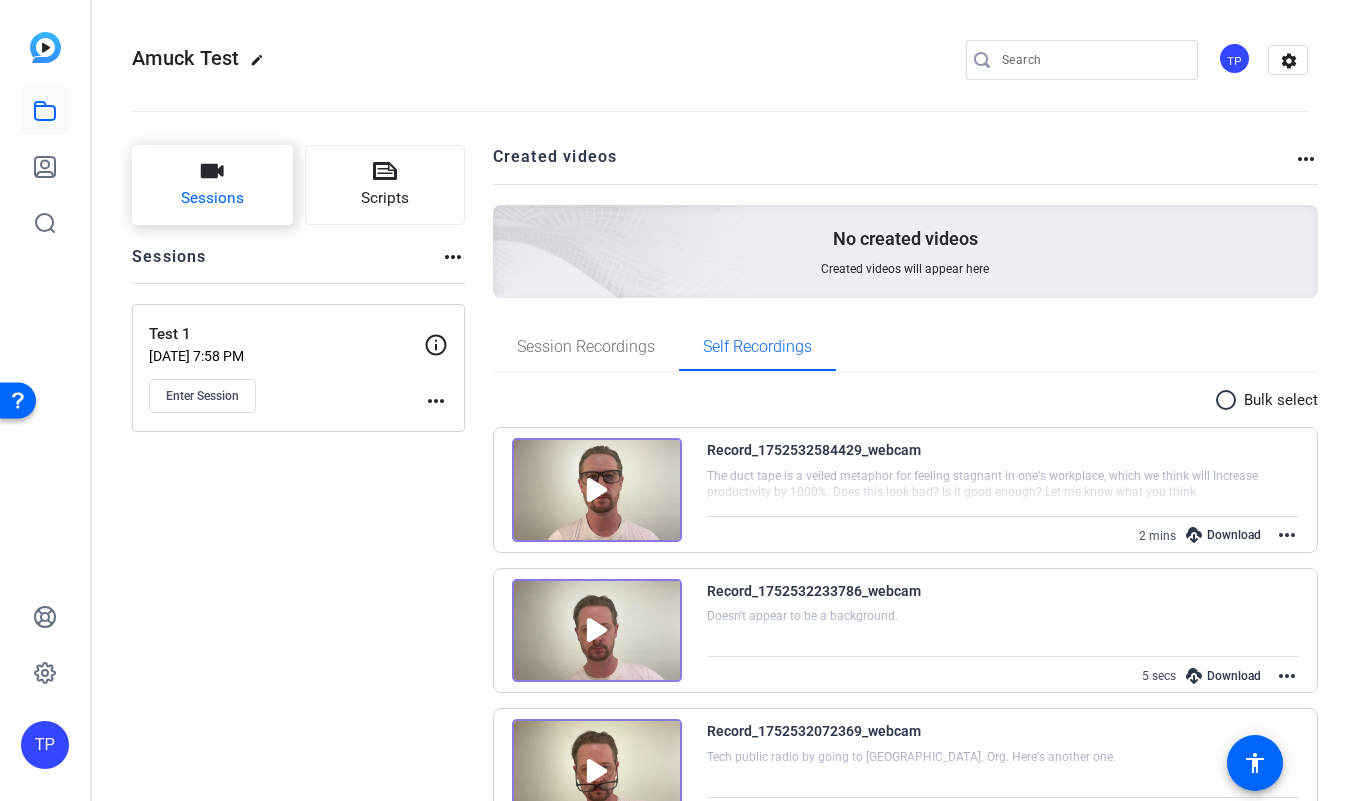 click 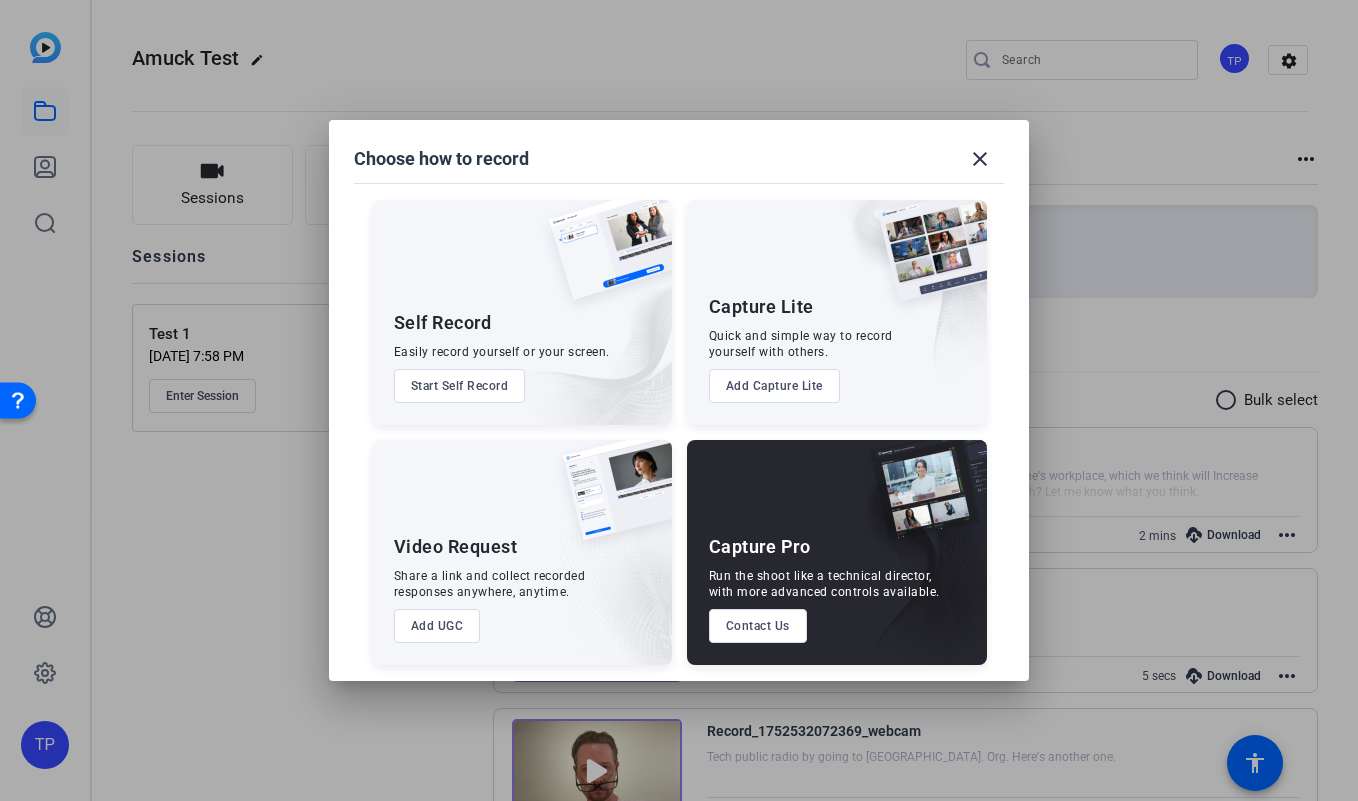 click on "Start Self Record" at bounding box center [460, 386] 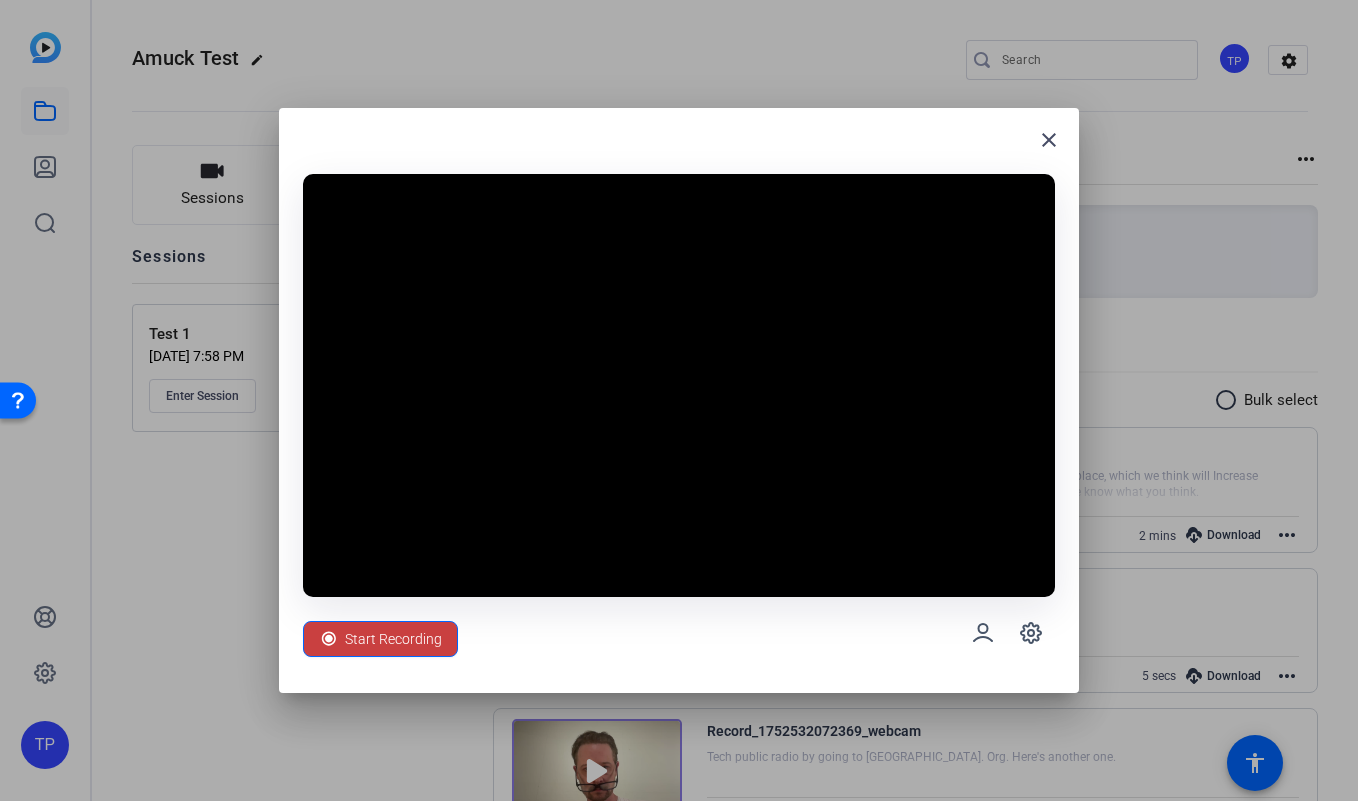 click on "Start Recording" at bounding box center [393, 639] 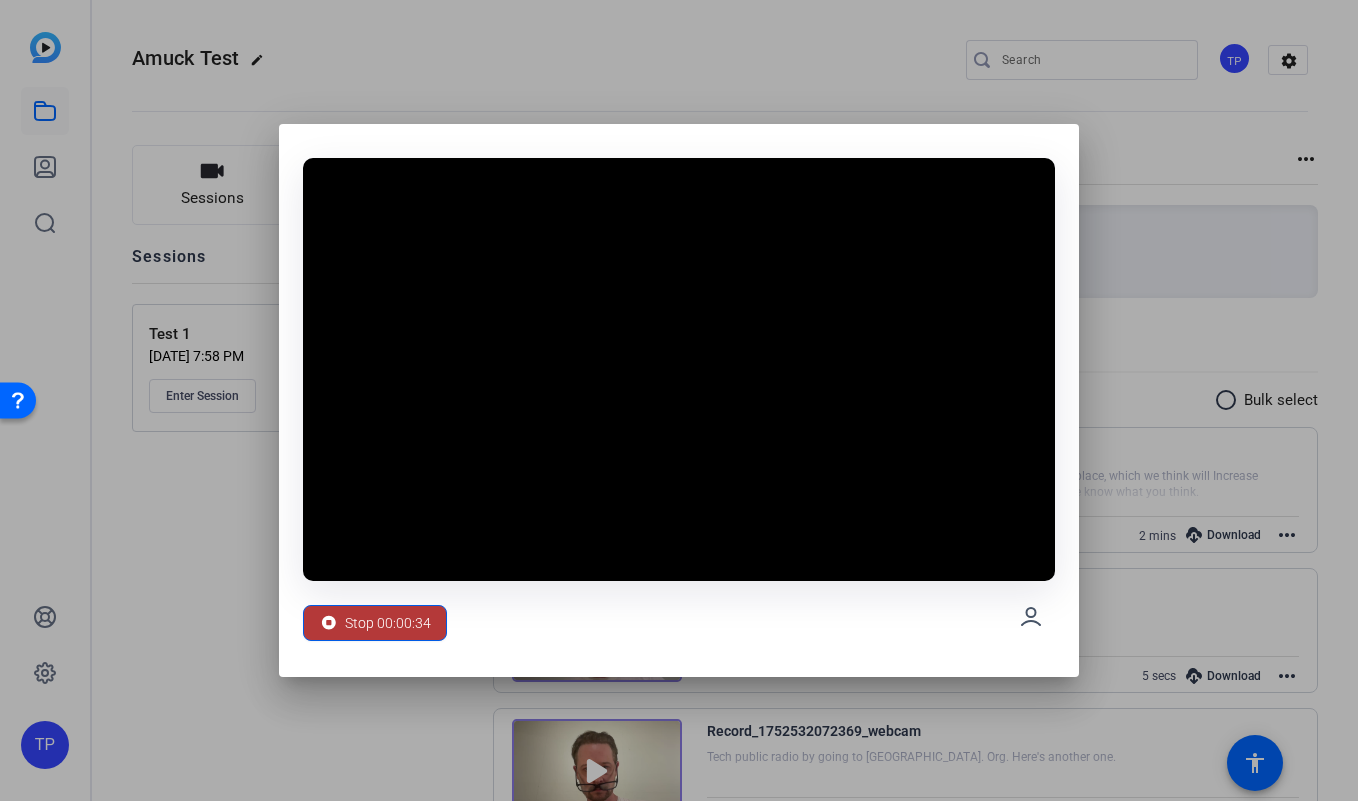 click on "Stop 00:00:34" at bounding box center (388, 623) 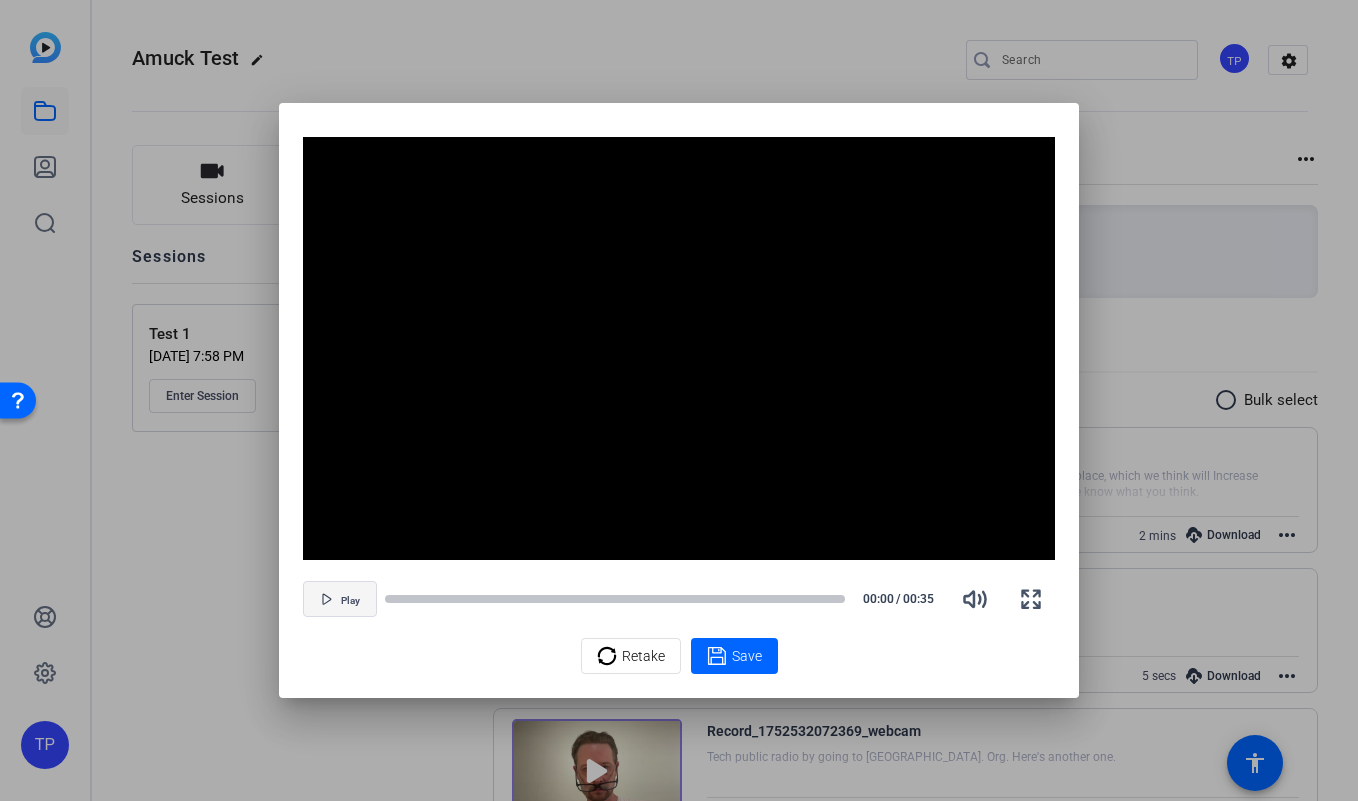 click 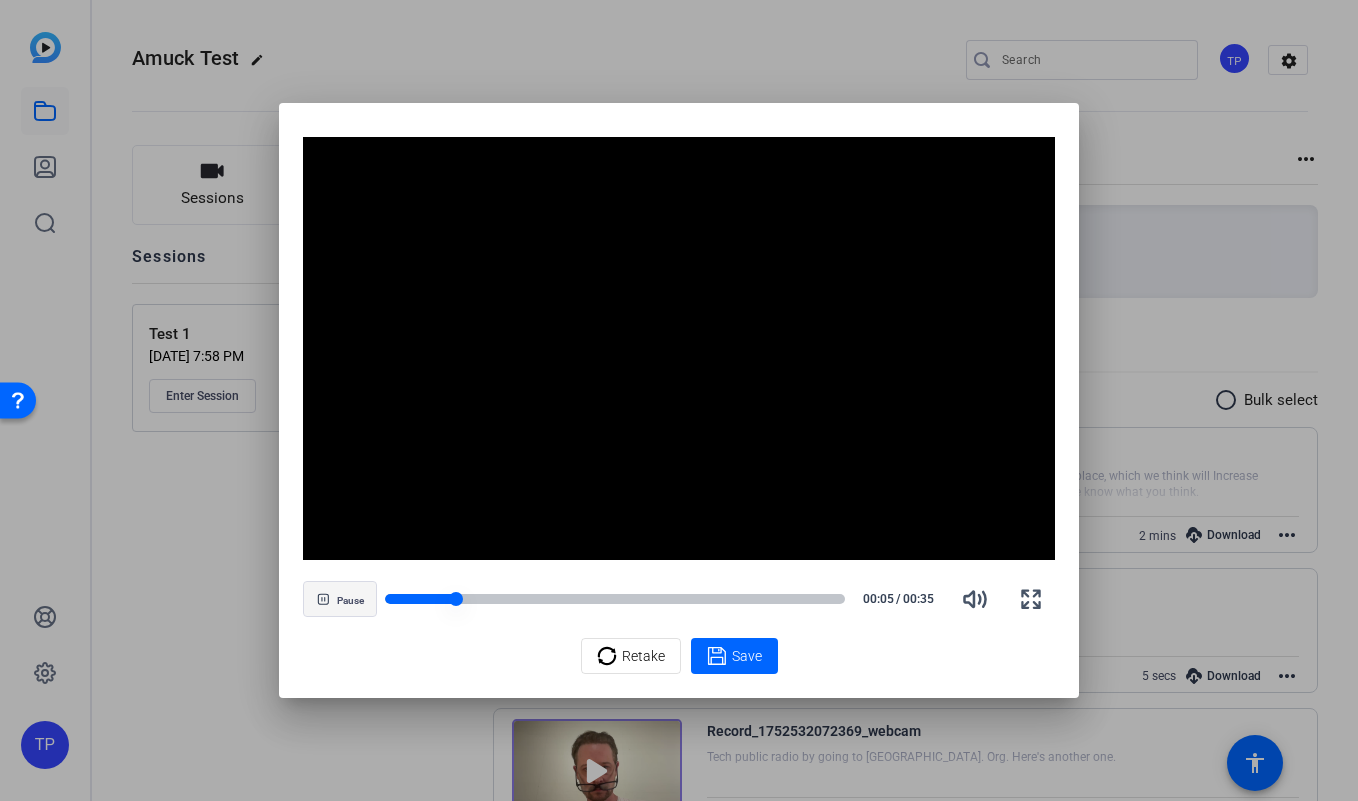 click at bounding box center (420, 599) 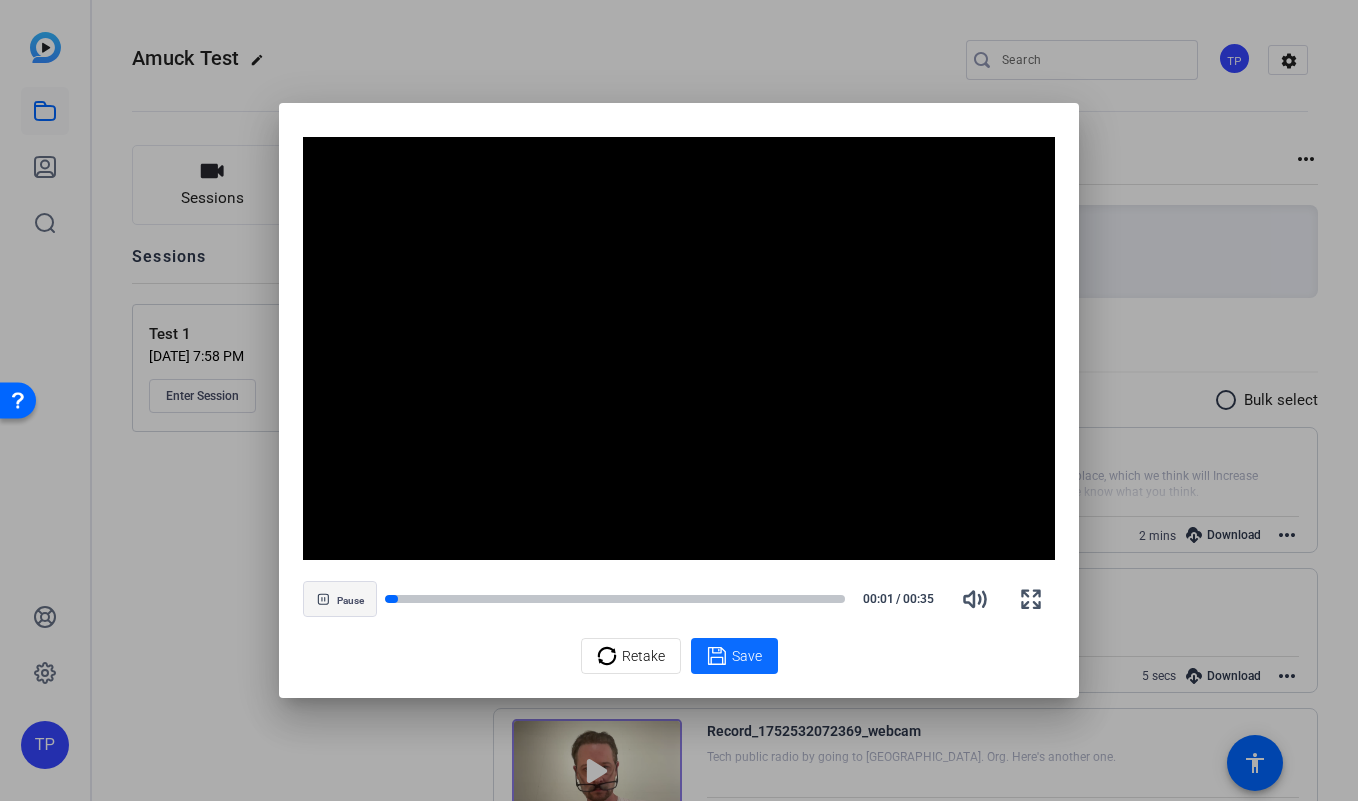 click on "Save" at bounding box center (747, 656) 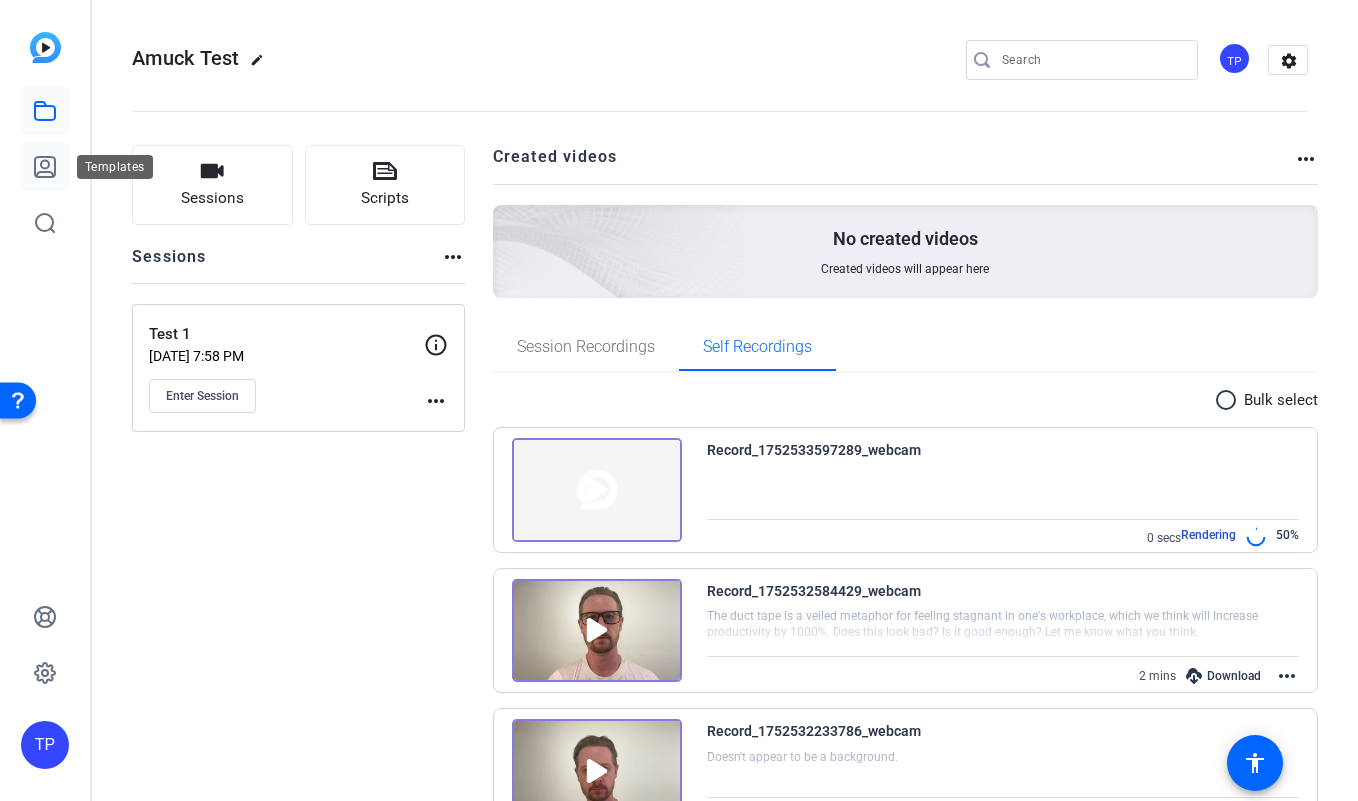 click 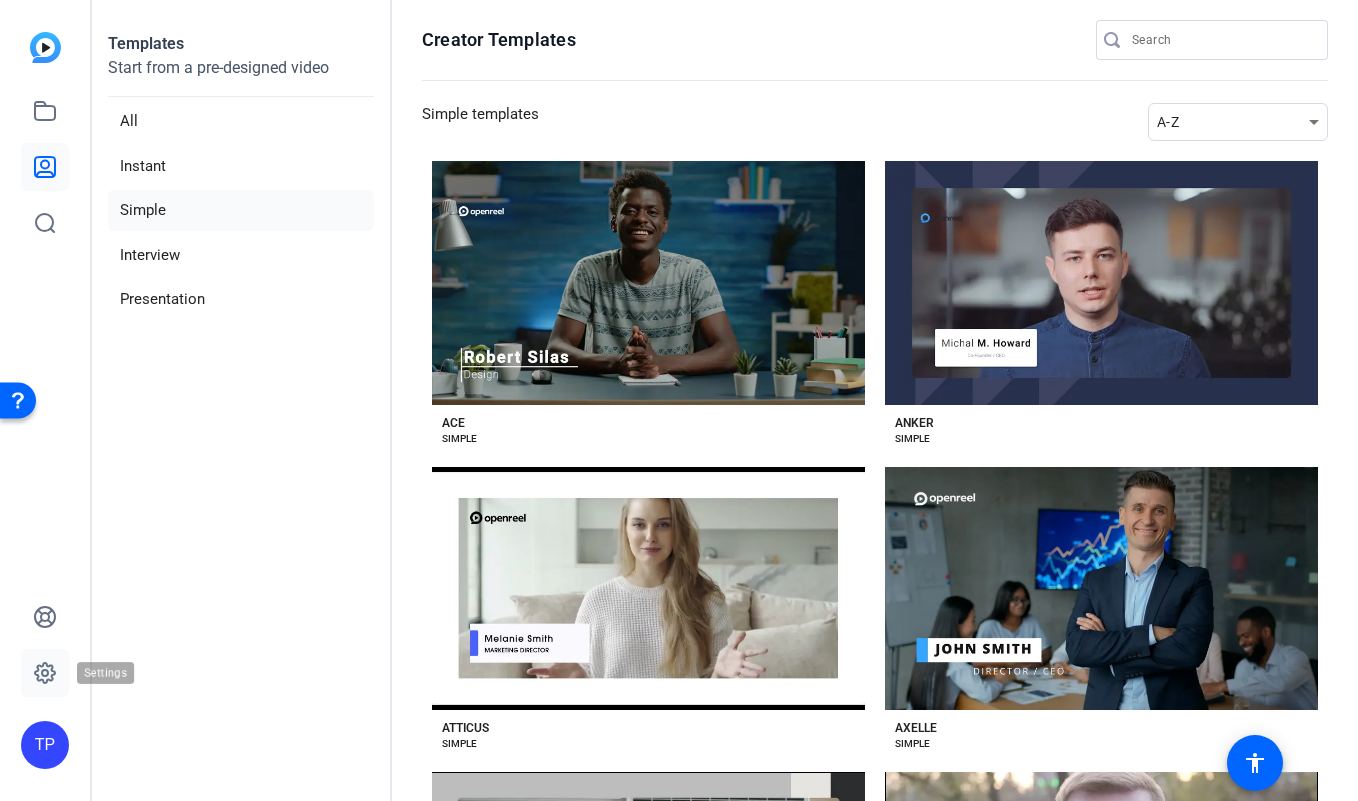 click 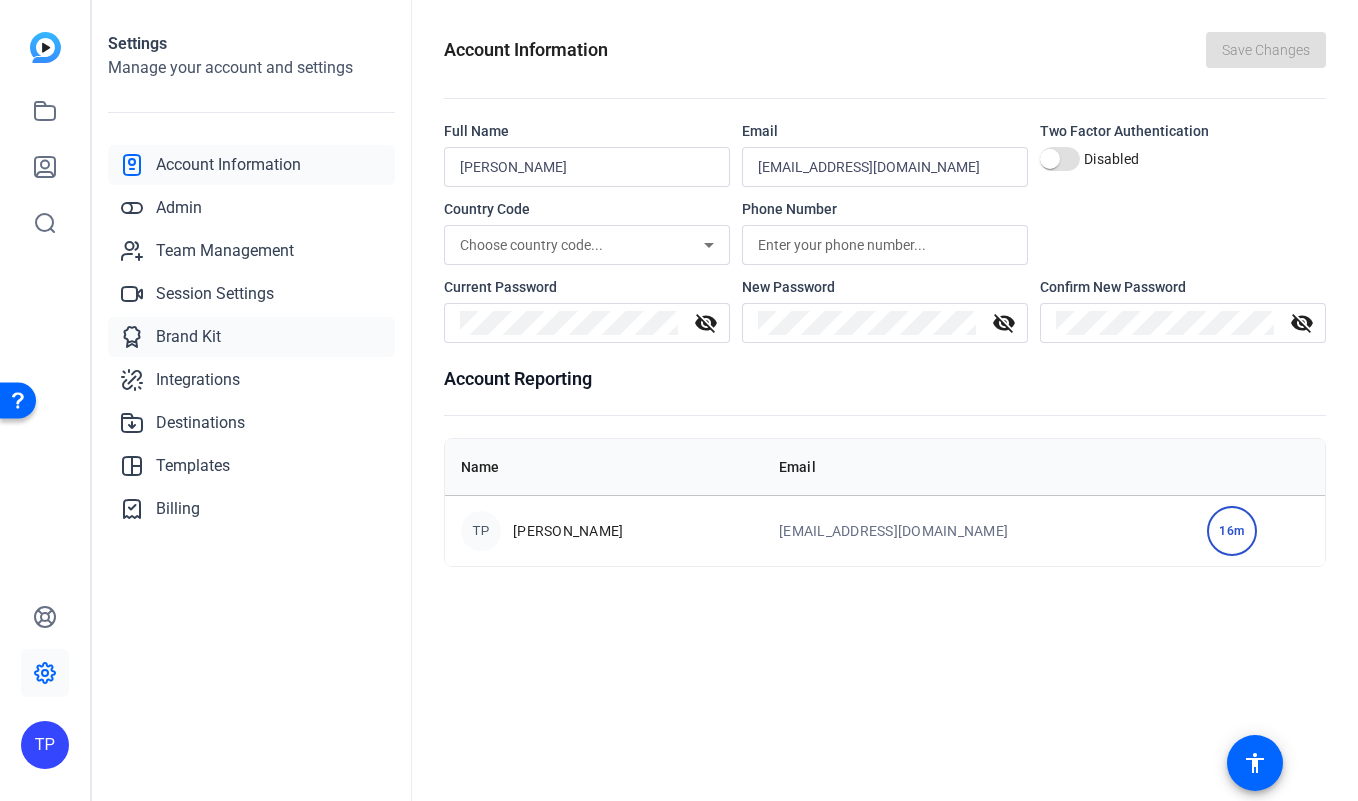 click on "Brand Kit" 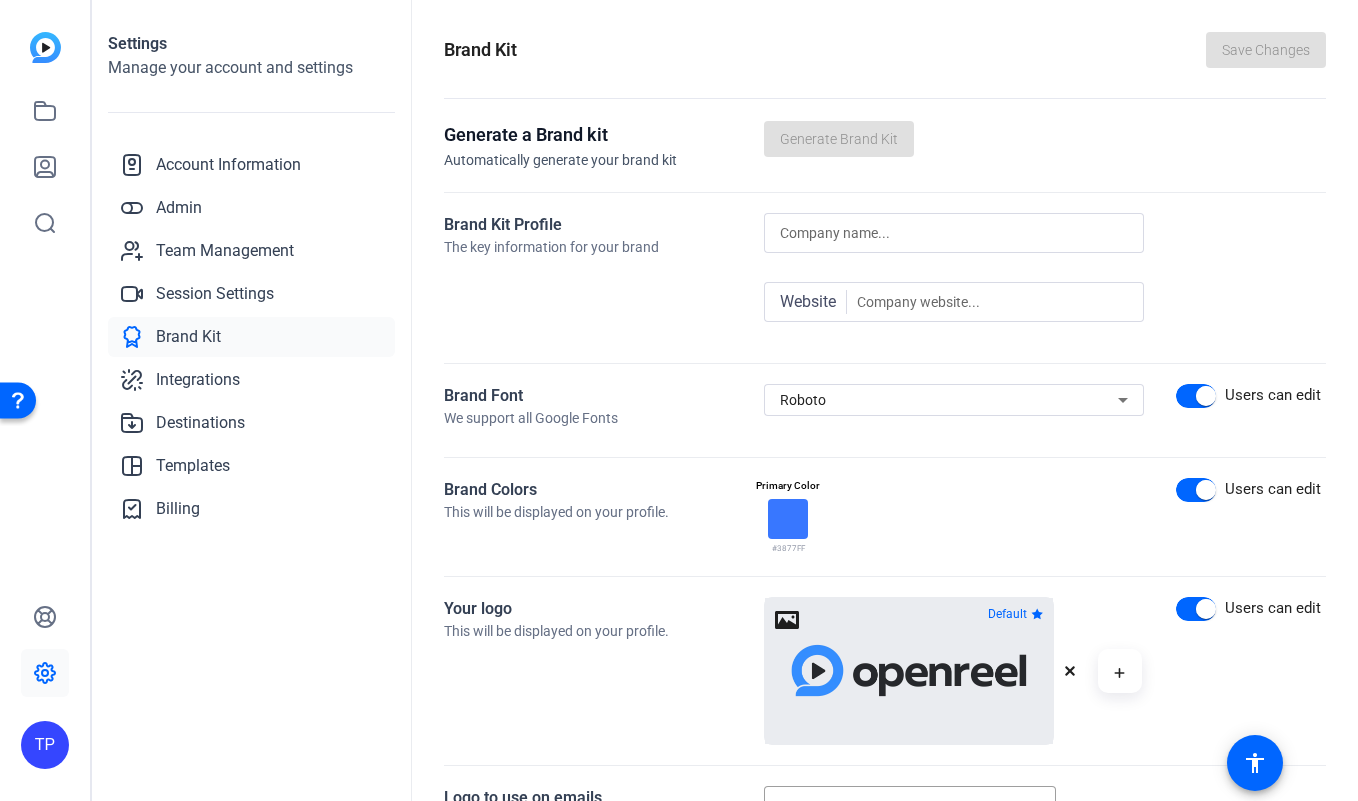 click on "Generate a Brand kit Automatically generate your brand kit  Generate Brand Kit" 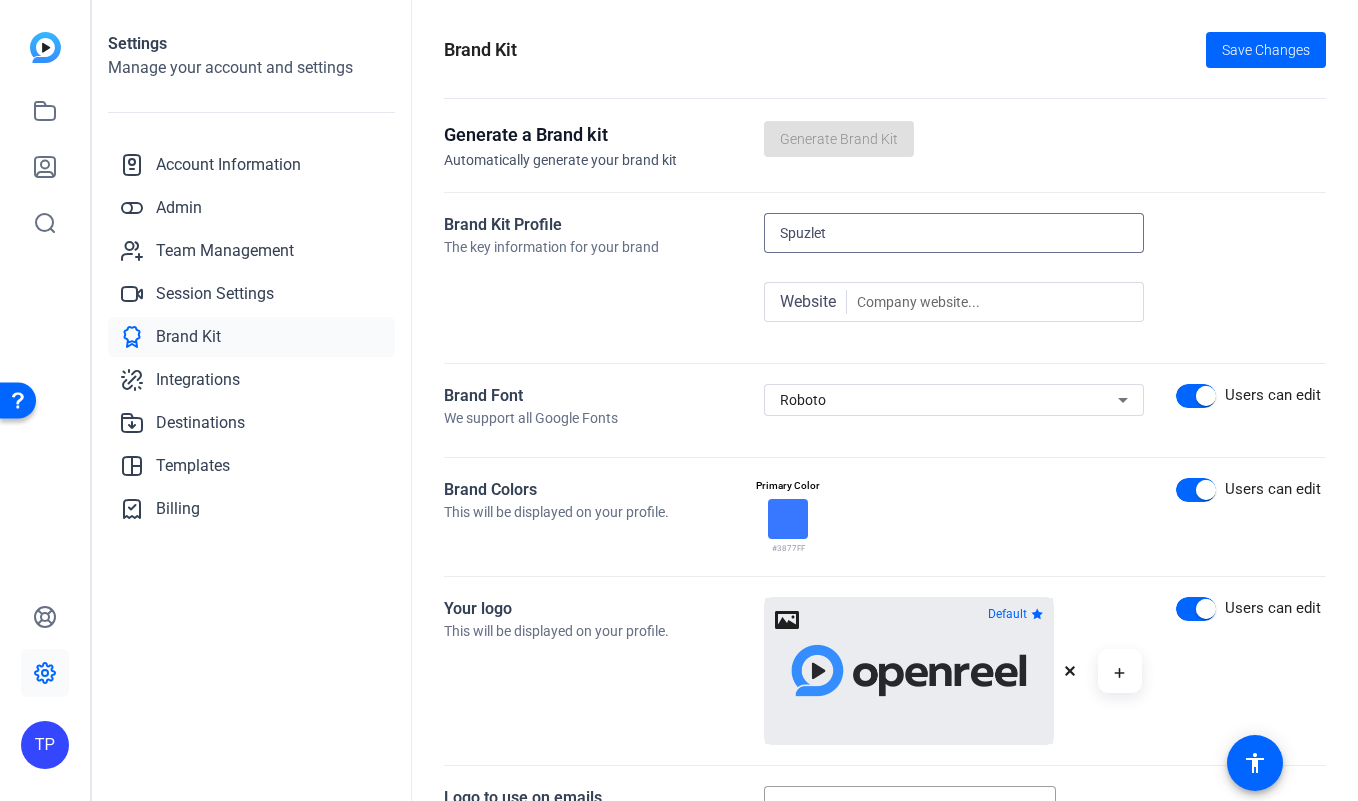 scroll, scrollTop: 112, scrollLeft: 0, axis: vertical 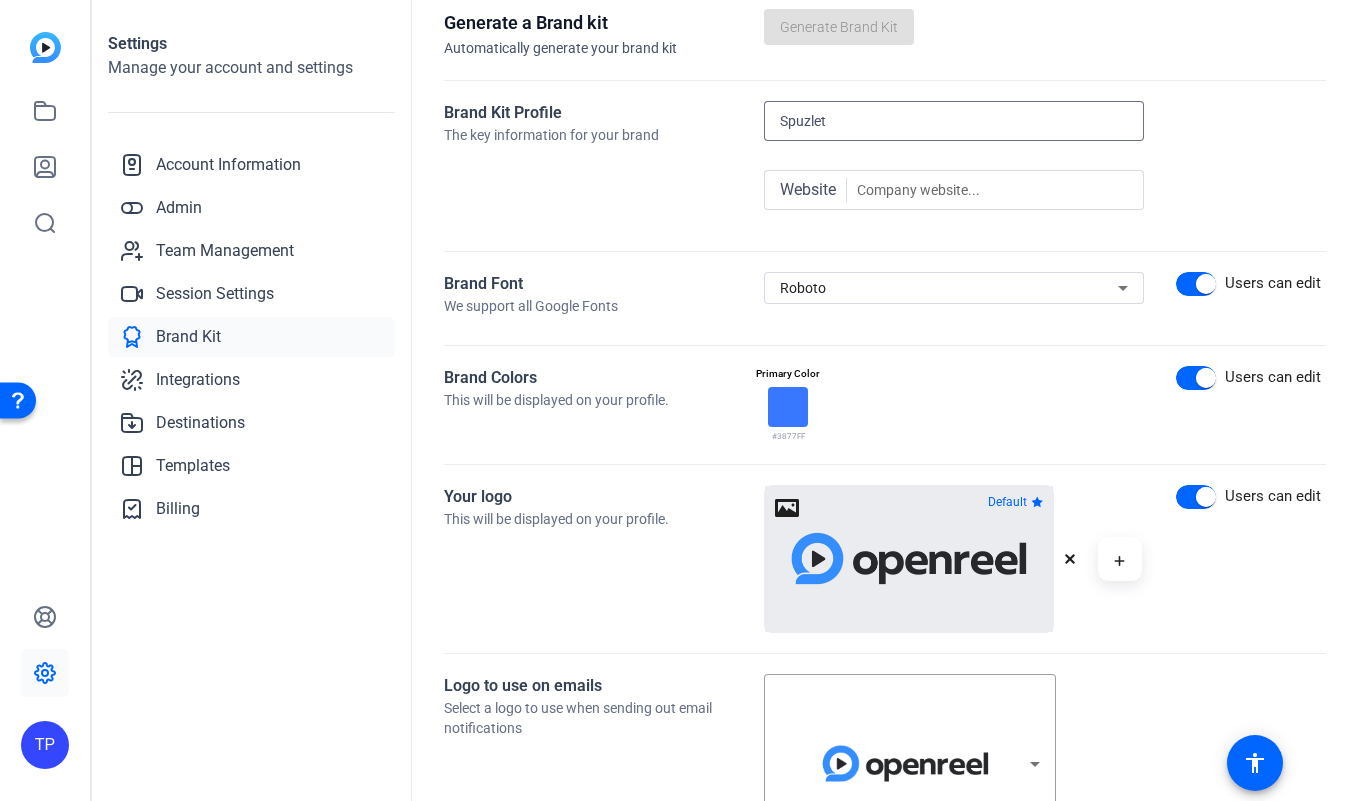 type on "Spuzlet" 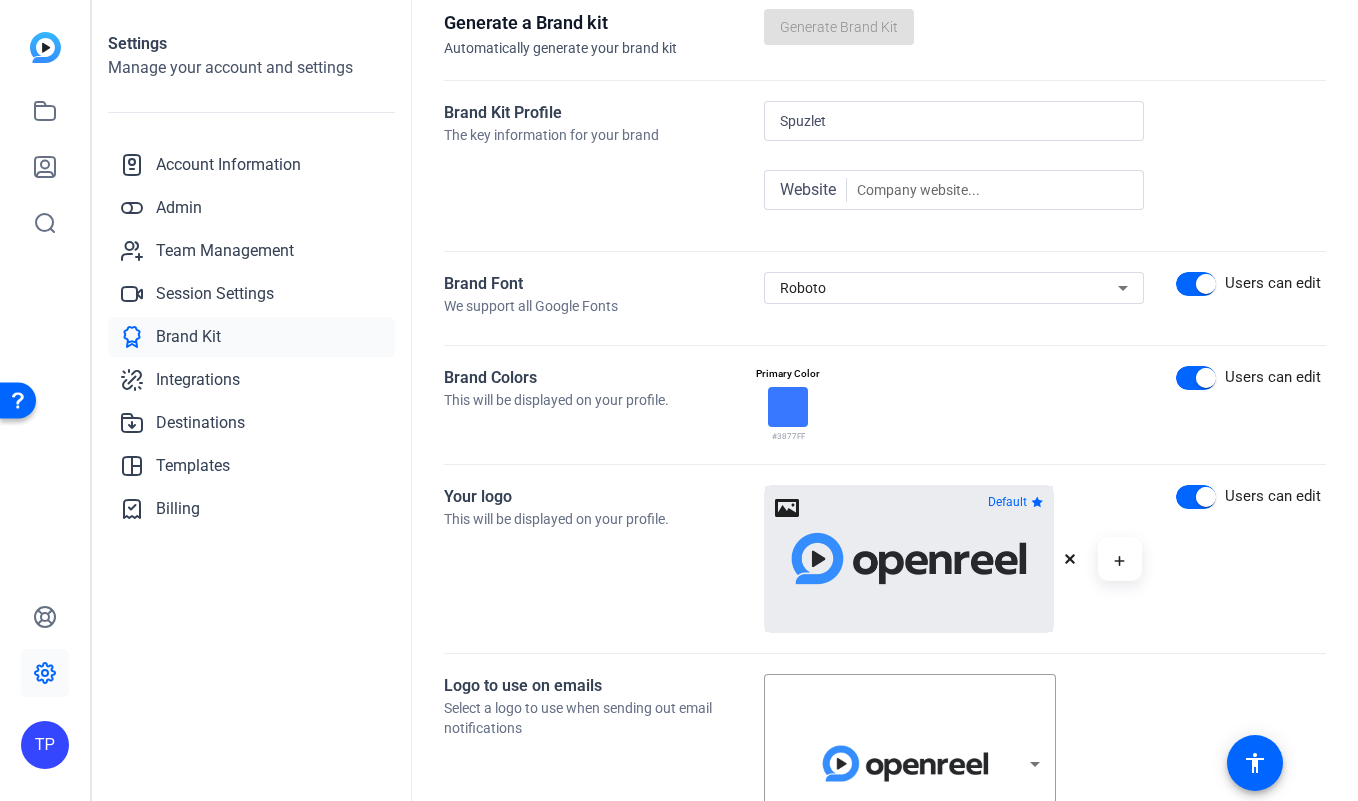 click 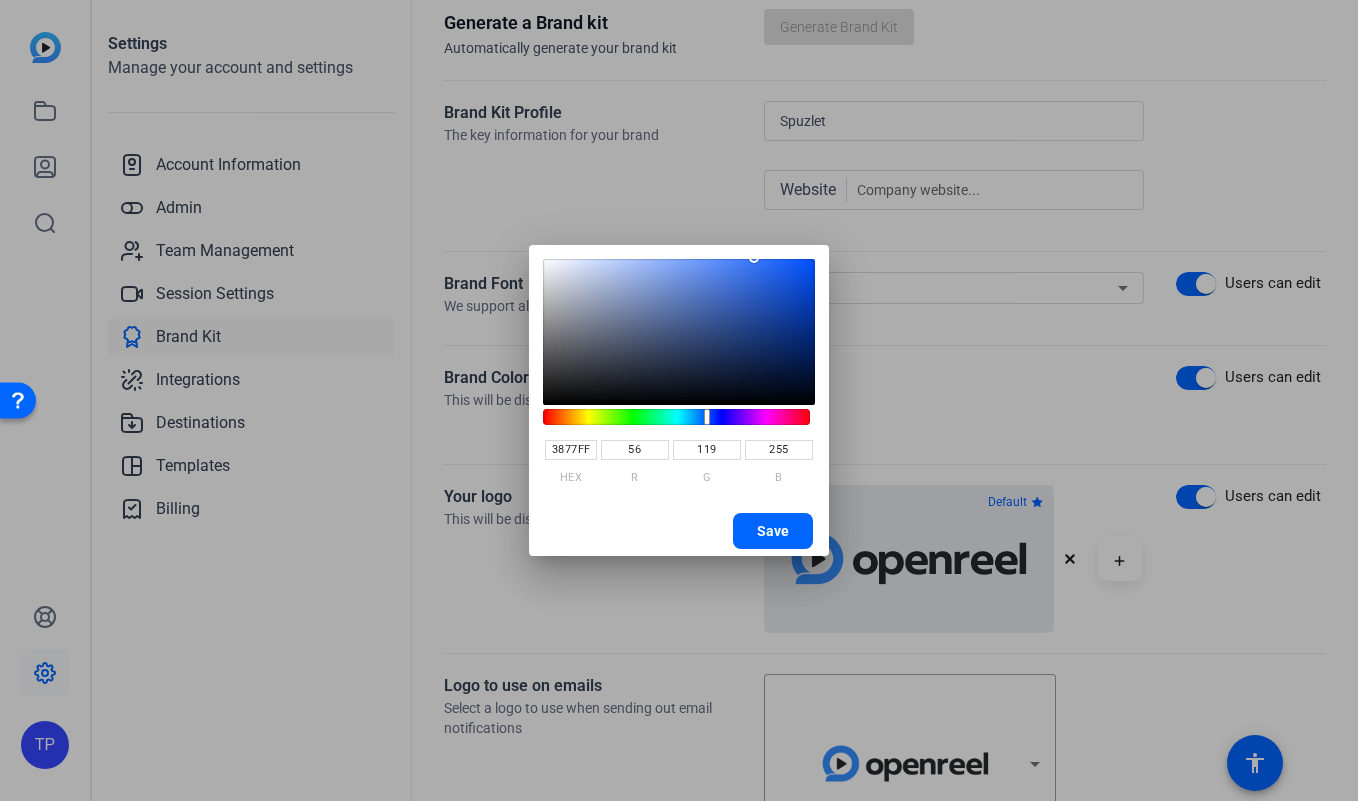type on "BE38FF" 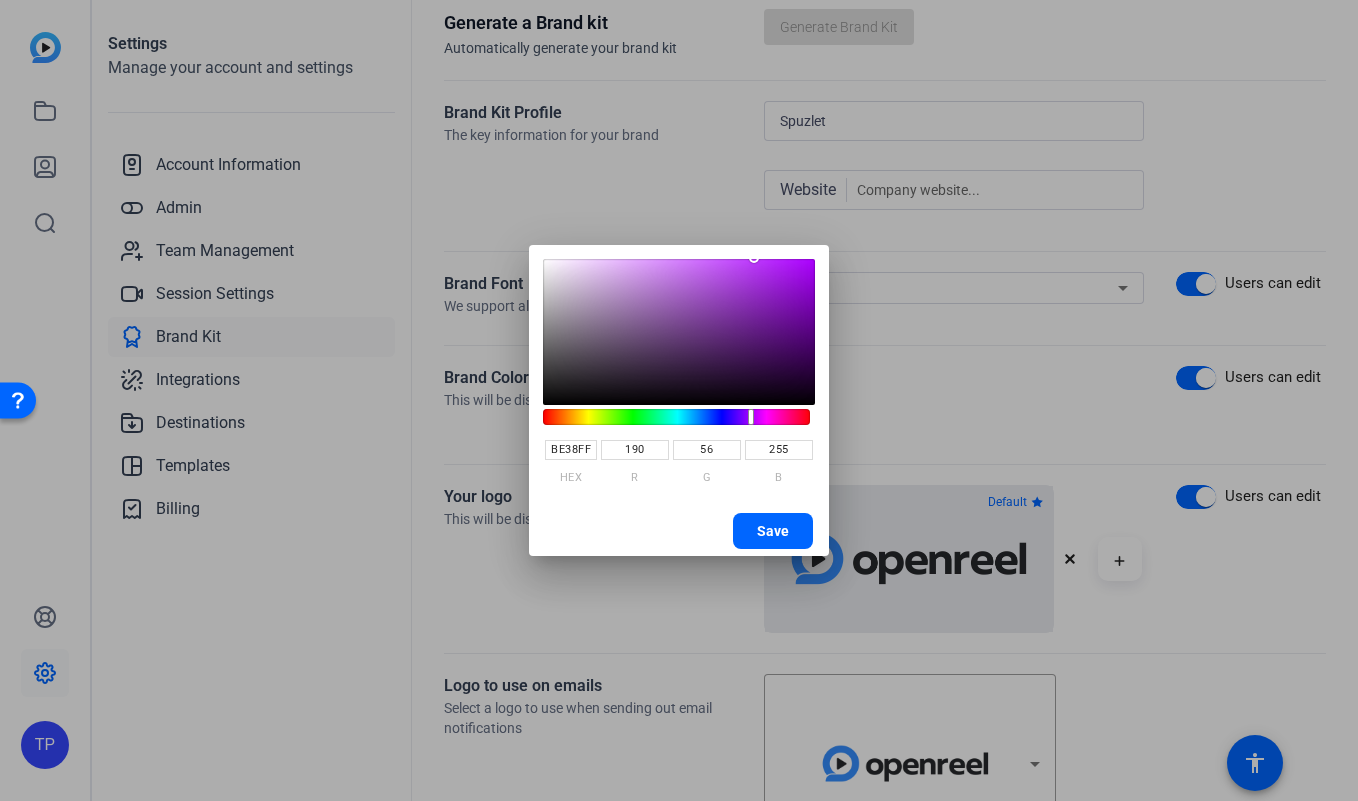 click at bounding box center (676, 417) 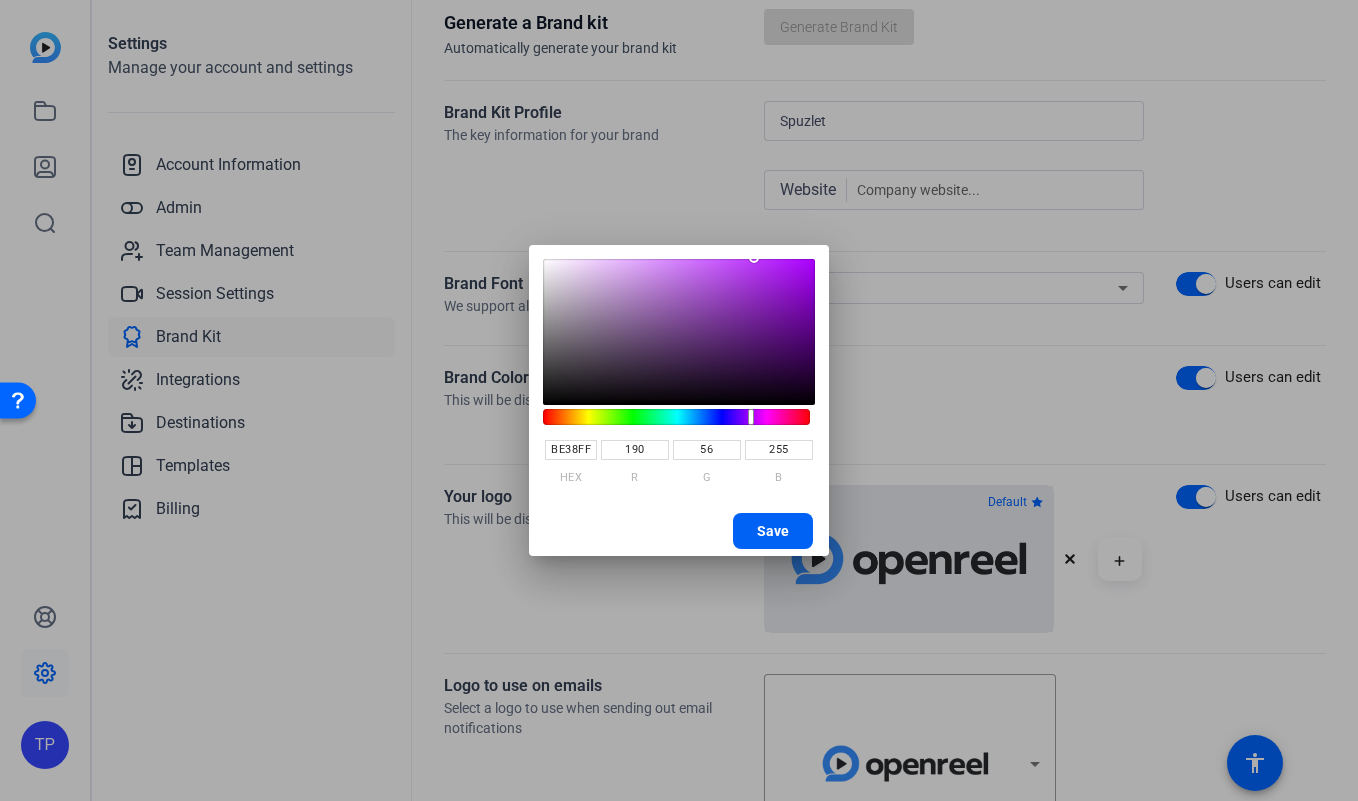 click on "Save" at bounding box center (773, 531) 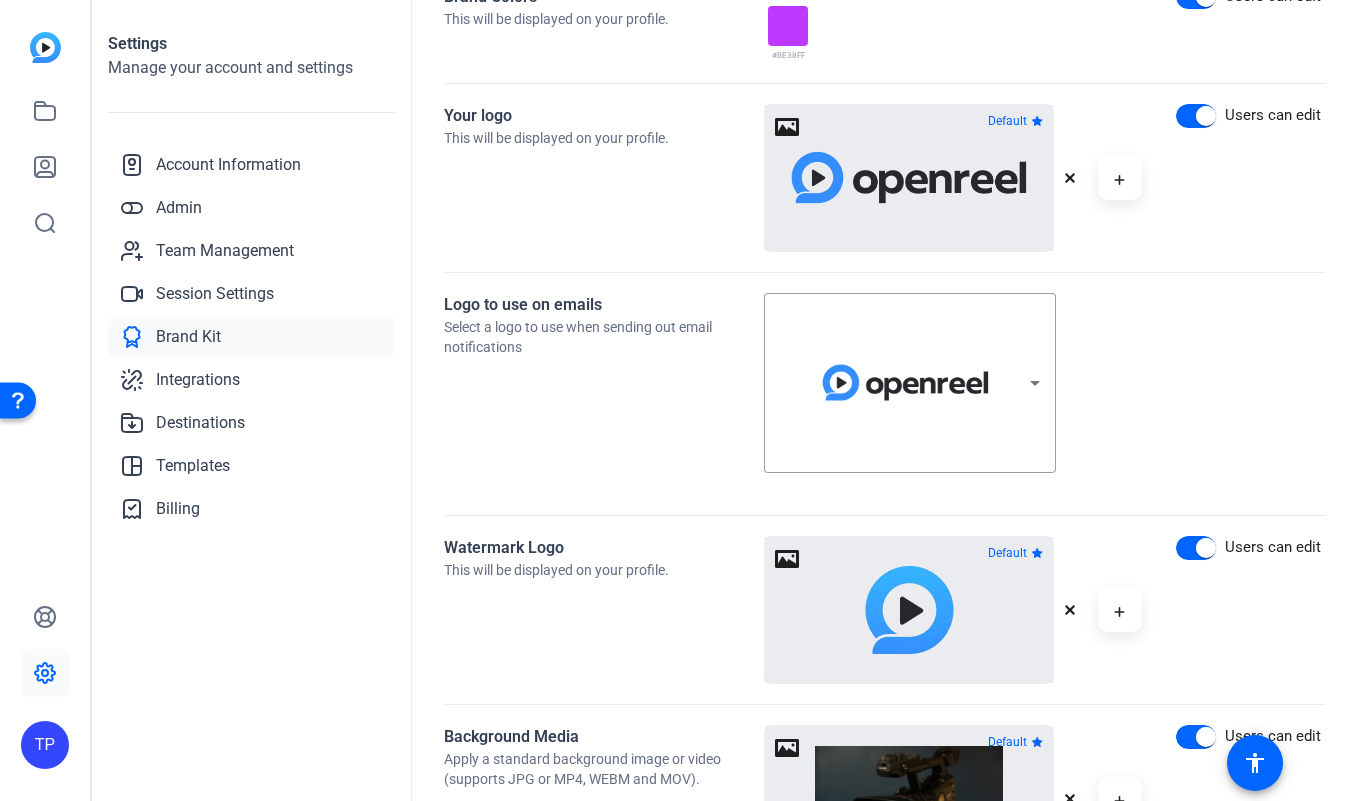 scroll, scrollTop: 0, scrollLeft: 0, axis: both 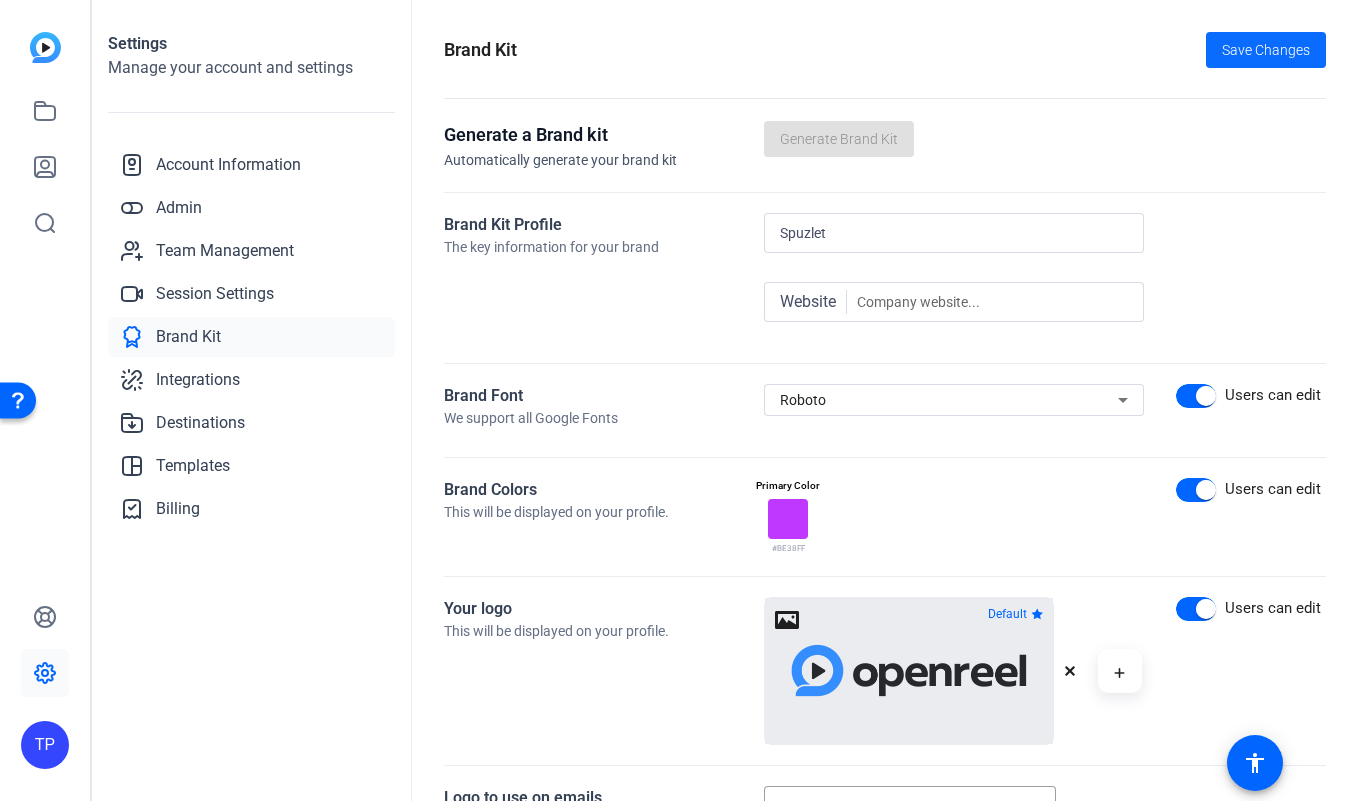 click on "Save Changes" 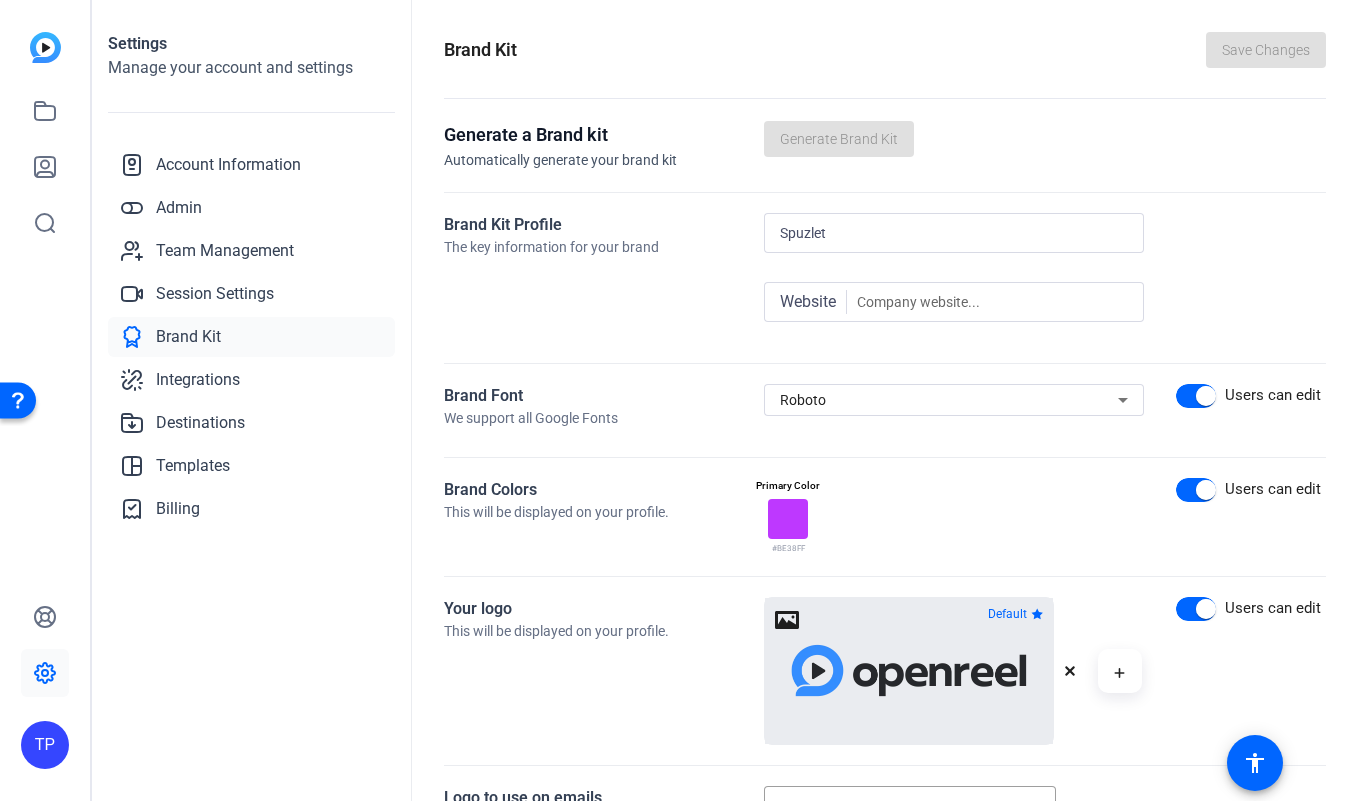 click 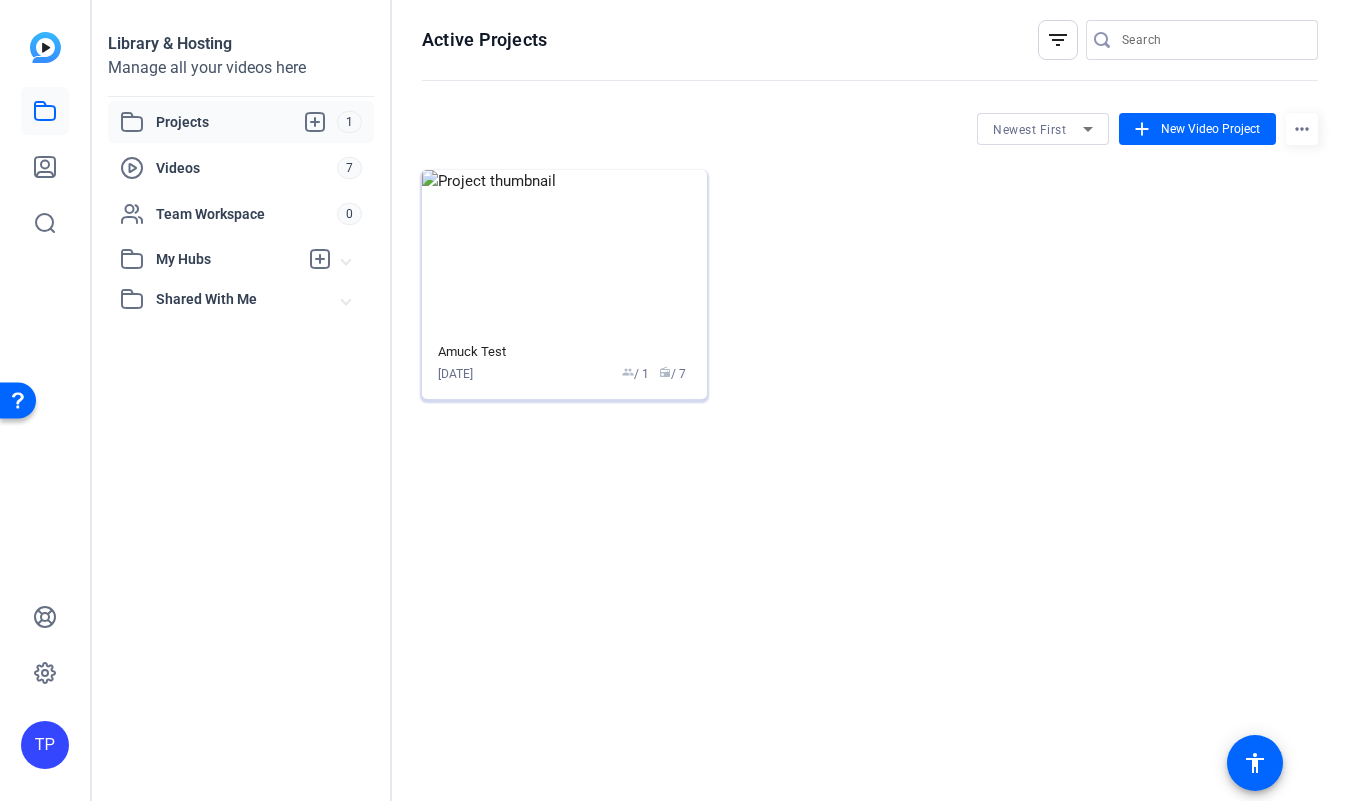 click 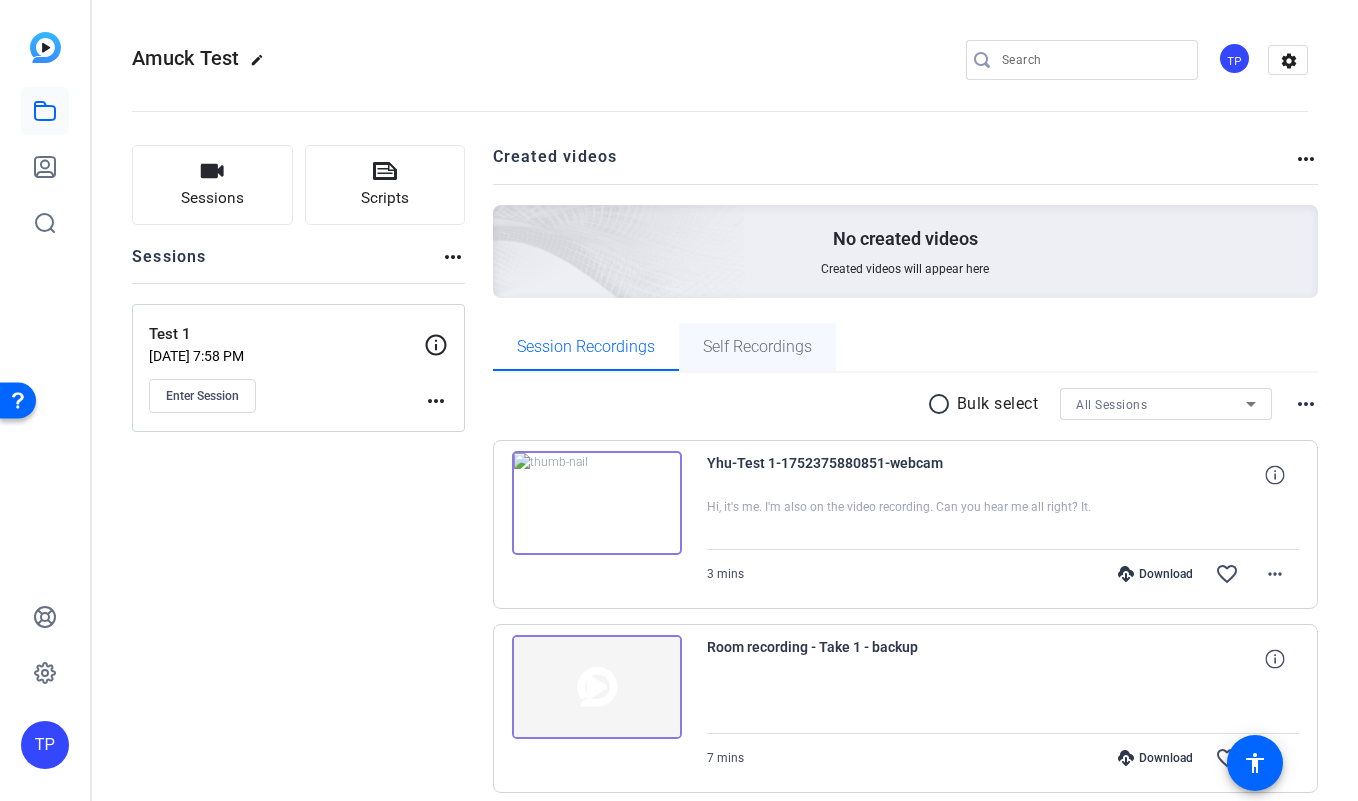 click on "Self Recordings" at bounding box center [757, 347] 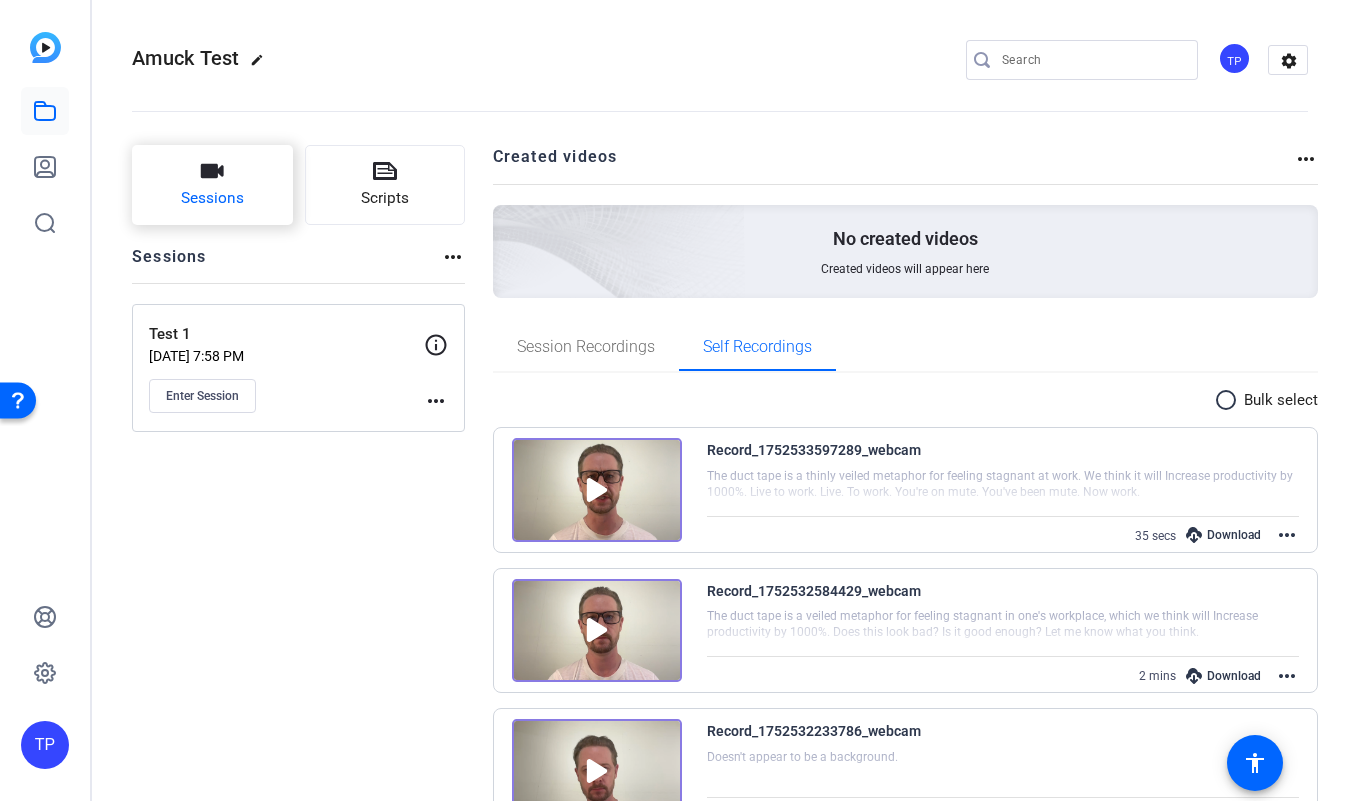 click on "Sessions" 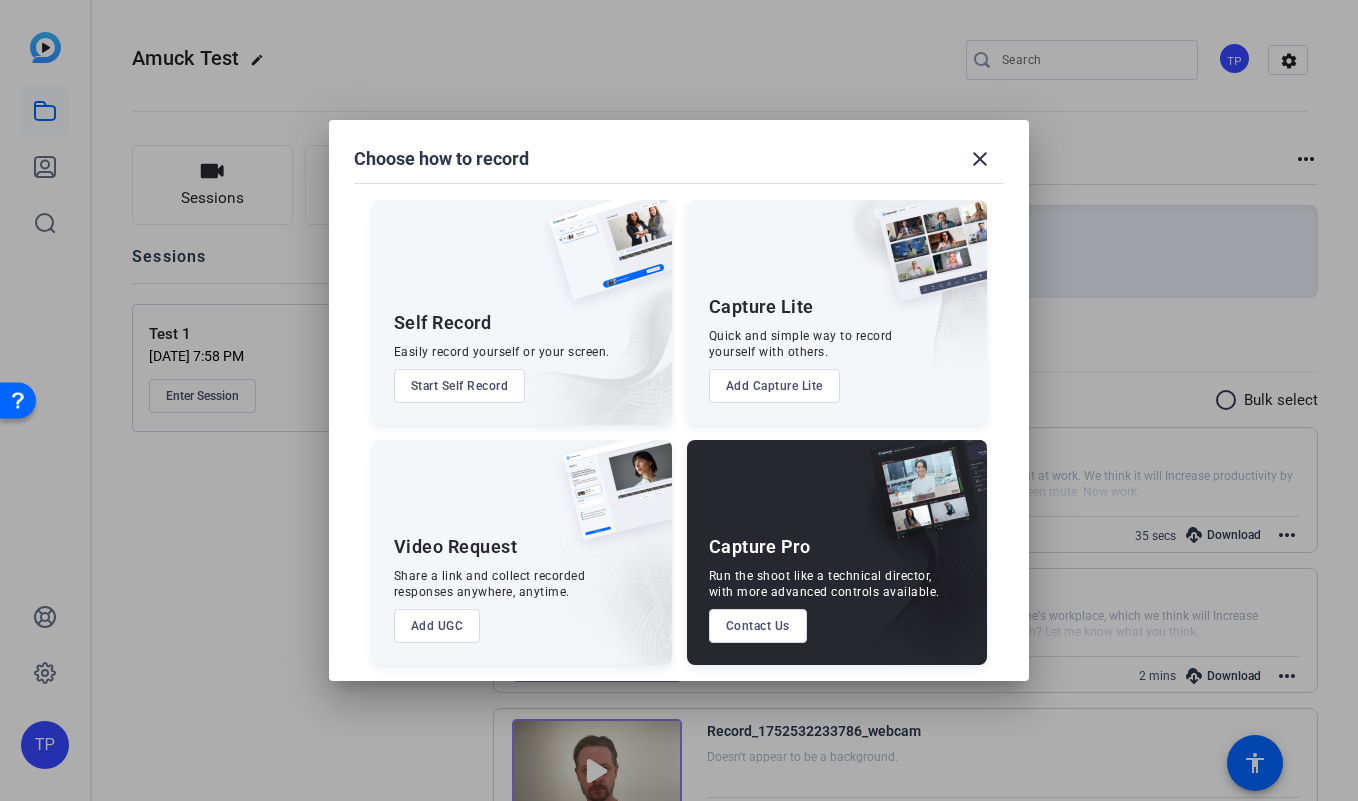click on "Start Self Record" at bounding box center (460, 386) 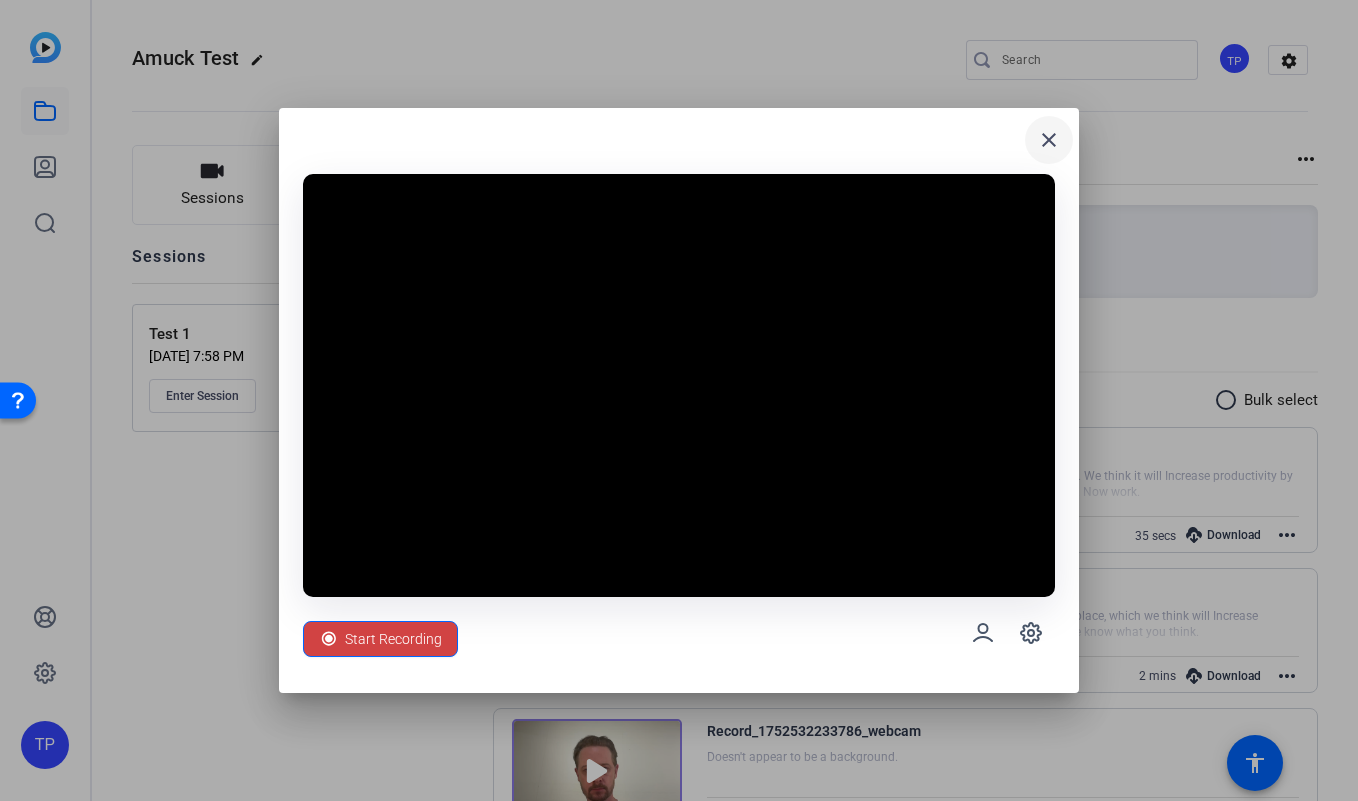 click on "close" at bounding box center [1049, 140] 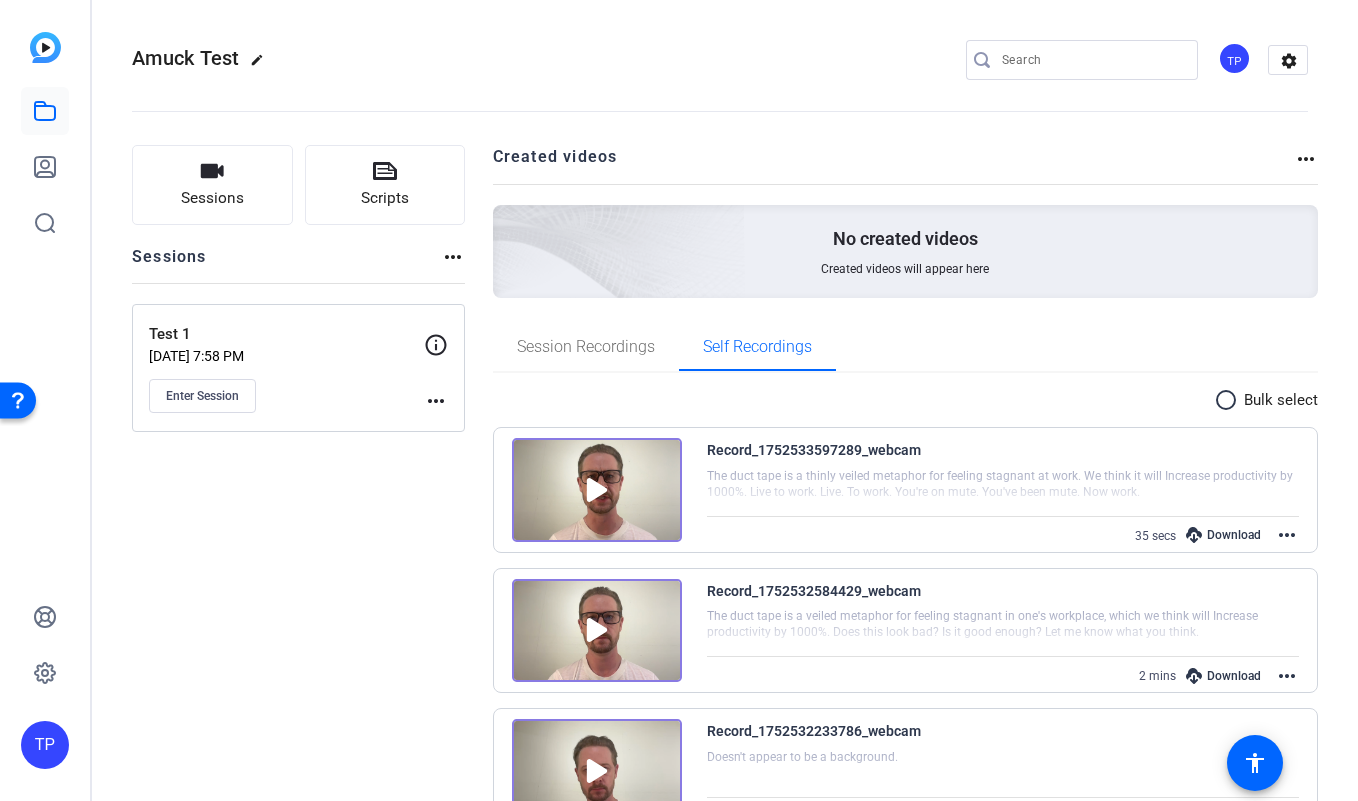 click at bounding box center (597, 490) 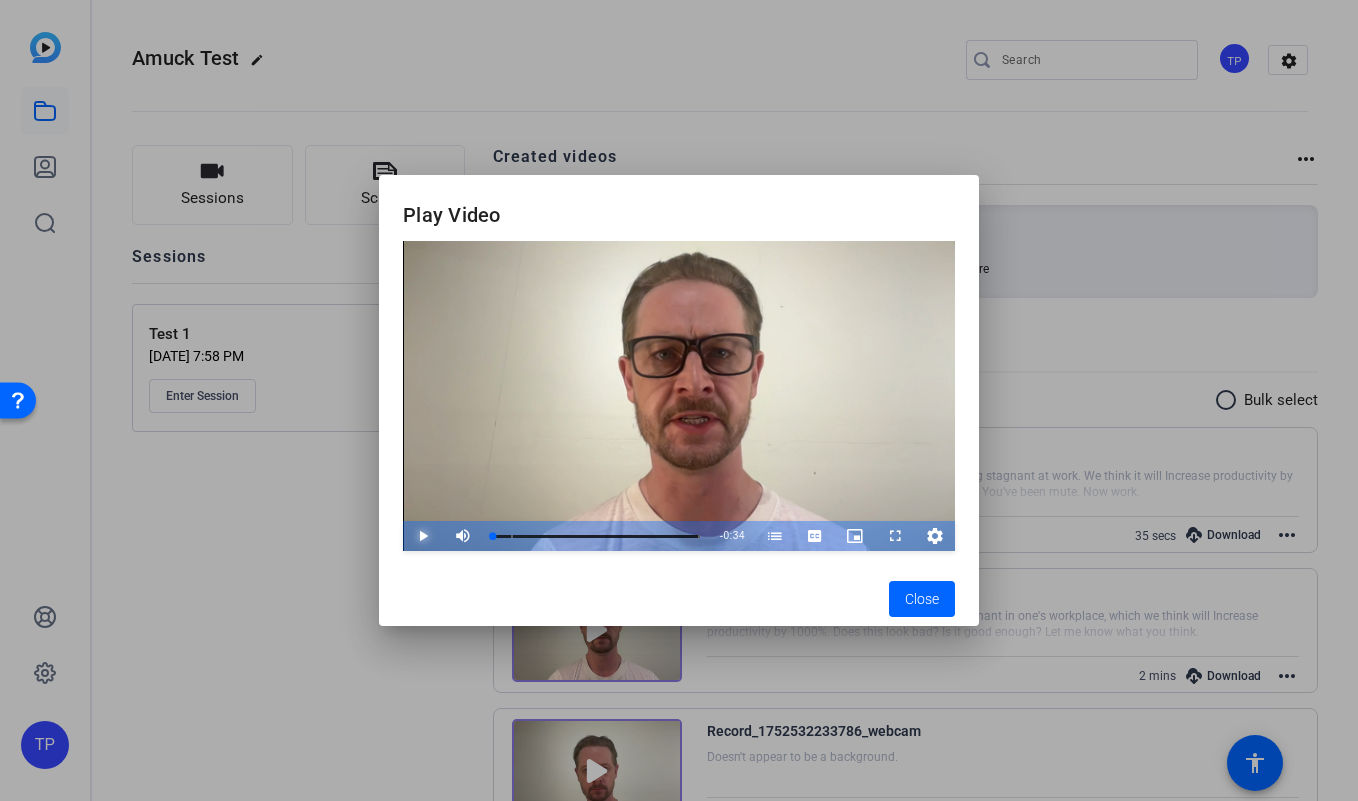 click at bounding box center [403, 536] 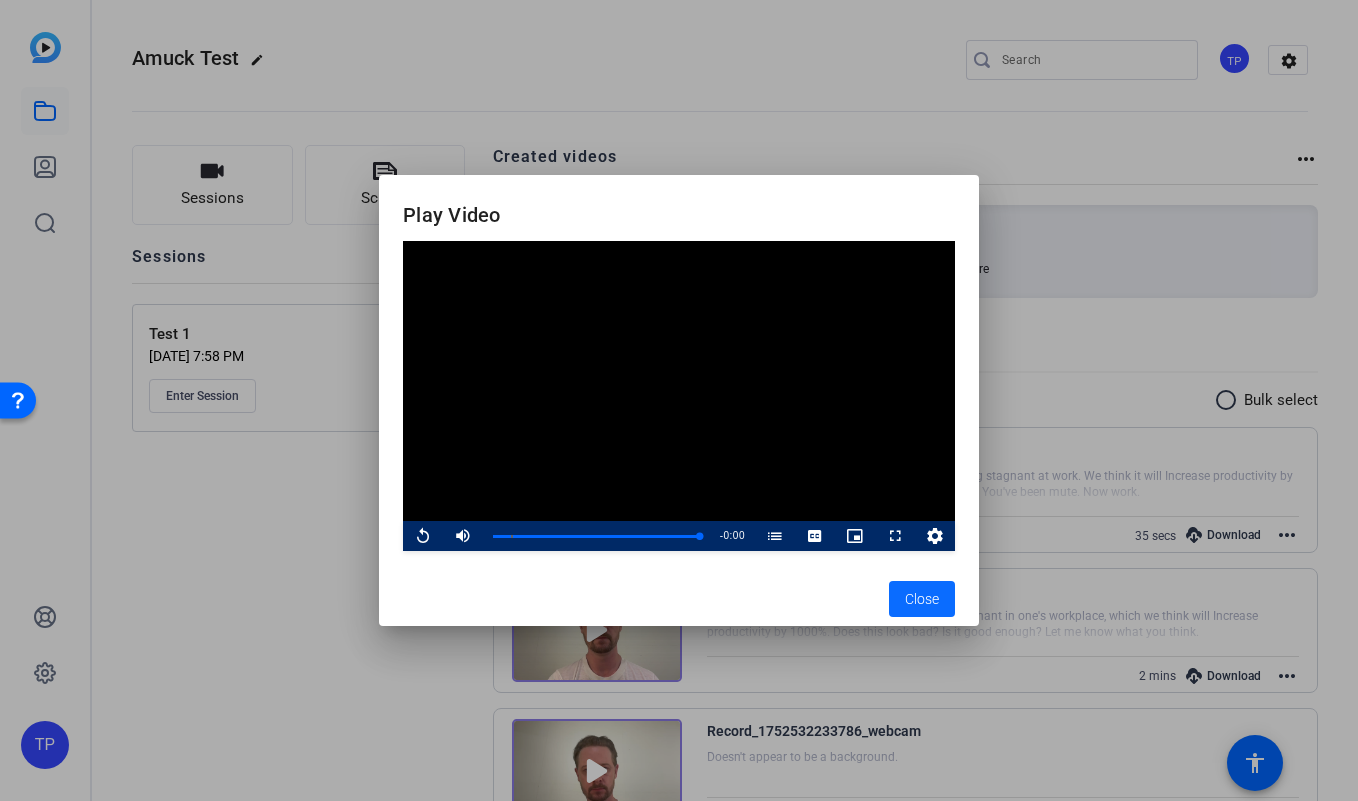 click on "Close" 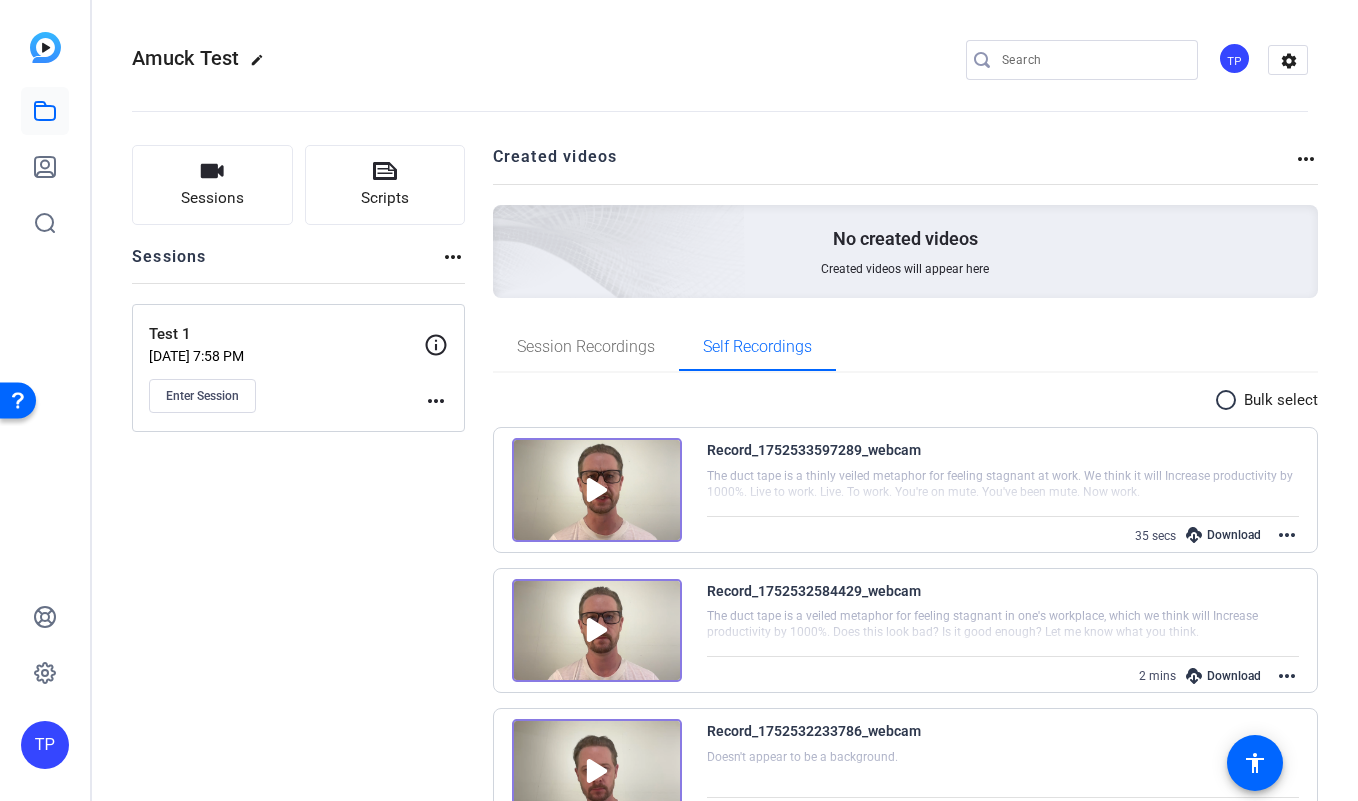click on "more_horiz" at bounding box center (1287, 535) 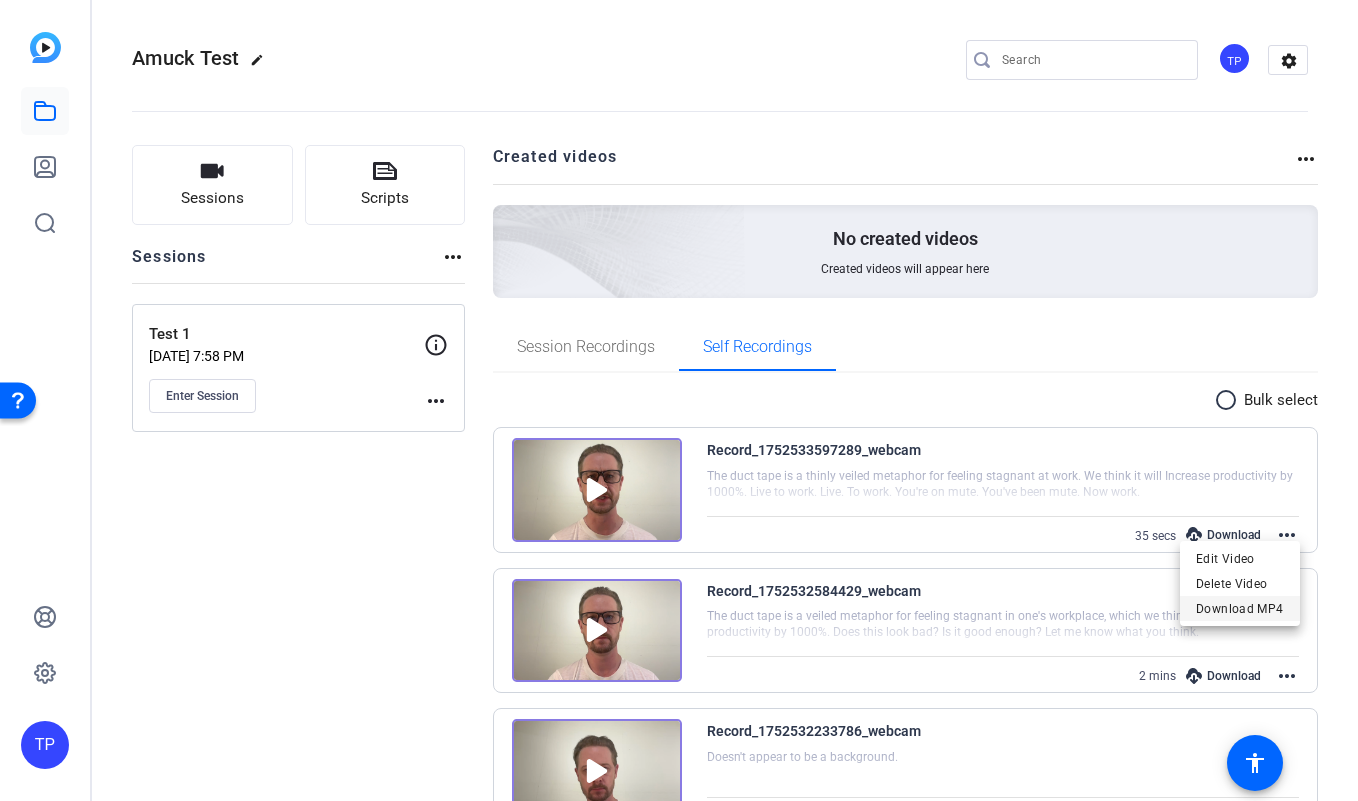 click on "Download MP4" at bounding box center [1240, 609] 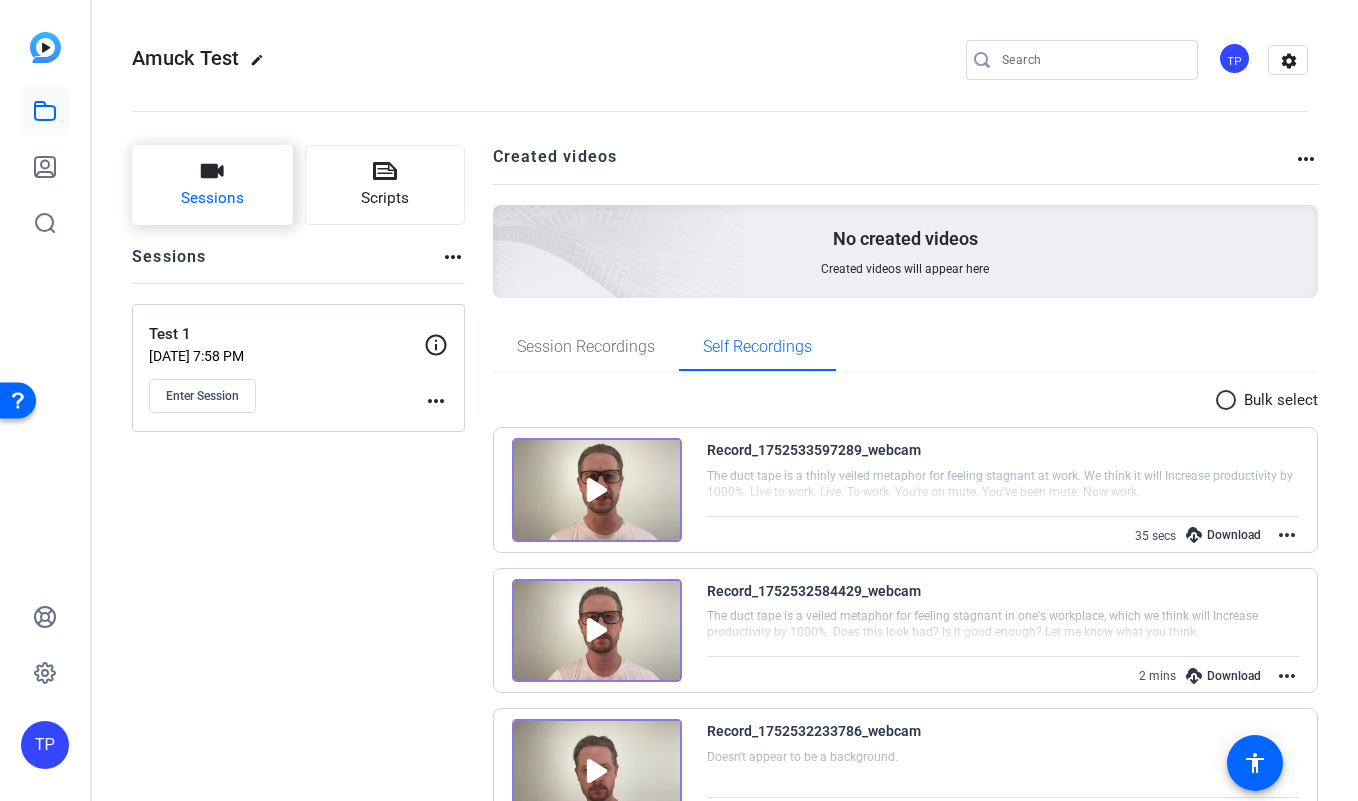 click on "Sessions" 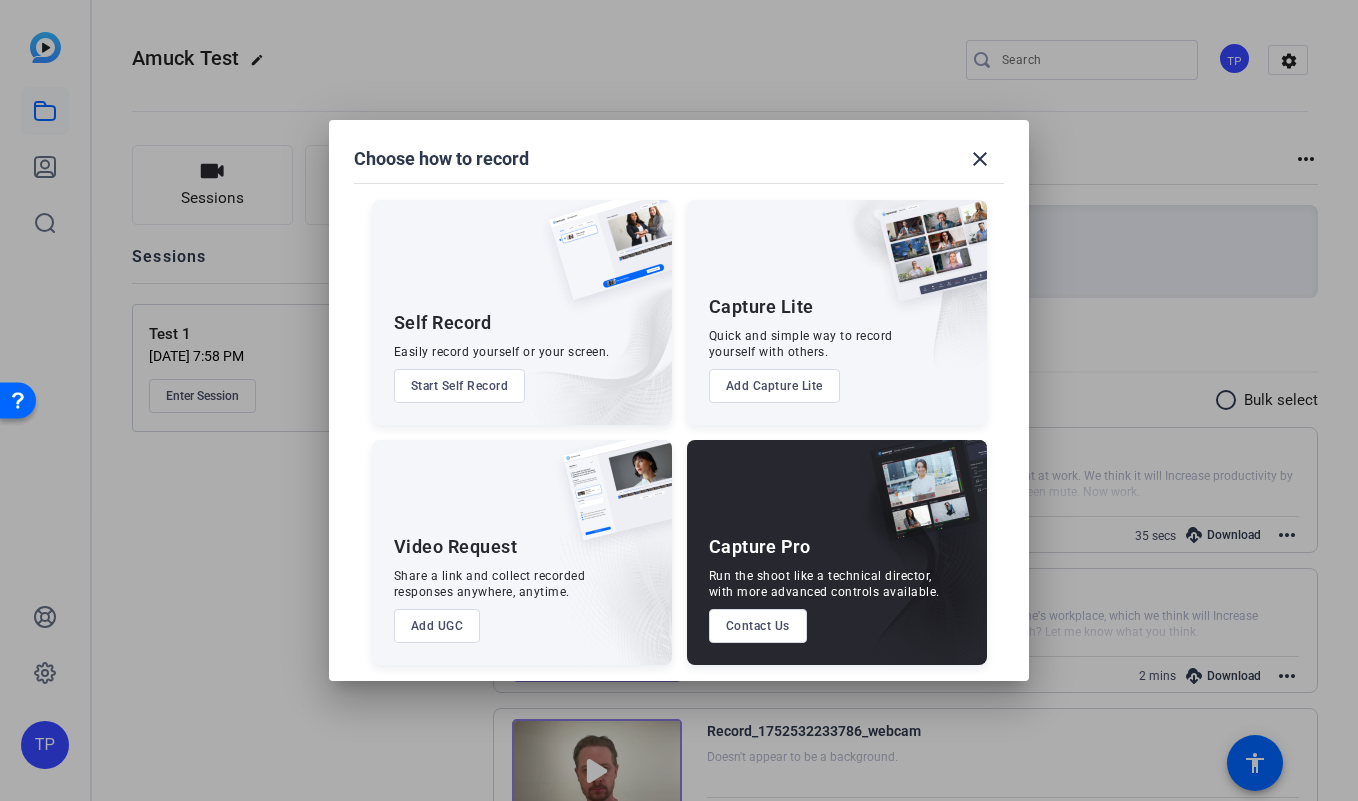 click on "Start Self Record" at bounding box center [460, 386] 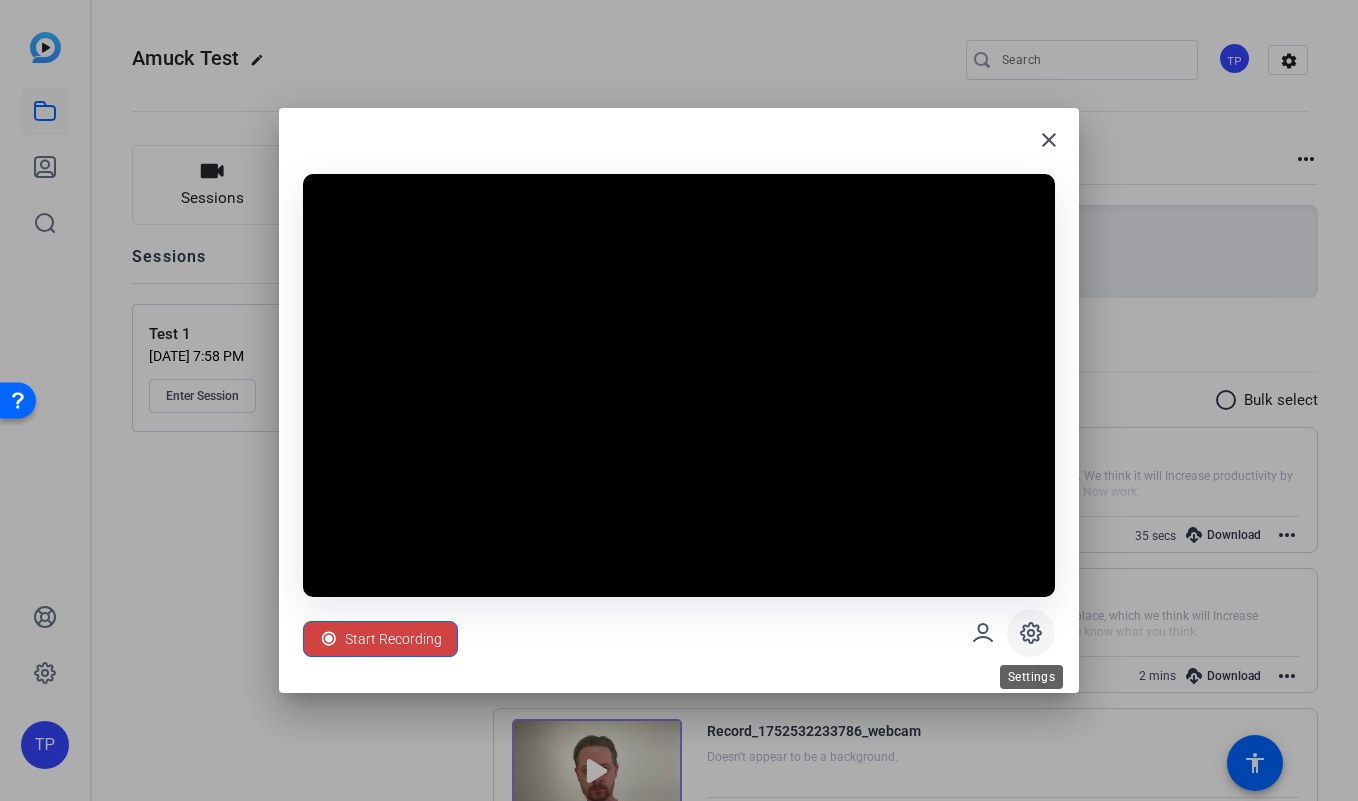 click 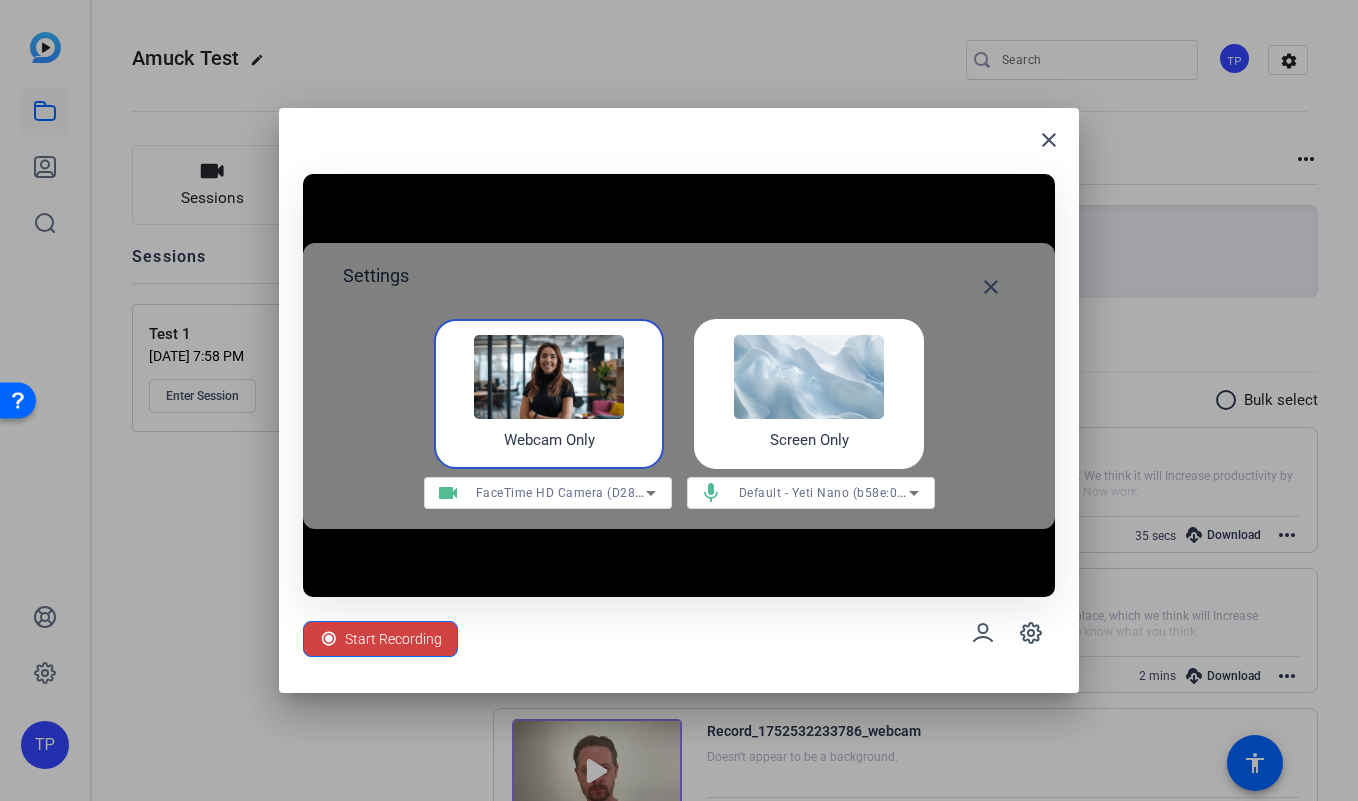 click on "Default - Yeti Nano (b58e:0005)" at bounding box center [832, 492] 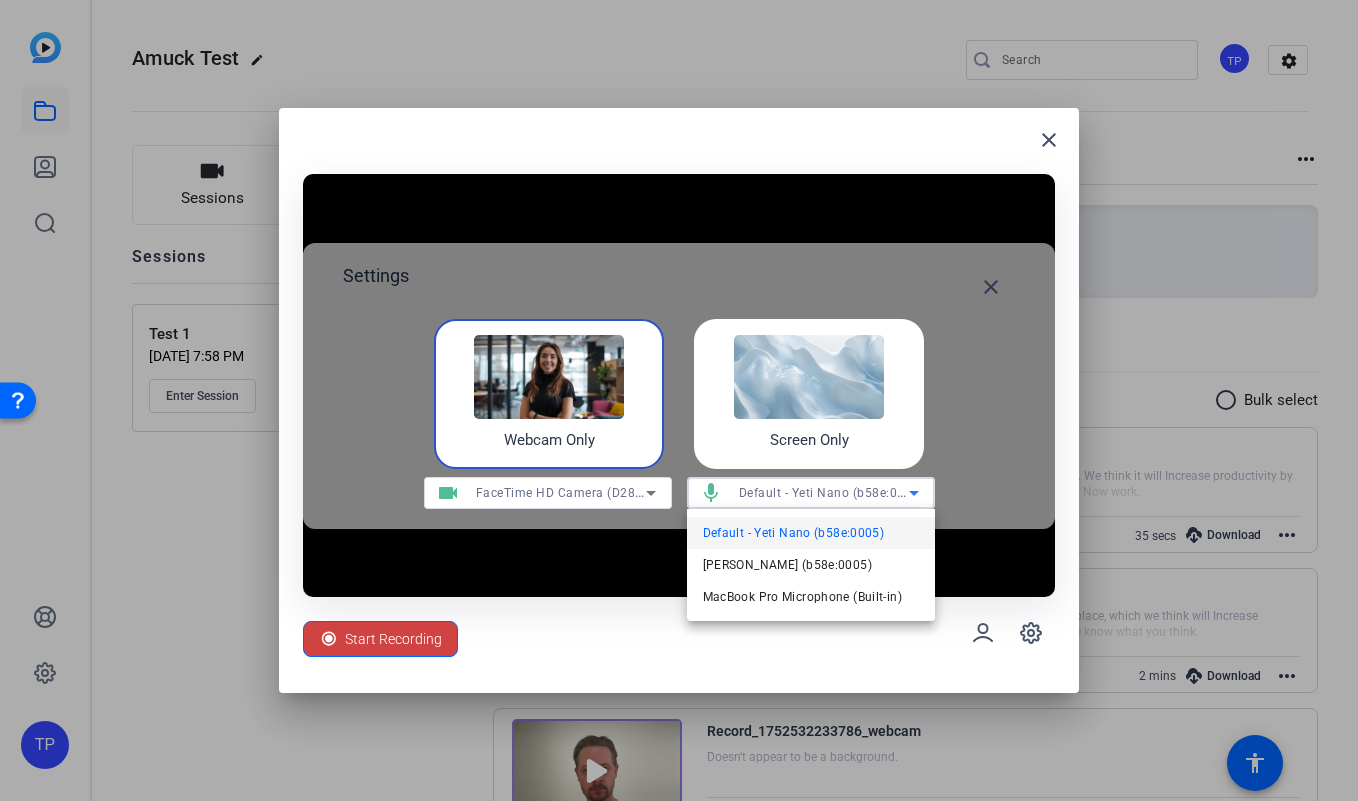 click at bounding box center (679, 400) 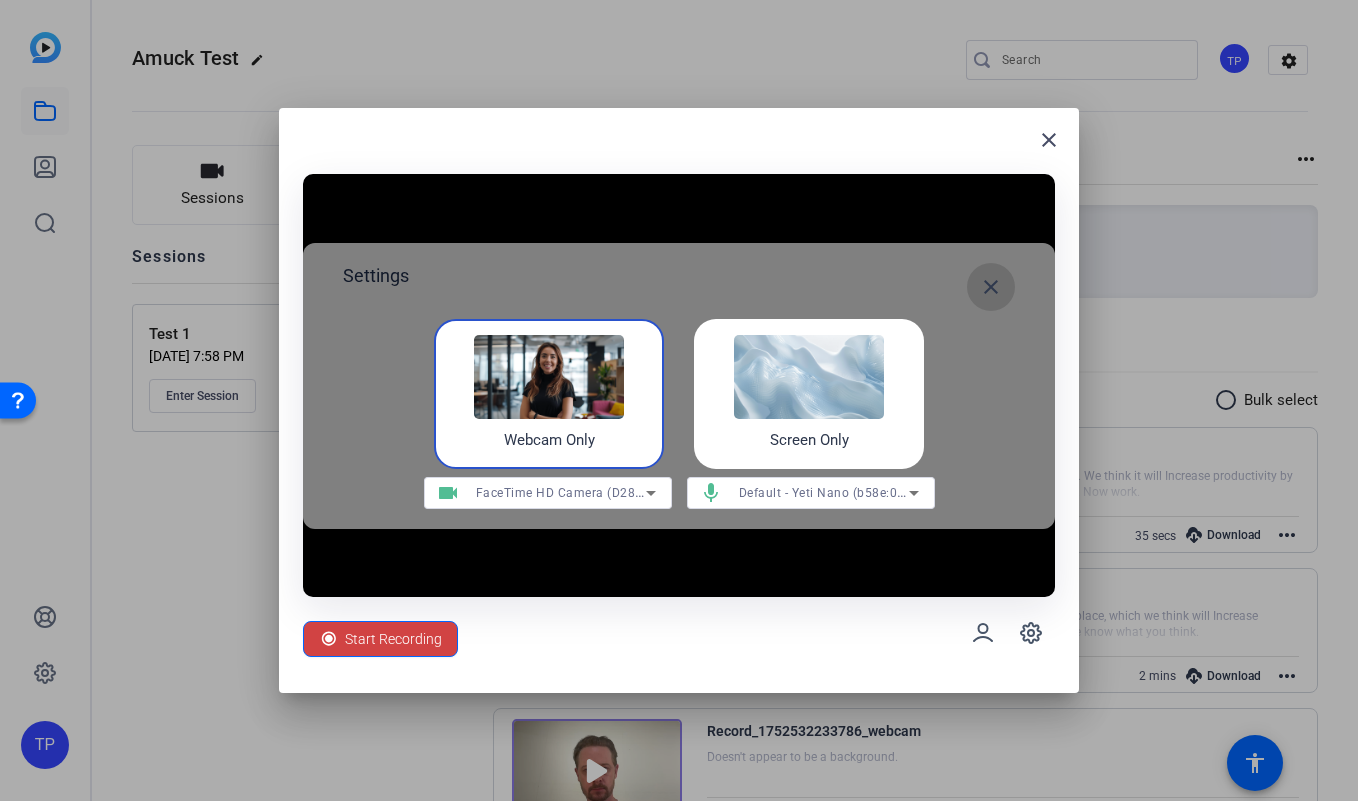 click on "close" at bounding box center (991, 287) 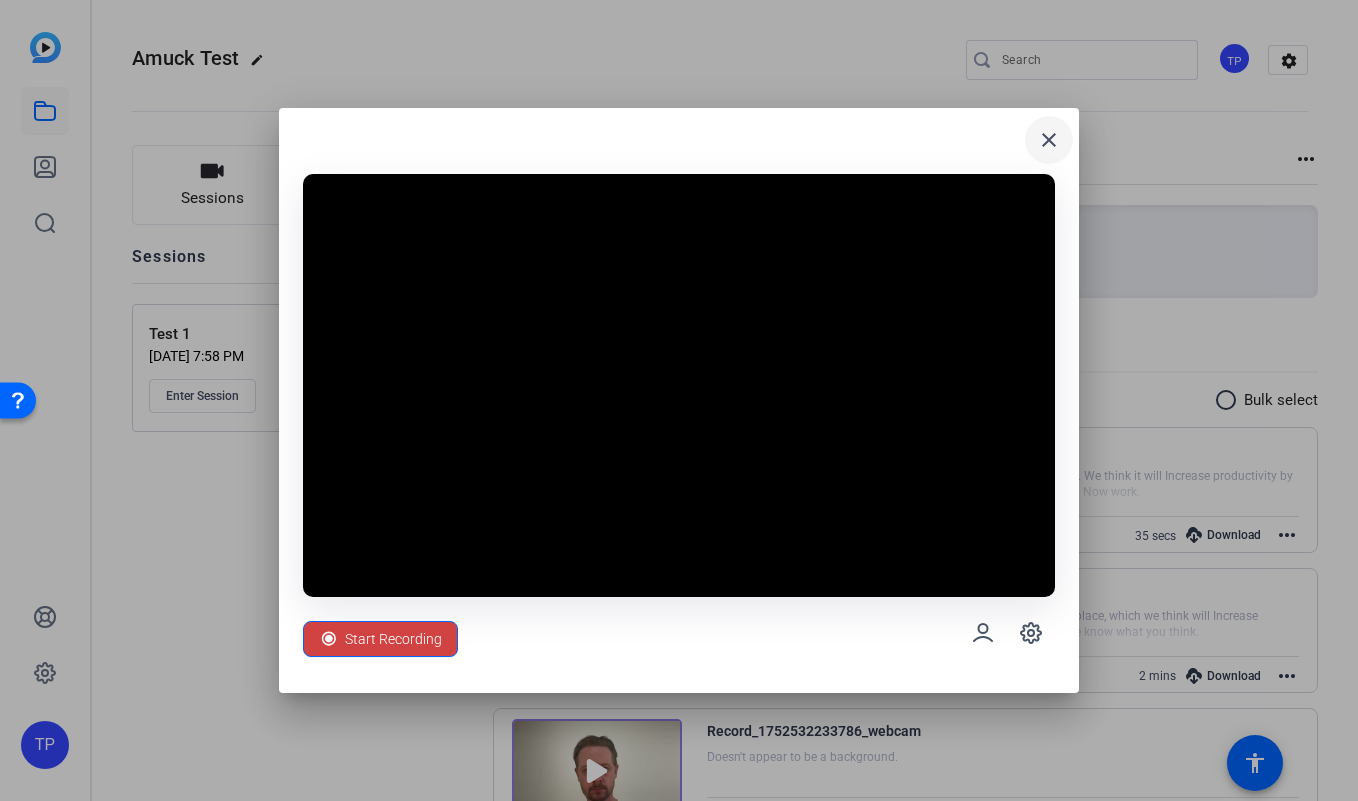 click on "close" at bounding box center (1049, 140) 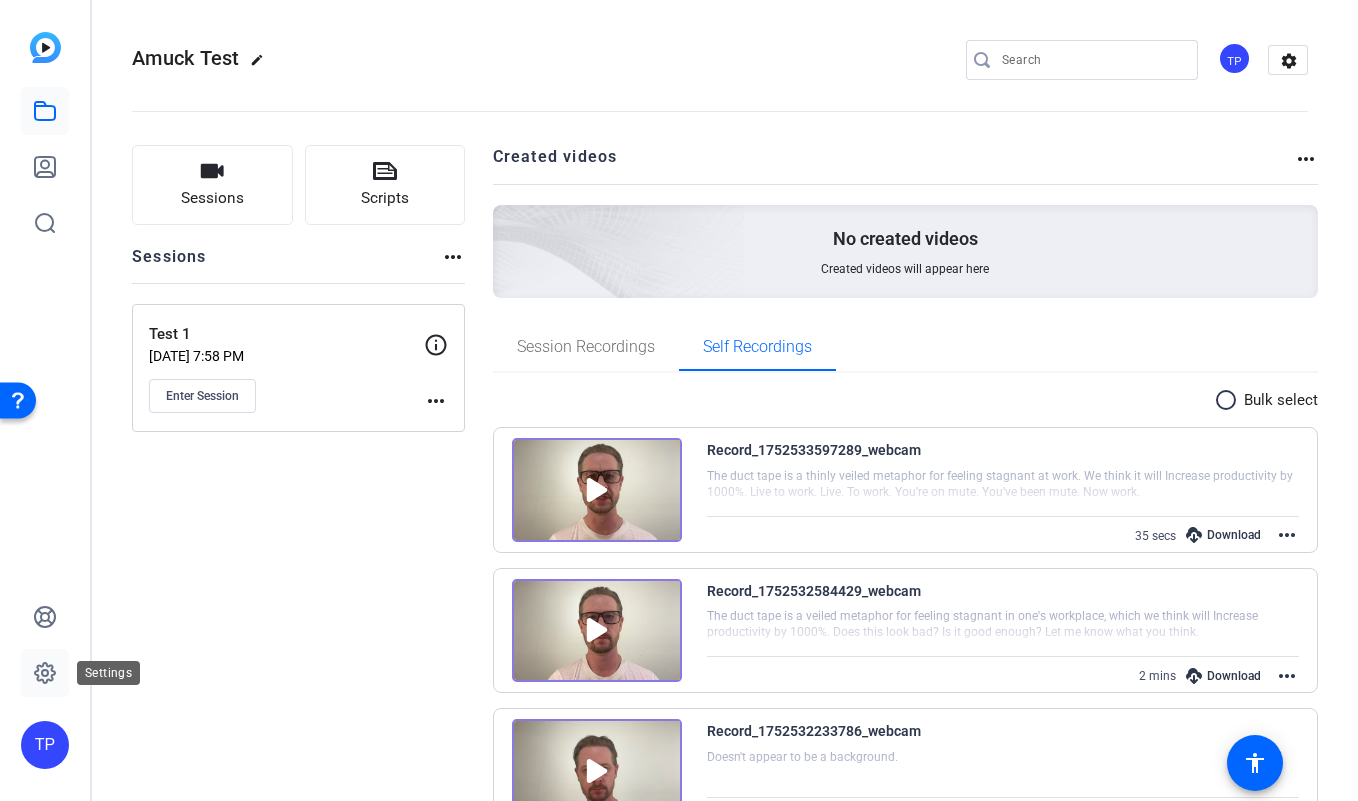 click 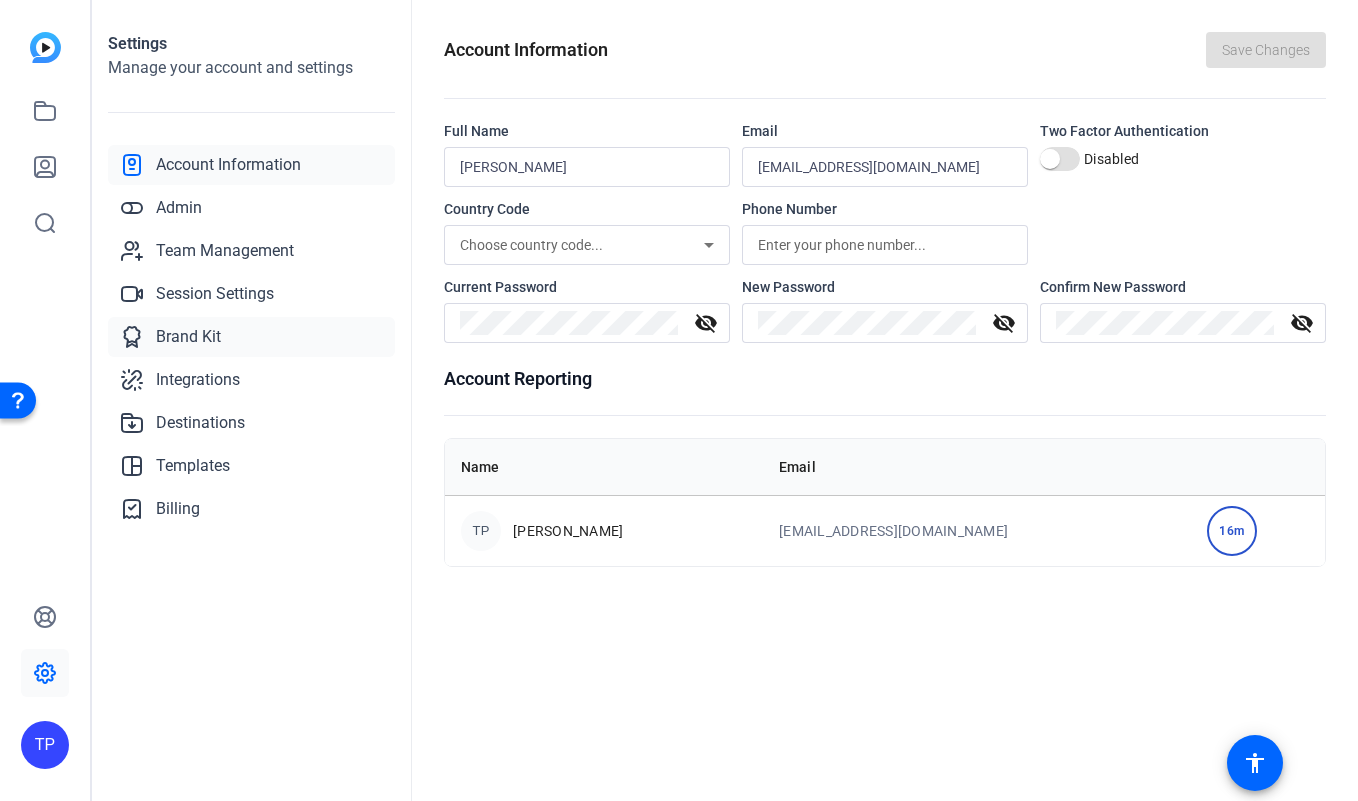 click on "Brand Kit" 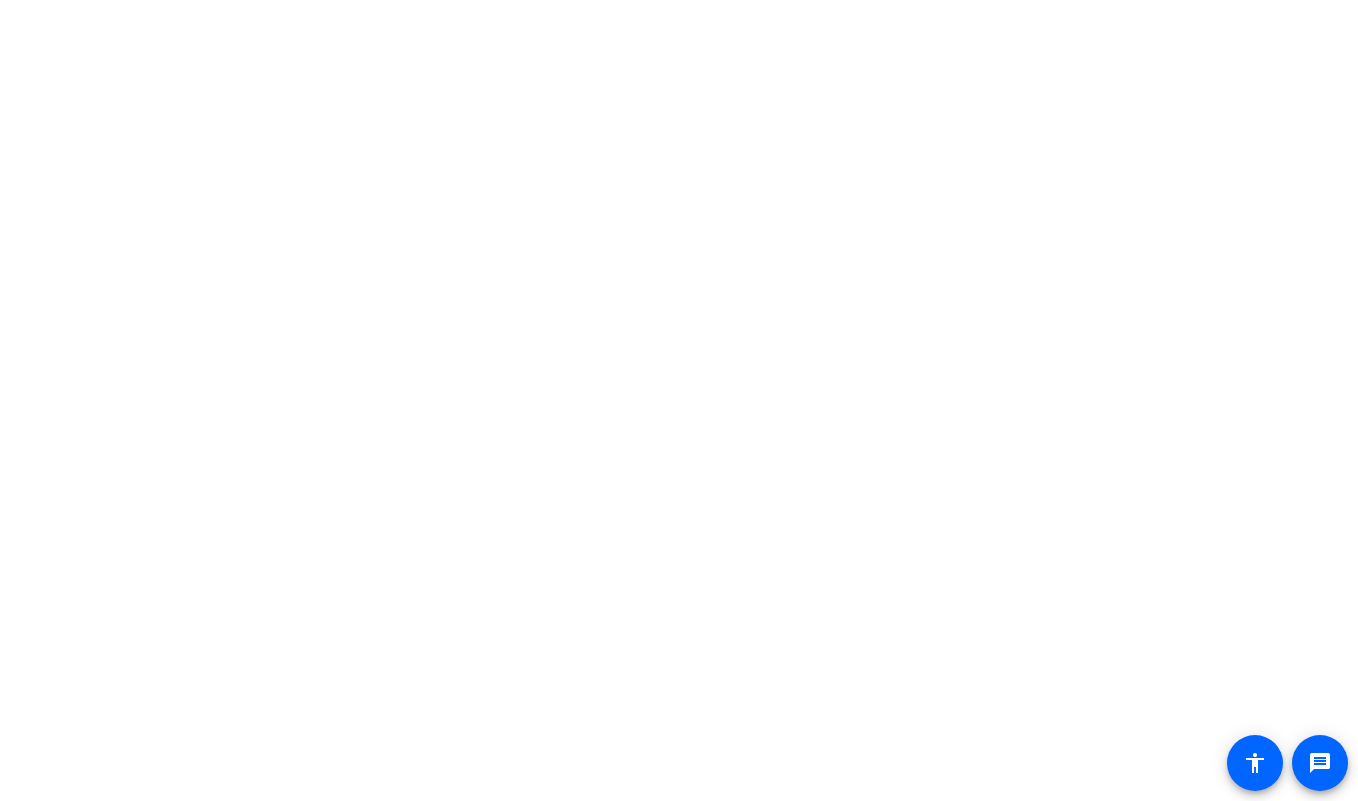 scroll, scrollTop: 0, scrollLeft: 0, axis: both 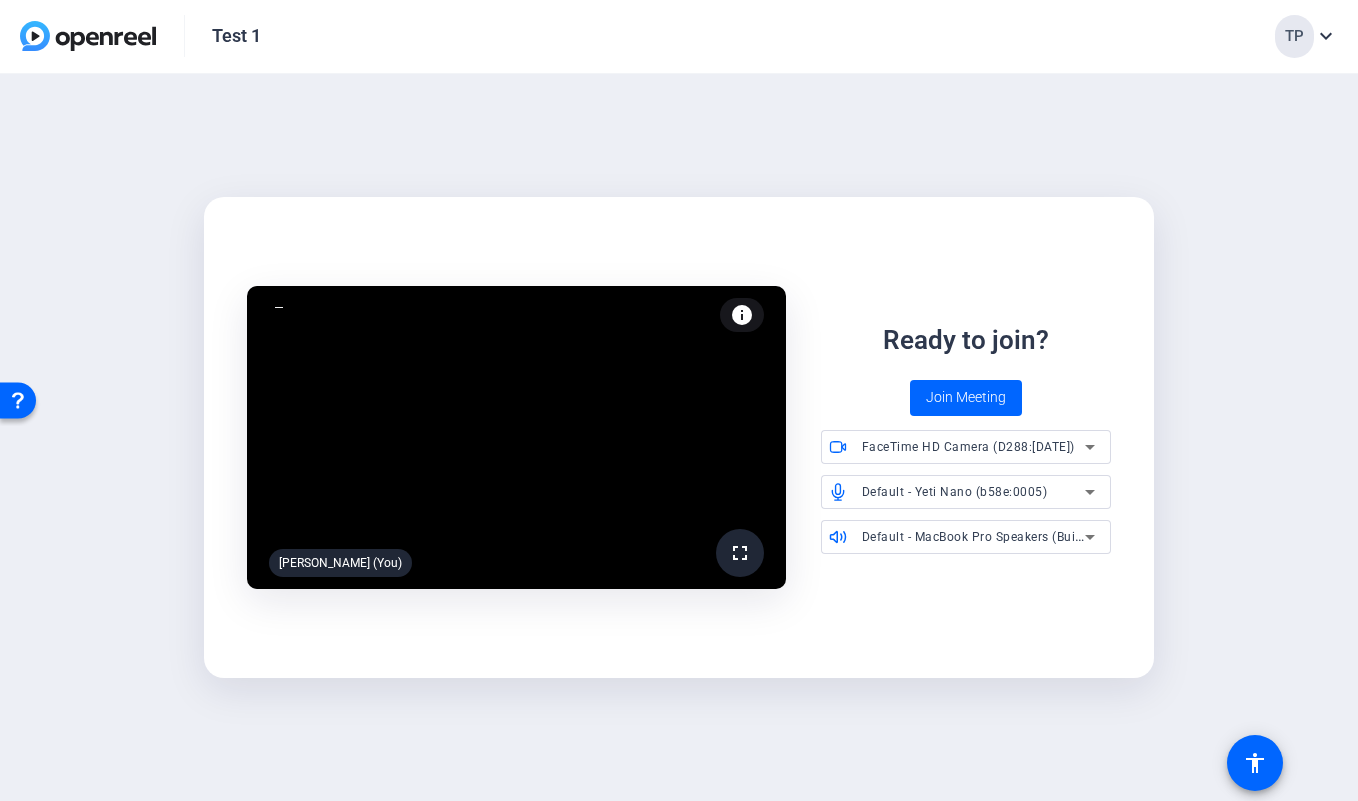 click on "Default - MacBook Pro Speakers (Built-in)" at bounding box center [982, 536] 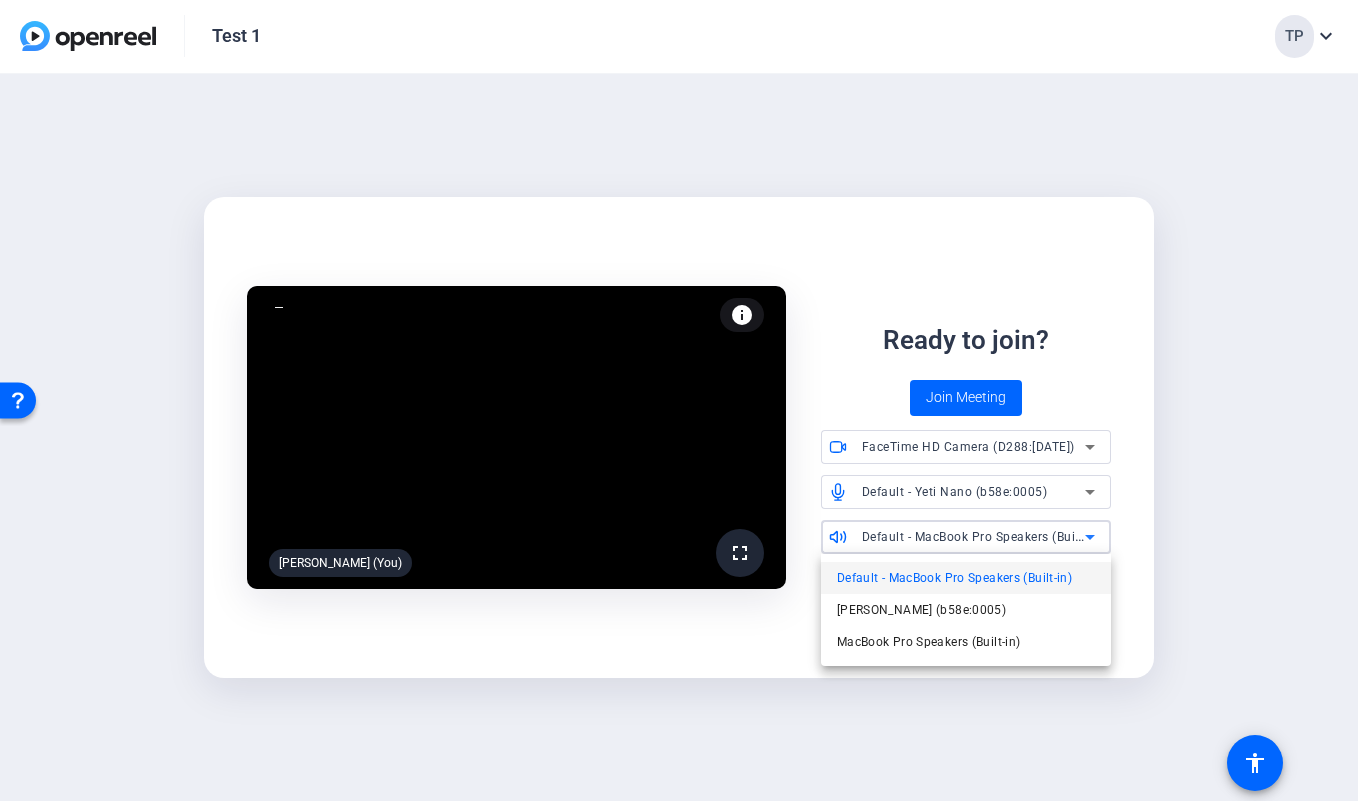 click at bounding box center (679, 400) 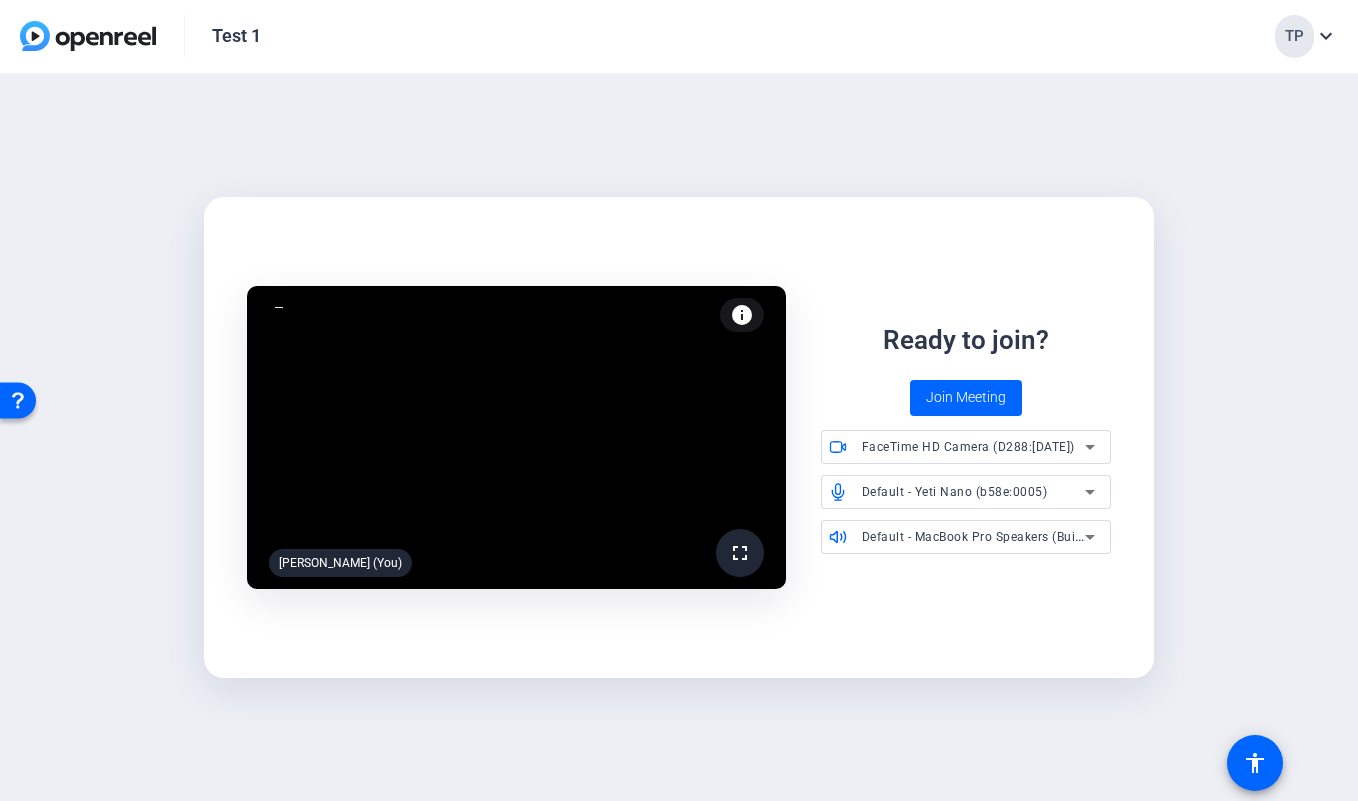 click on "FaceTime HD Camera (D288:[DATE])" at bounding box center [968, 447] 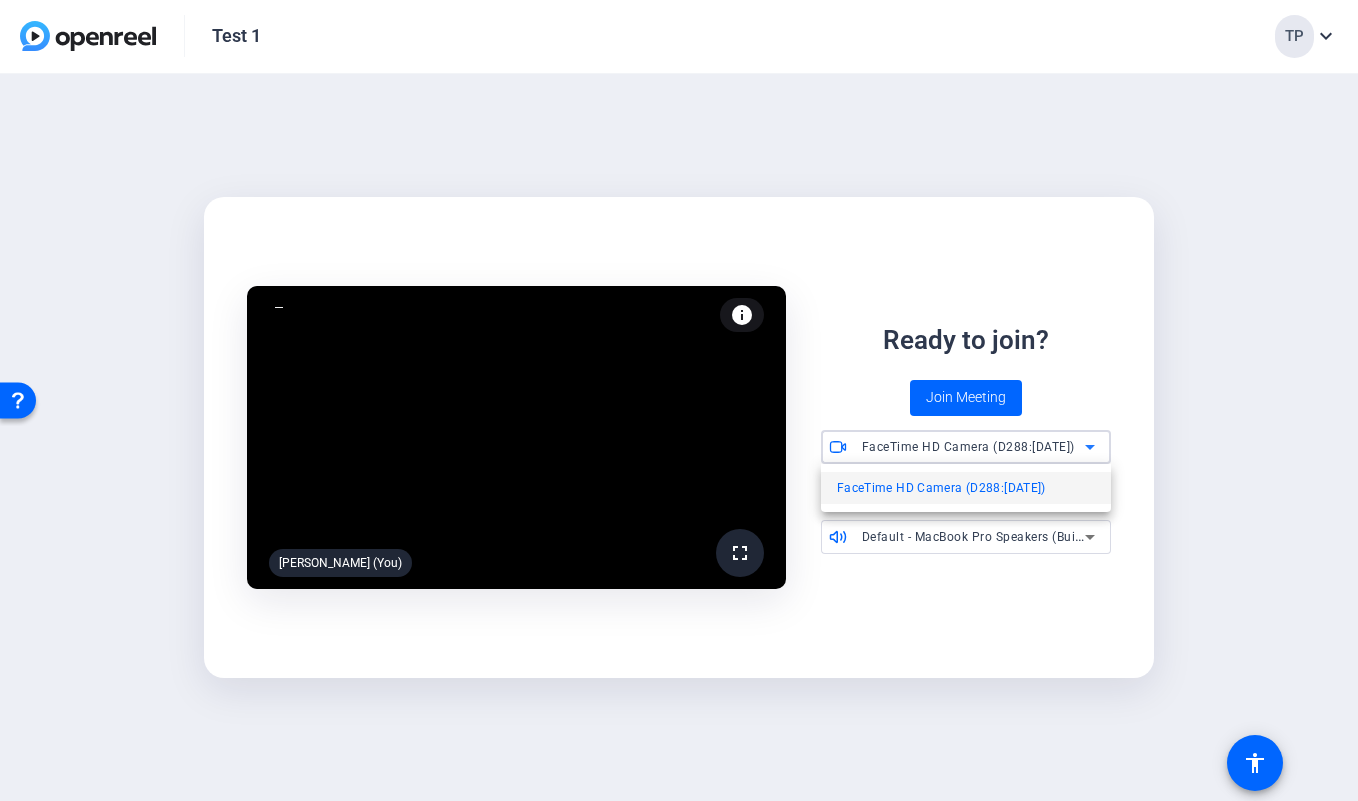 click at bounding box center [679, 400] 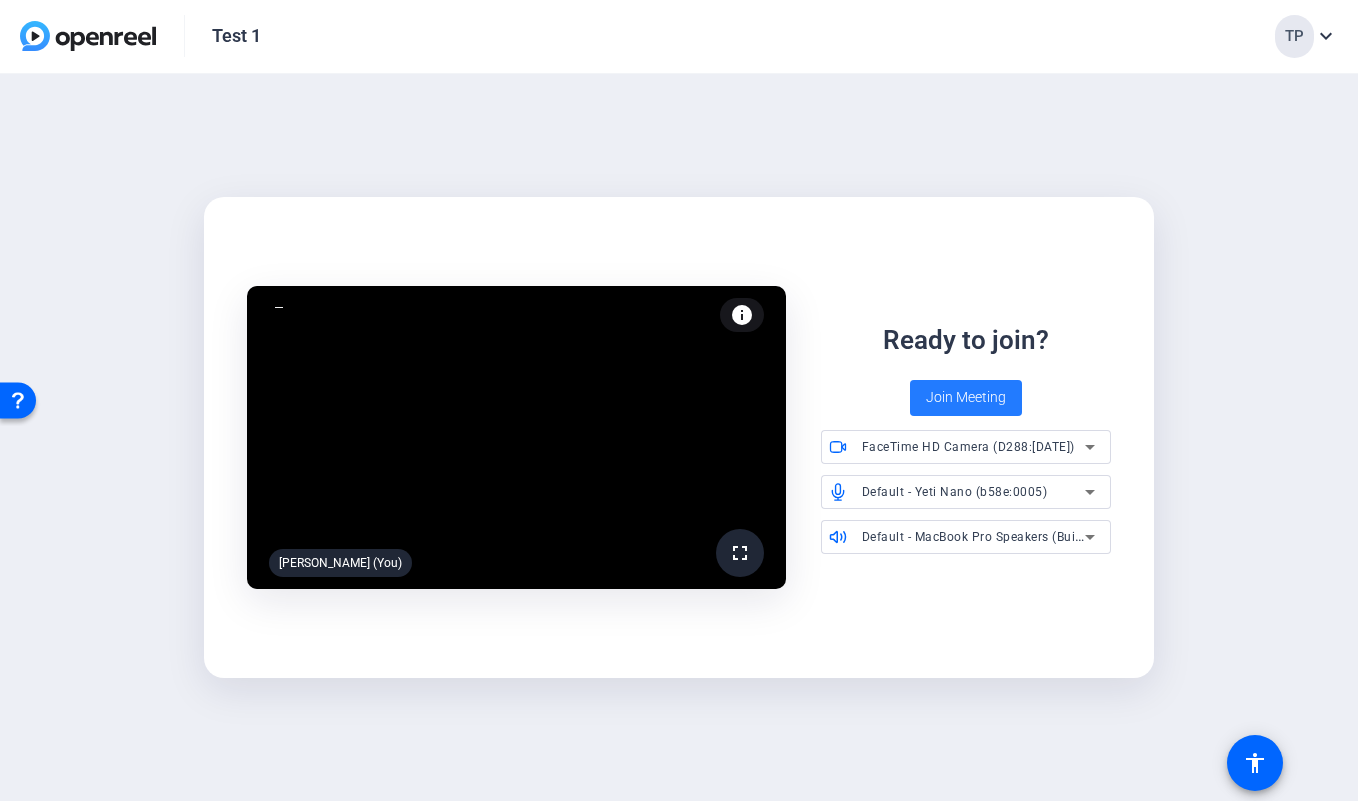 click on "Join Meeting" 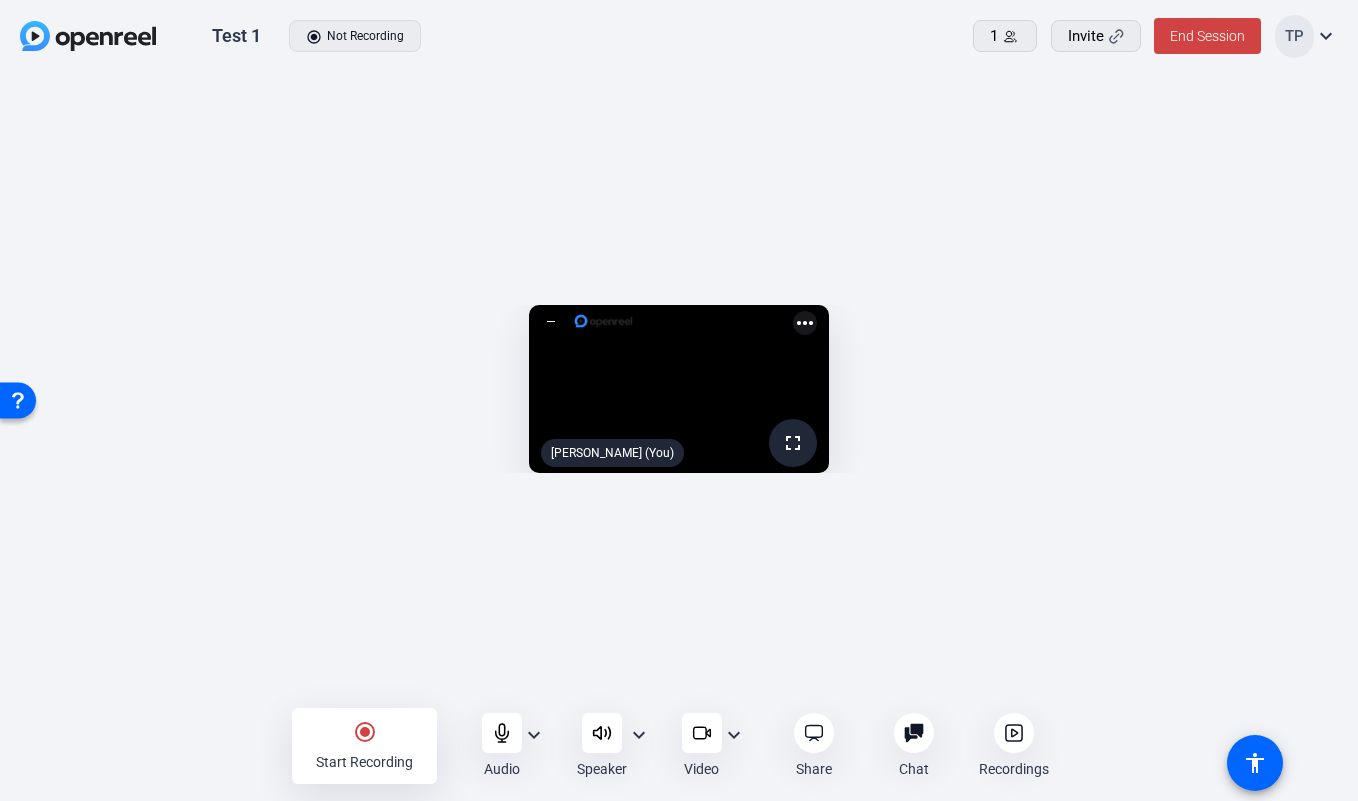 click on "expand_more" 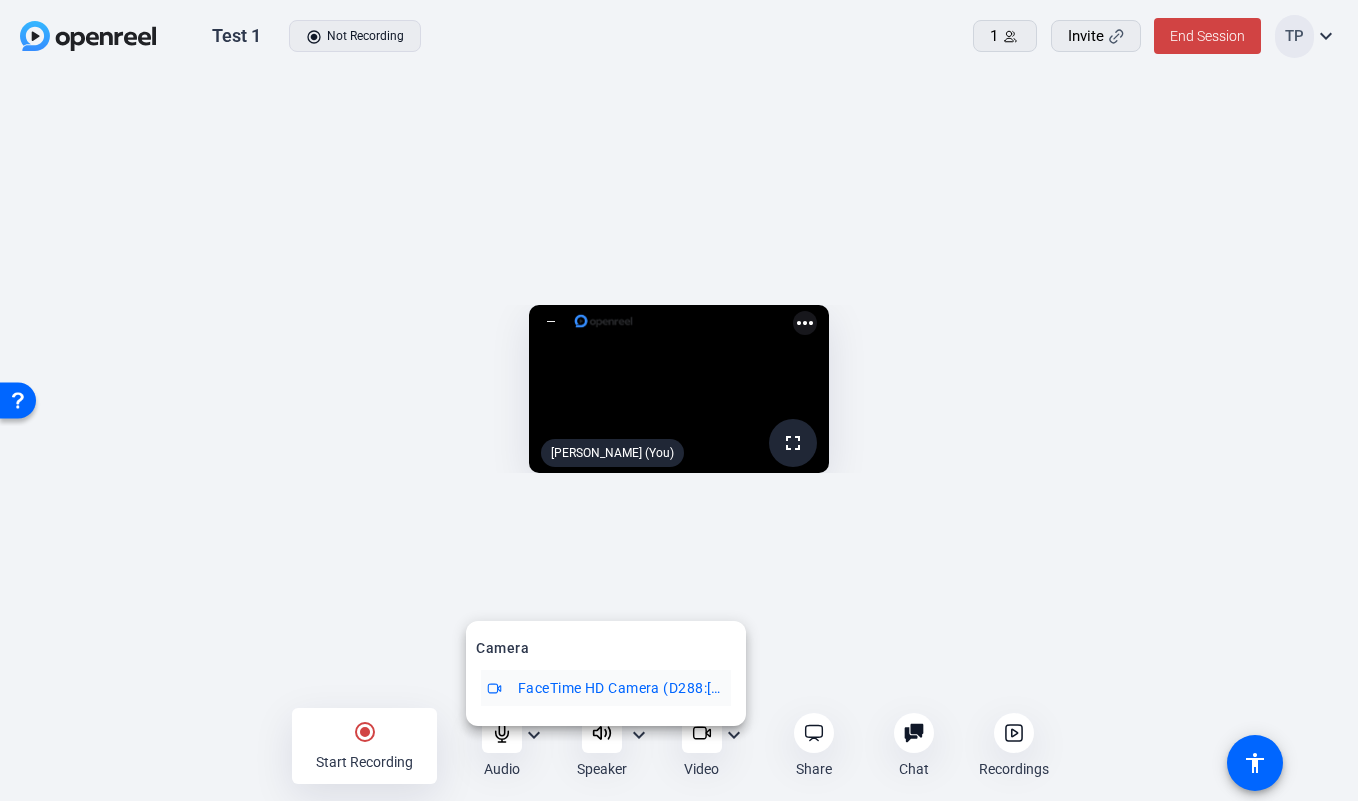 click at bounding box center (679, 400) 